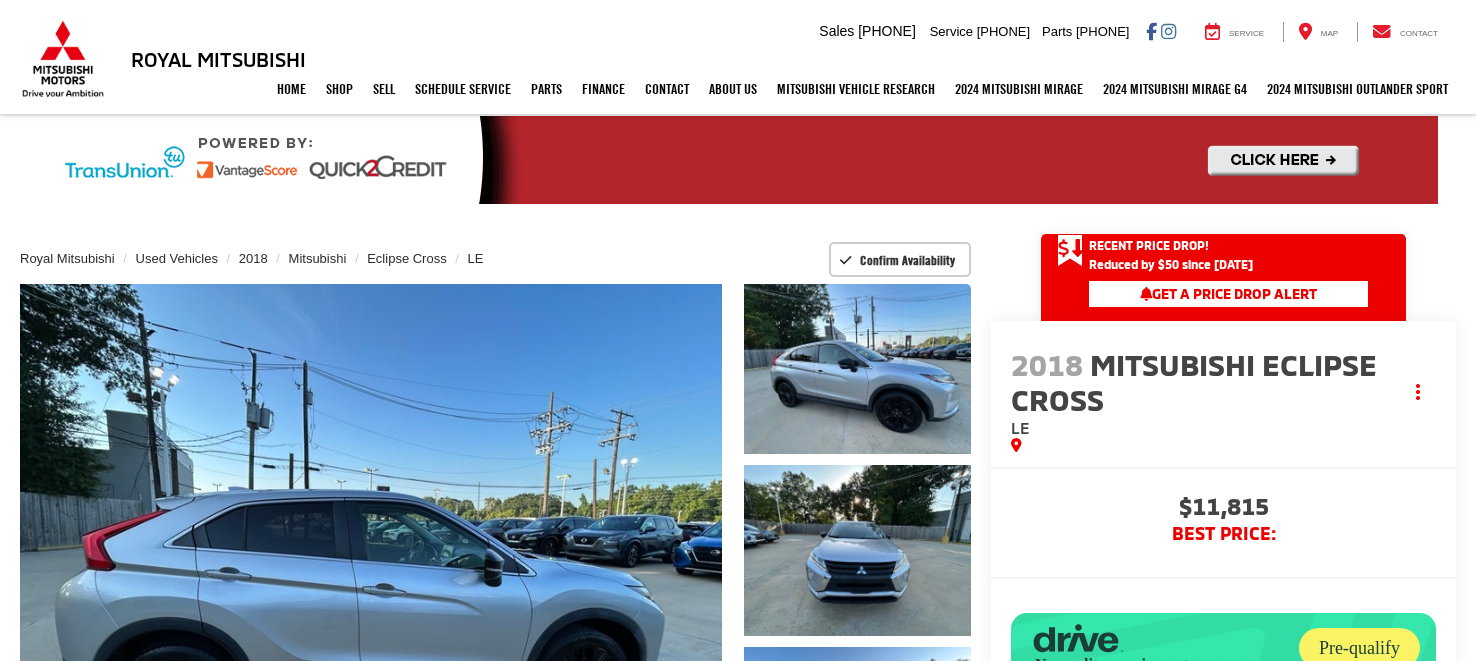 click on "Bluetooth®
4WD/AWD
Android Auto
Apple CarPlay
Keyless Entry
Emergency Brake Assist
Rear View Camera
Satellite Radio
Turbo Charged Engine
Alloy Wheels
Cruise Control" at bounding box center (742, 1208) 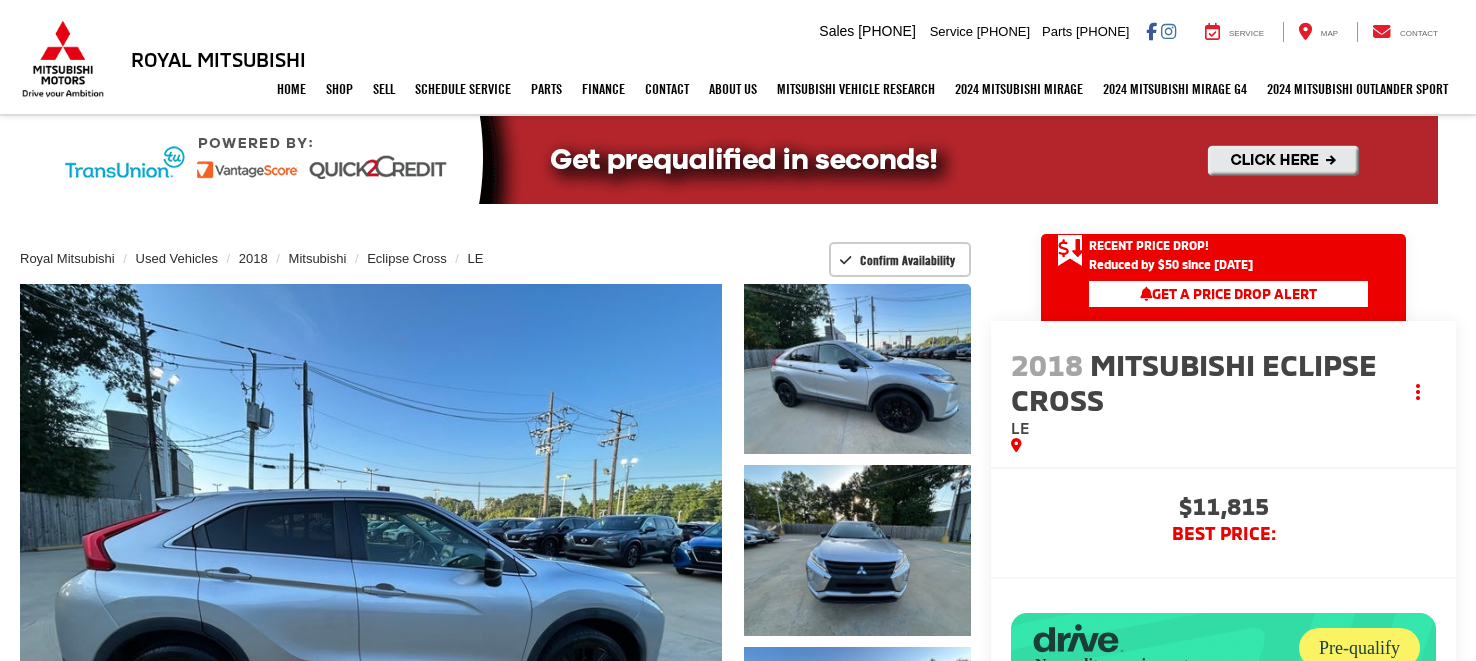 scroll, scrollTop: 873, scrollLeft: 0, axis: vertical 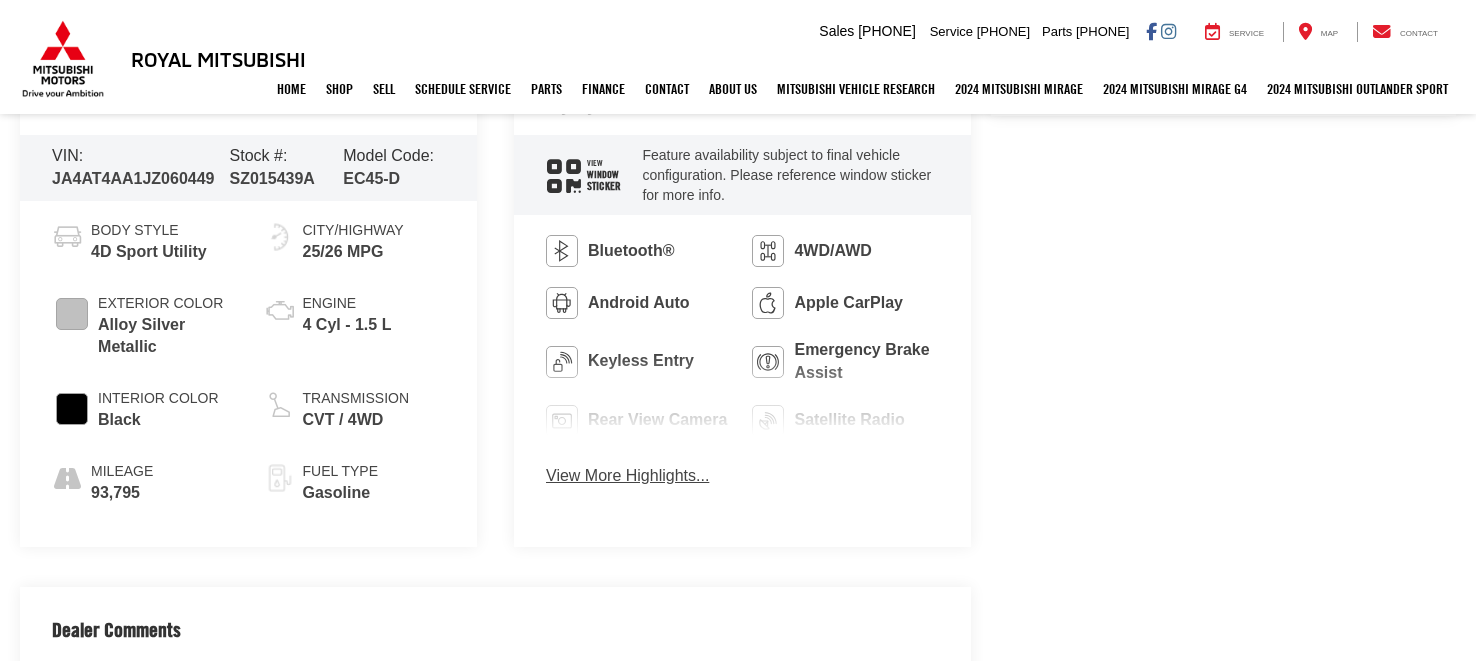 click on "View More Highlights..." at bounding box center [627, 476] 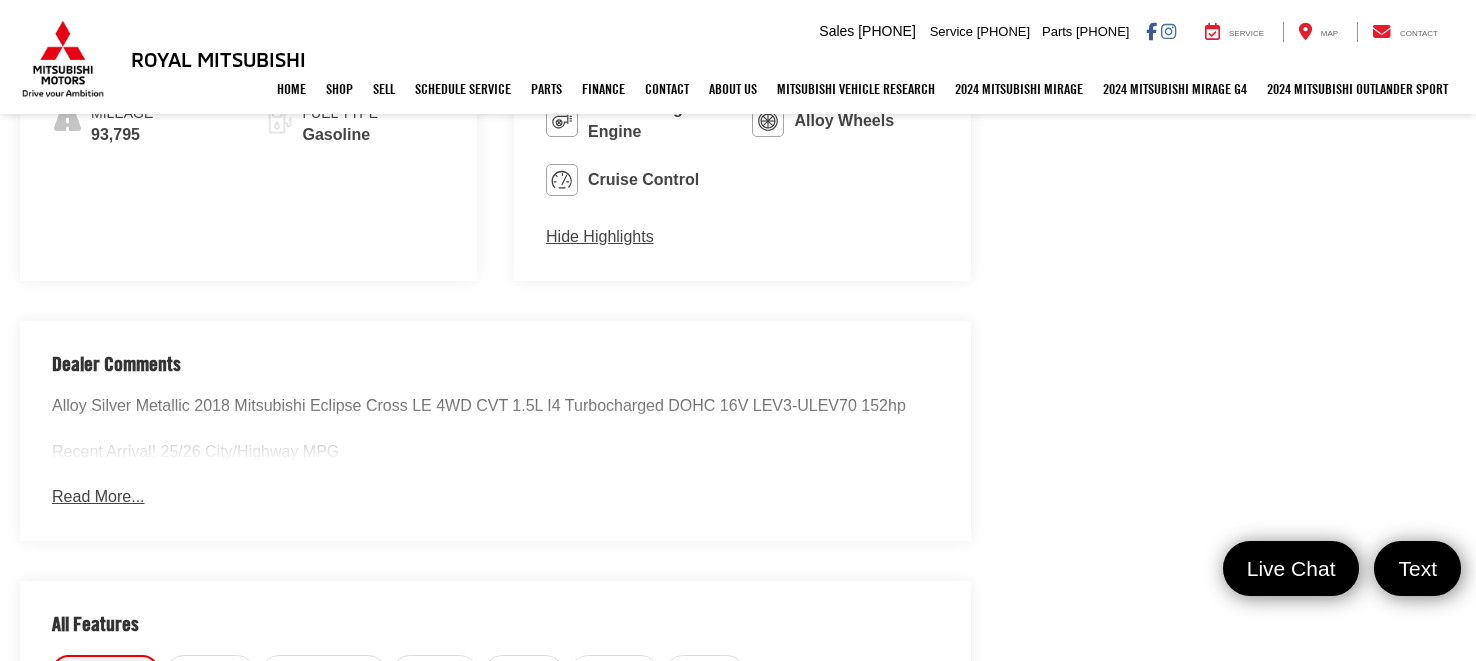 scroll, scrollTop: 1519, scrollLeft: 0, axis: vertical 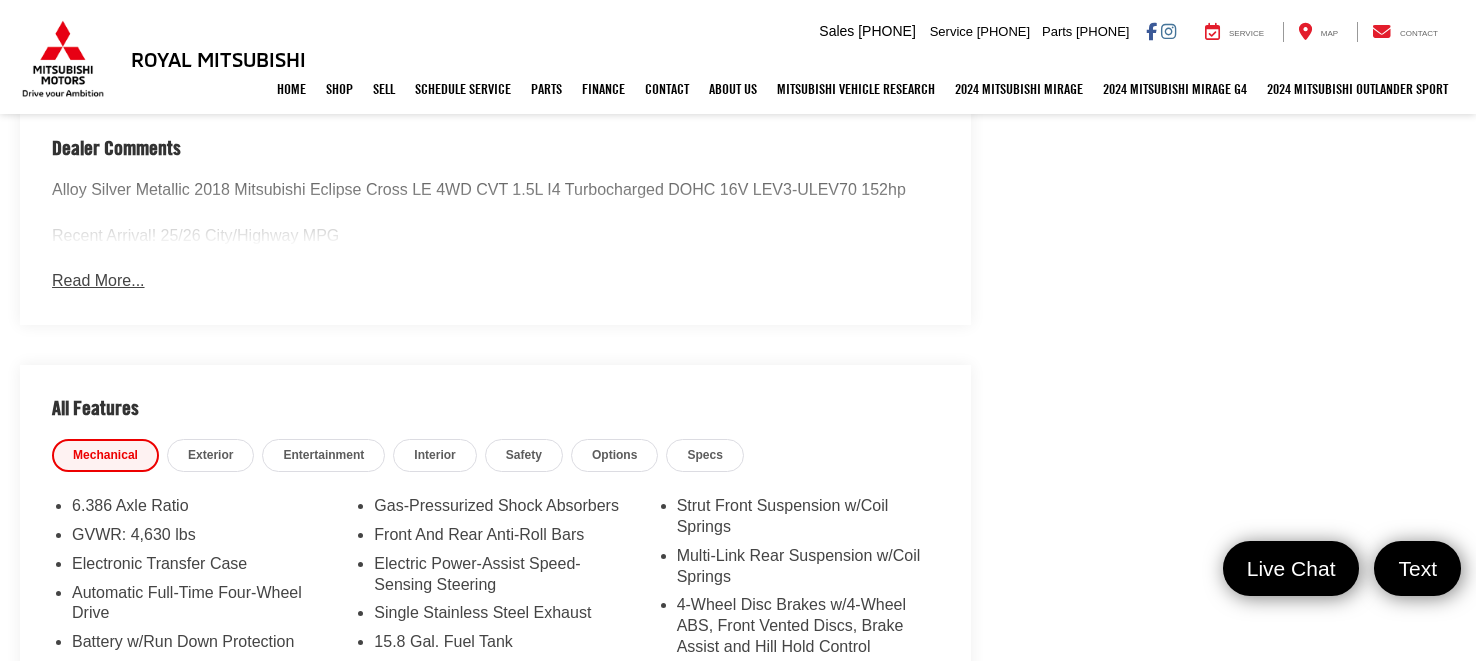 click on "Read More..." at bounding box center [98, 281] 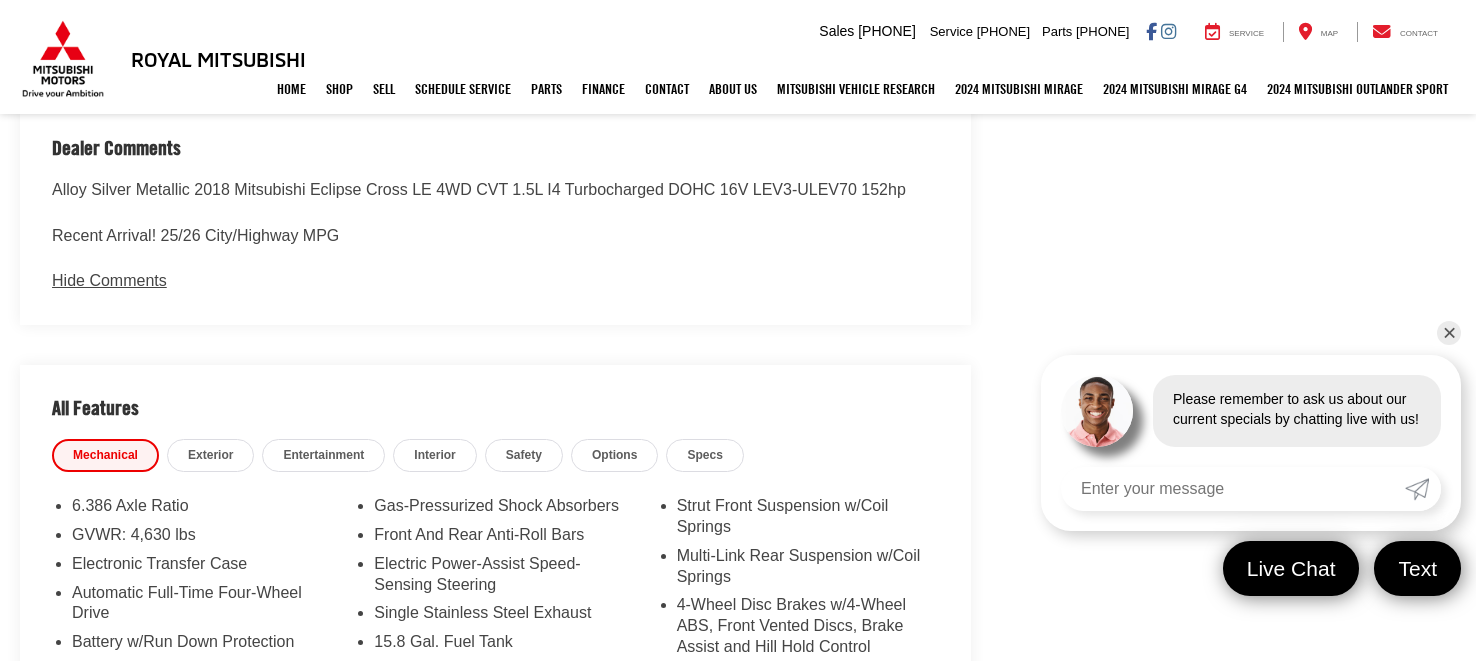 scroll, scrollTop: 1735, scrollLeft: 0, axis: vertical 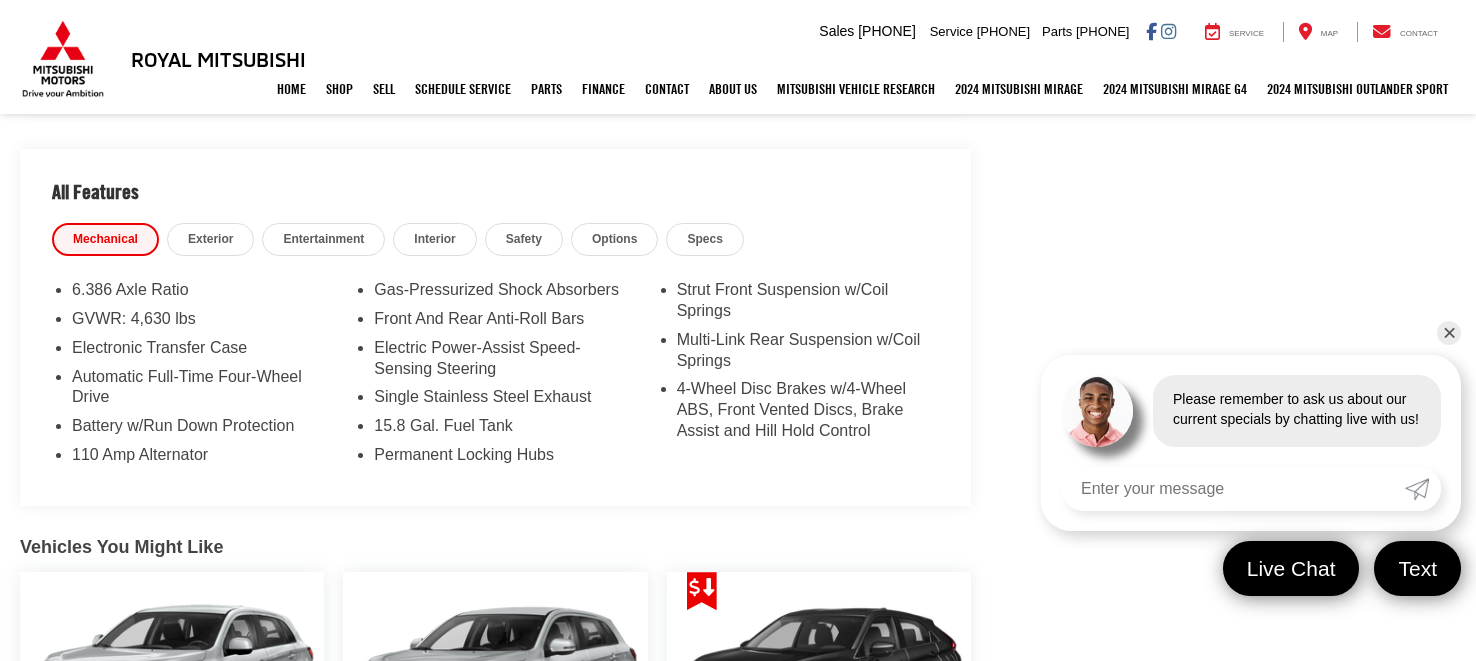 click on "✕" at bounding box center (1449, 333) 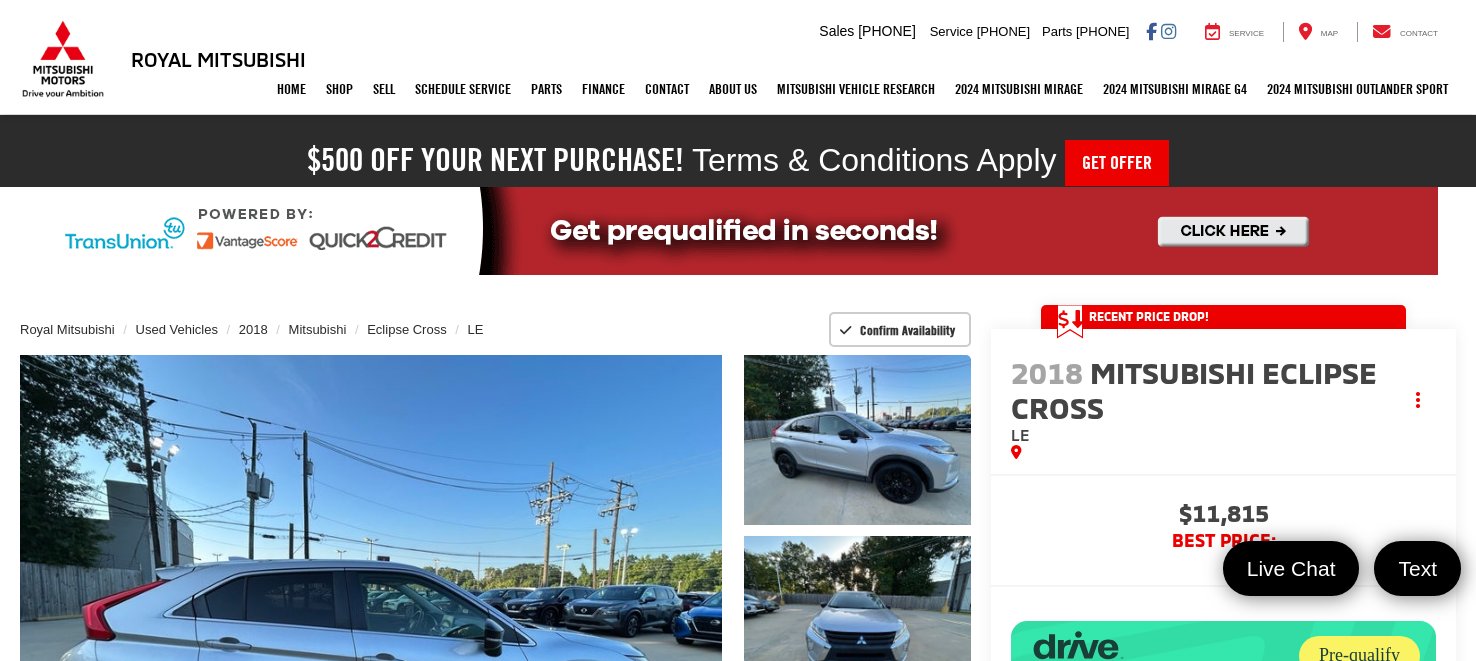 scroll, scrollTop: 0, scrollLeft: 0, axis: both 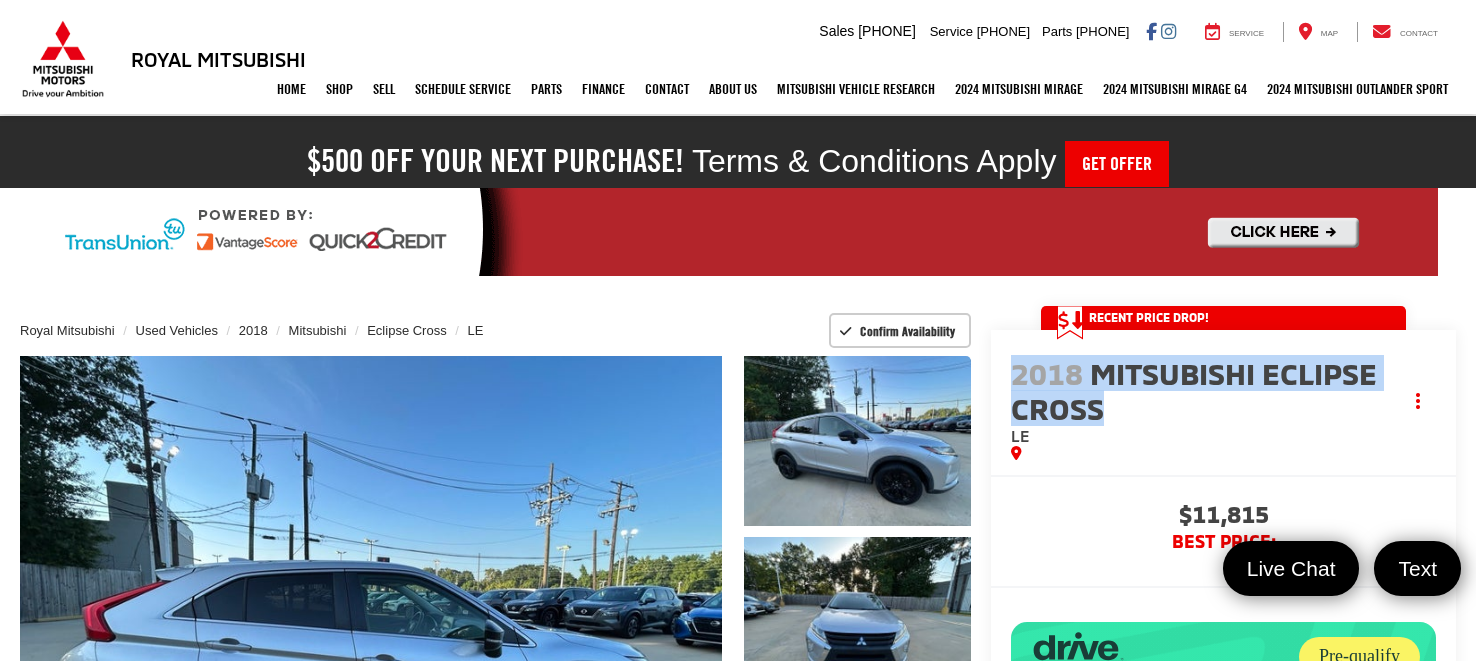 drag, startPoint x: 1115, startPoint y: 402, endPoint x: 1017, endPoint y: 372, distance: 102.48902 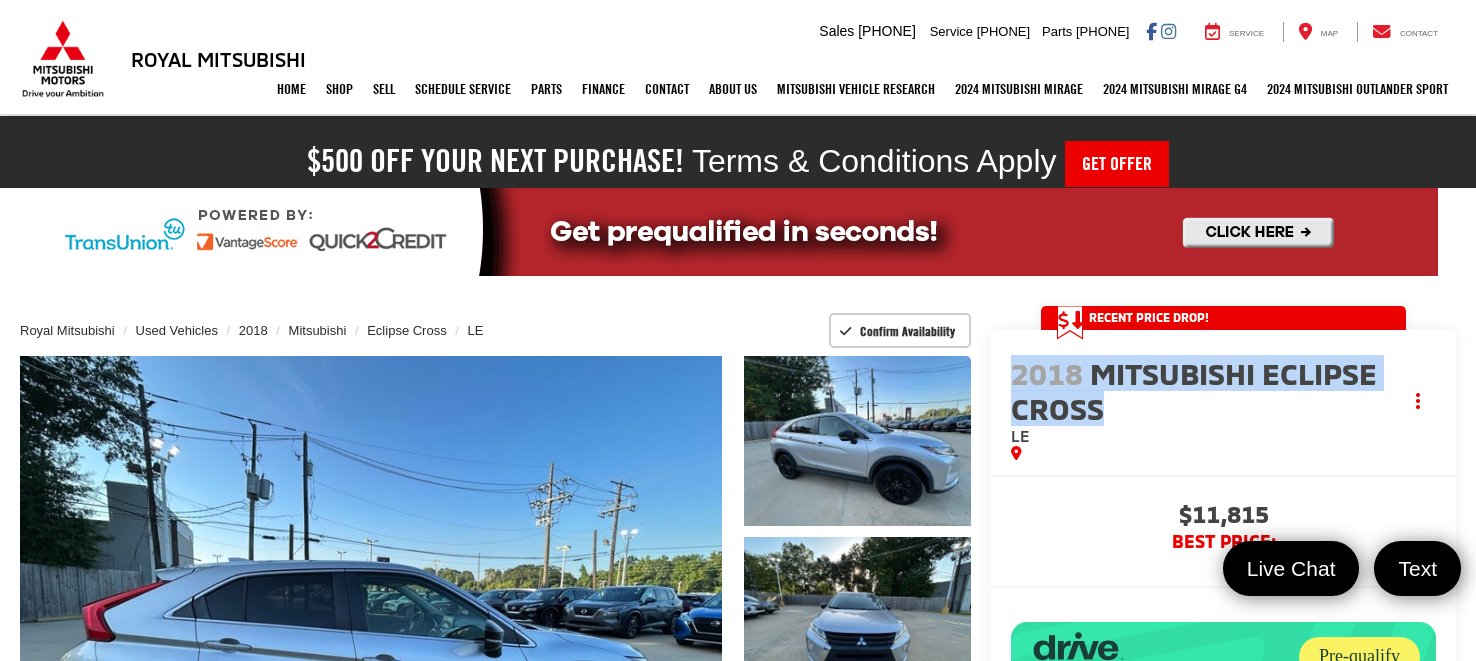 click on "2018
Mitsubishi Eclipse Cross" at bounding box center (1206, 391) 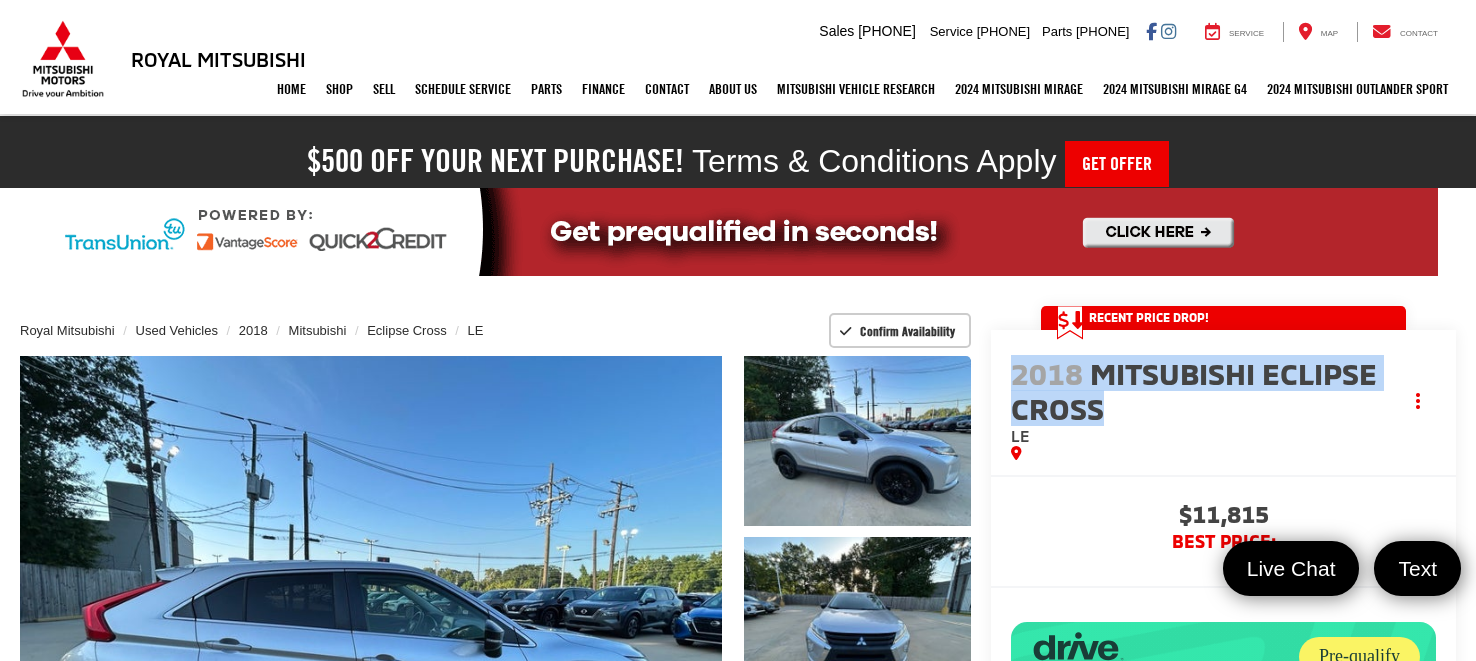 click on "2018
Mitsubishi Eclipse Cross" at bounding box center (1206, 391) 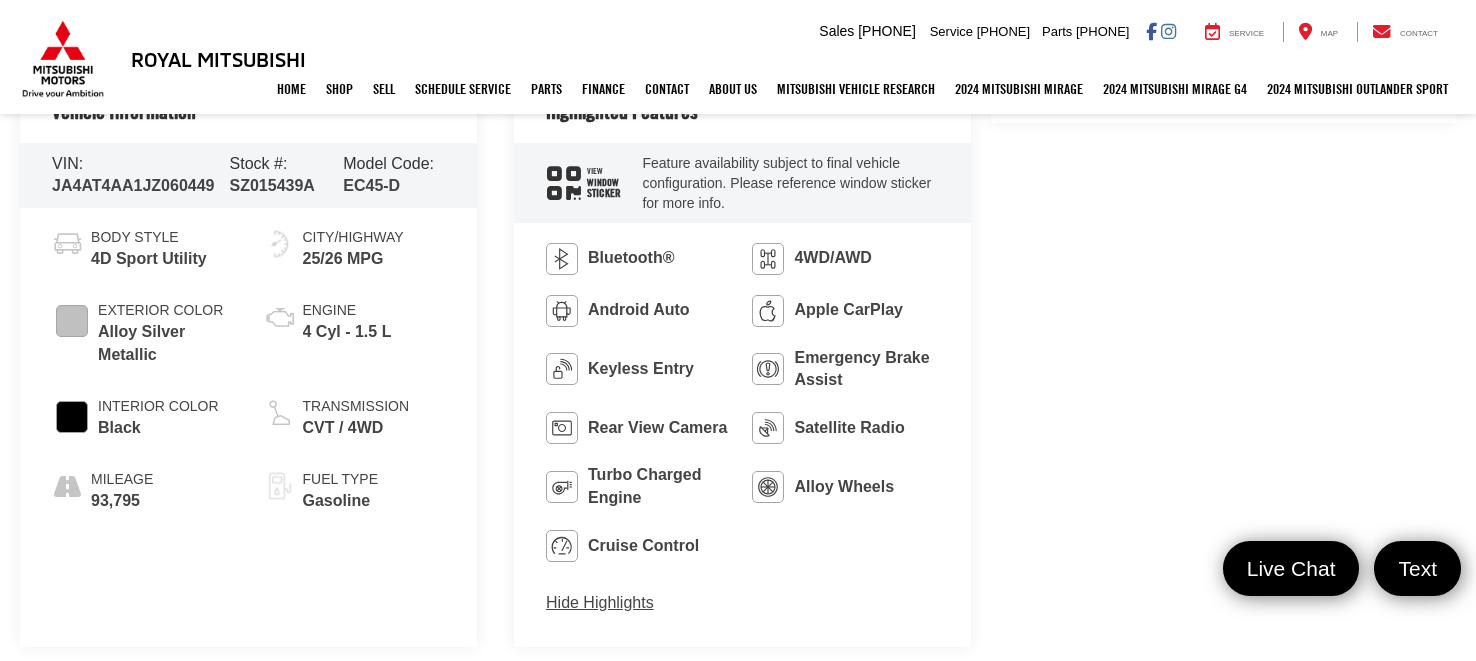 scroll, scrollTop: 1080, scrollLeft: 0, axis: vertical 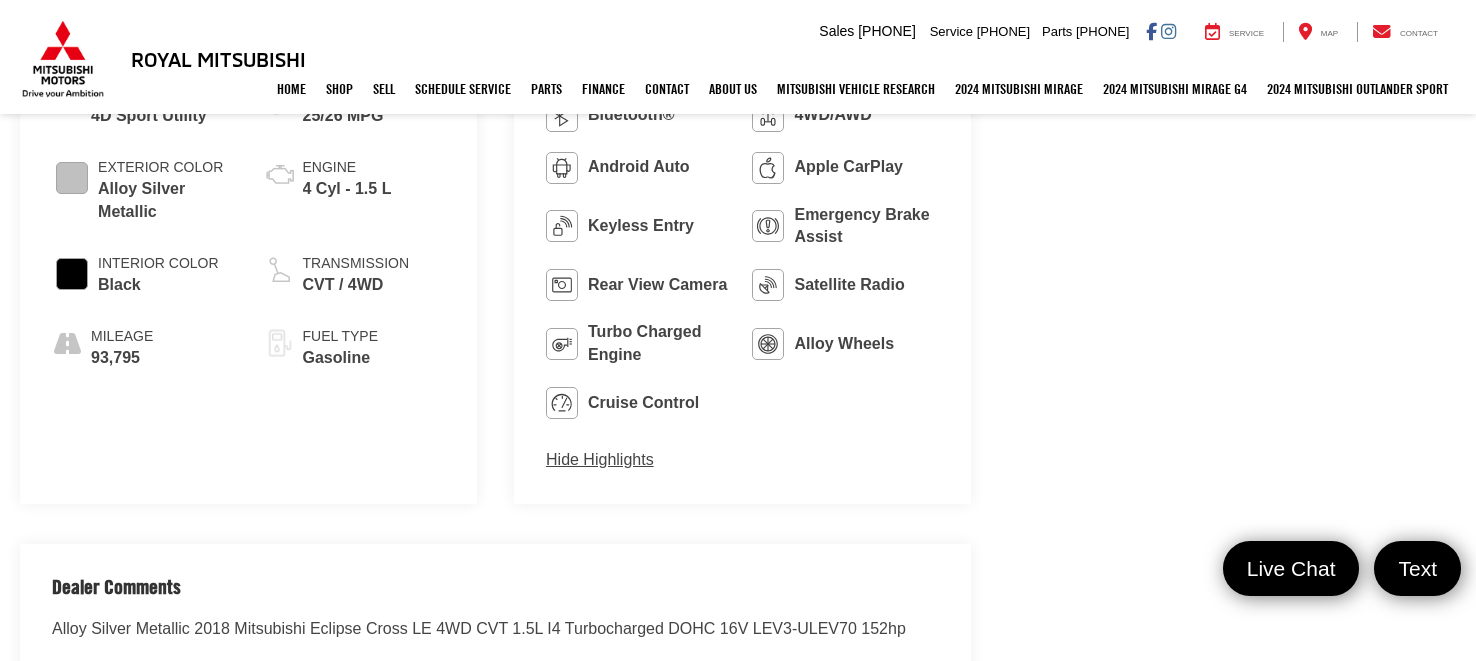 click on "Satellite Radio" at bounding box center (849, 285) 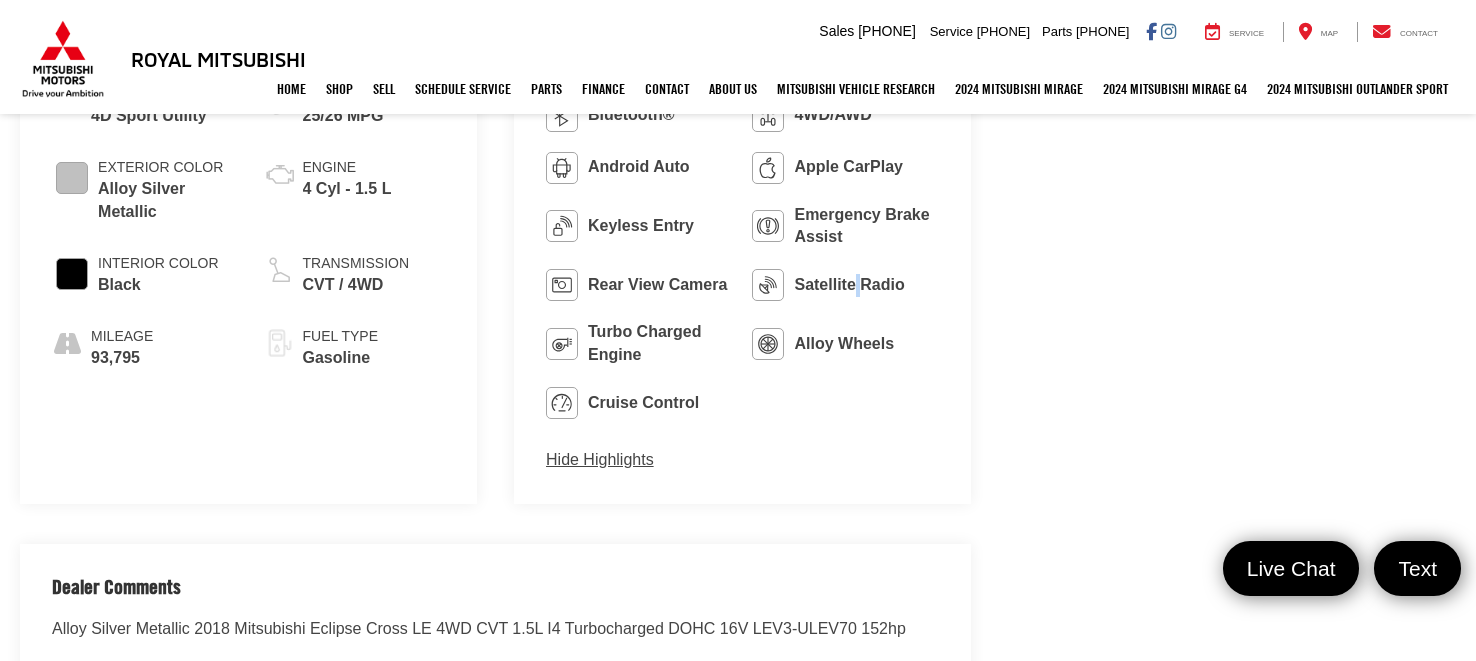 click on "Satellite Radio" at bounding box center [849, 285] 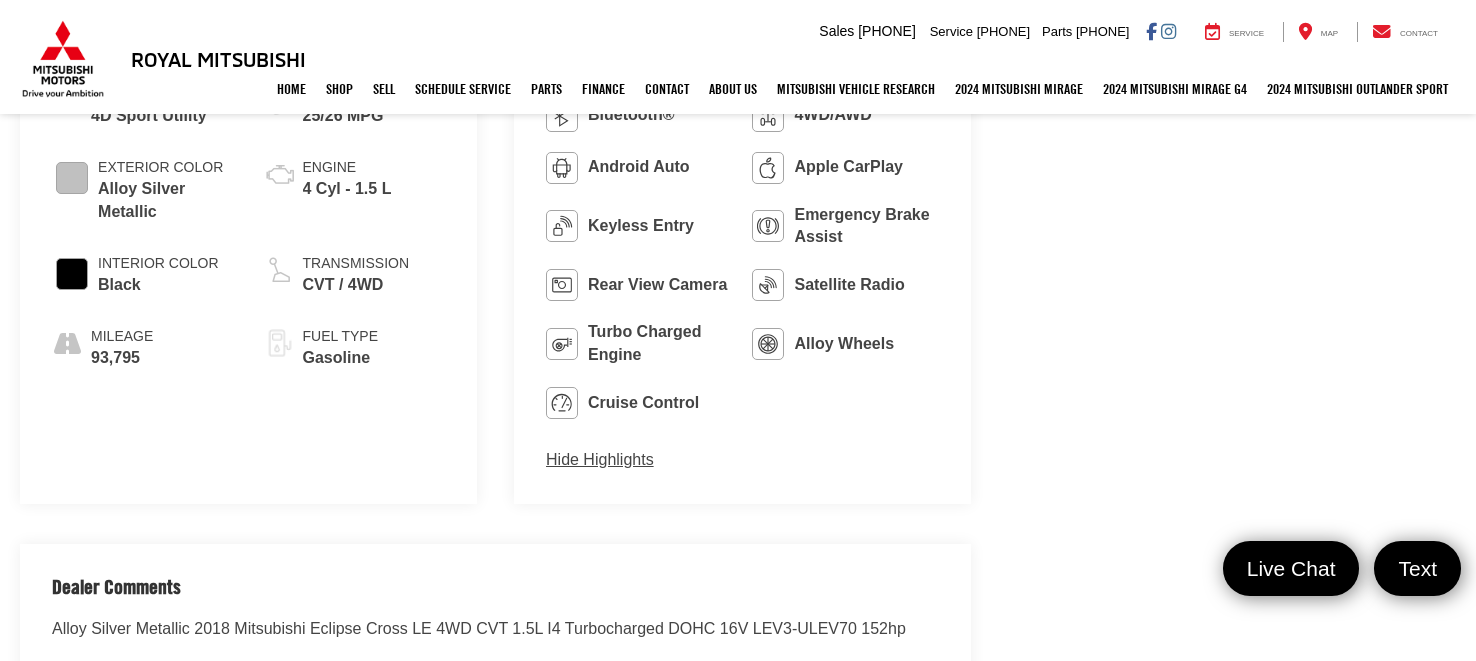 click on "Royal Mitsubishi
Used Vehicles
2018
Mitsubishi
Eclipse Cross
LE
Confirm Availability
Photos
1
/
35
Load More Photos" at bounding box center [738, 607] 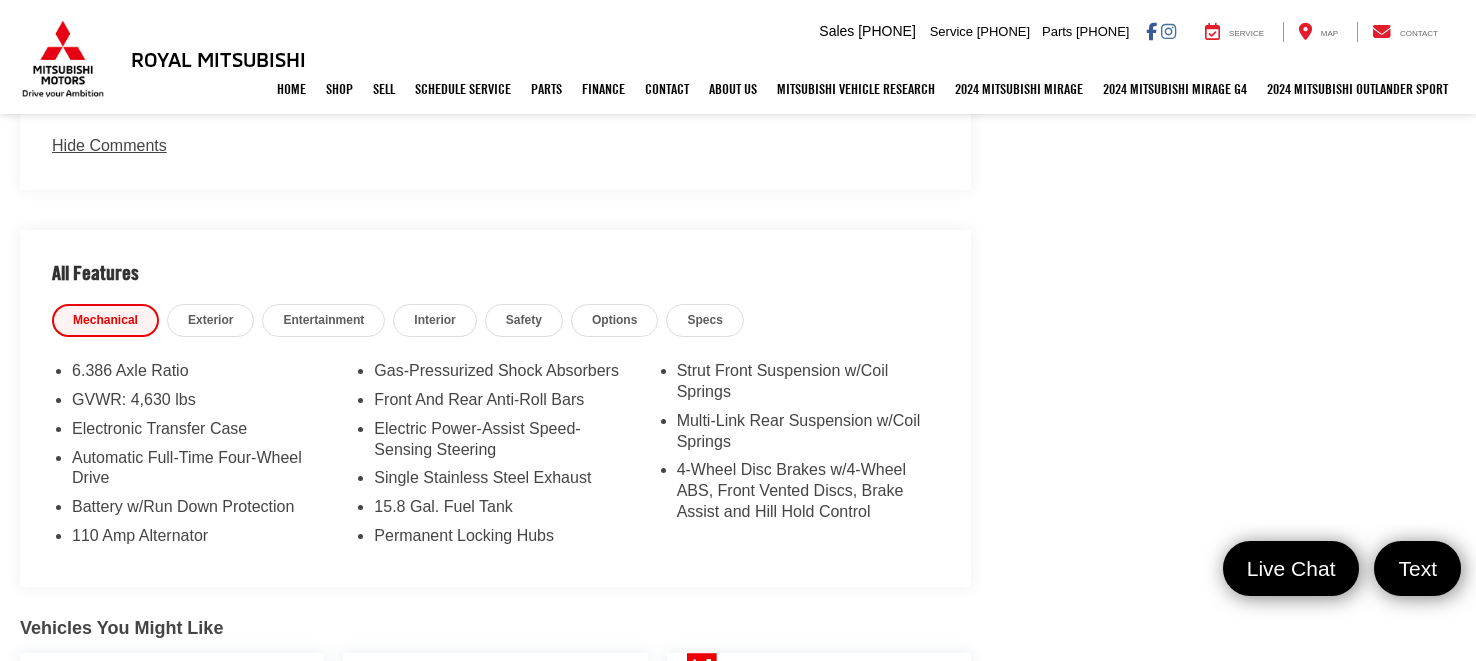scroll, scrollTop: 1655, scrollLeft: 0, axis: vertical 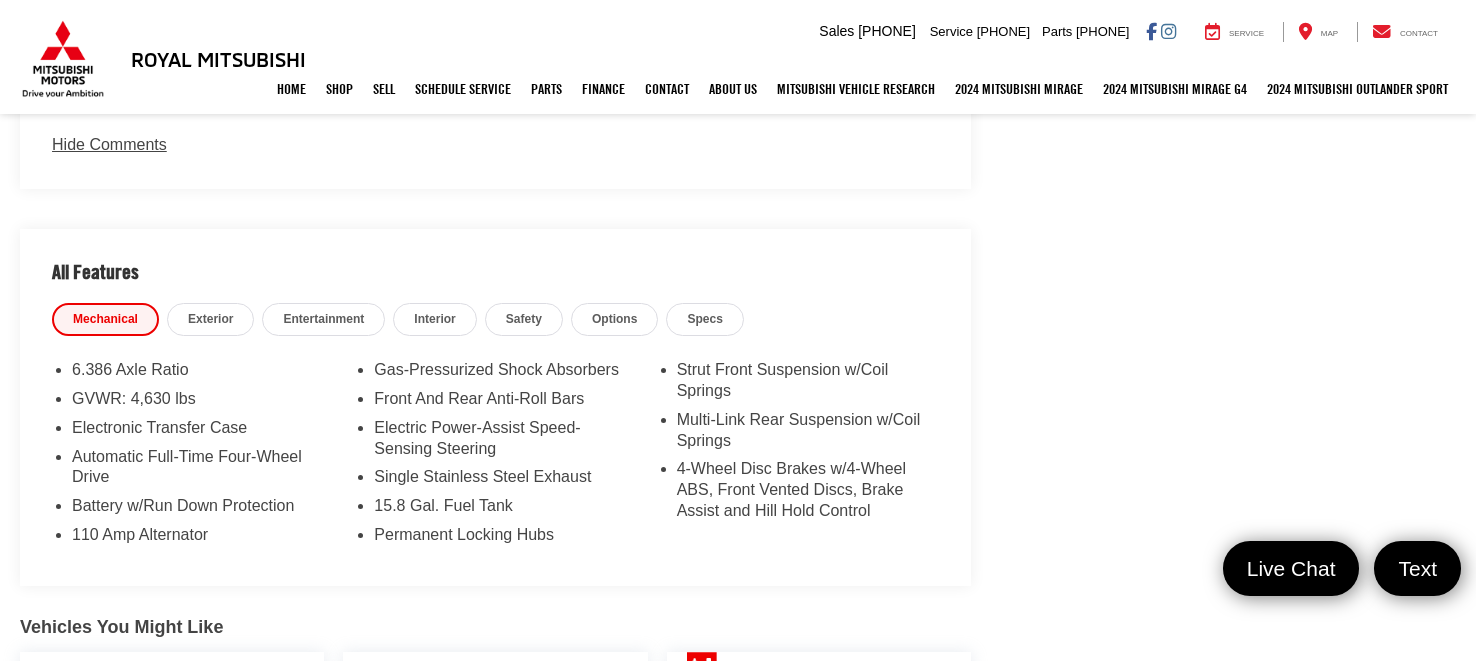 click on "Exterior" at bounding box center (211, 319) 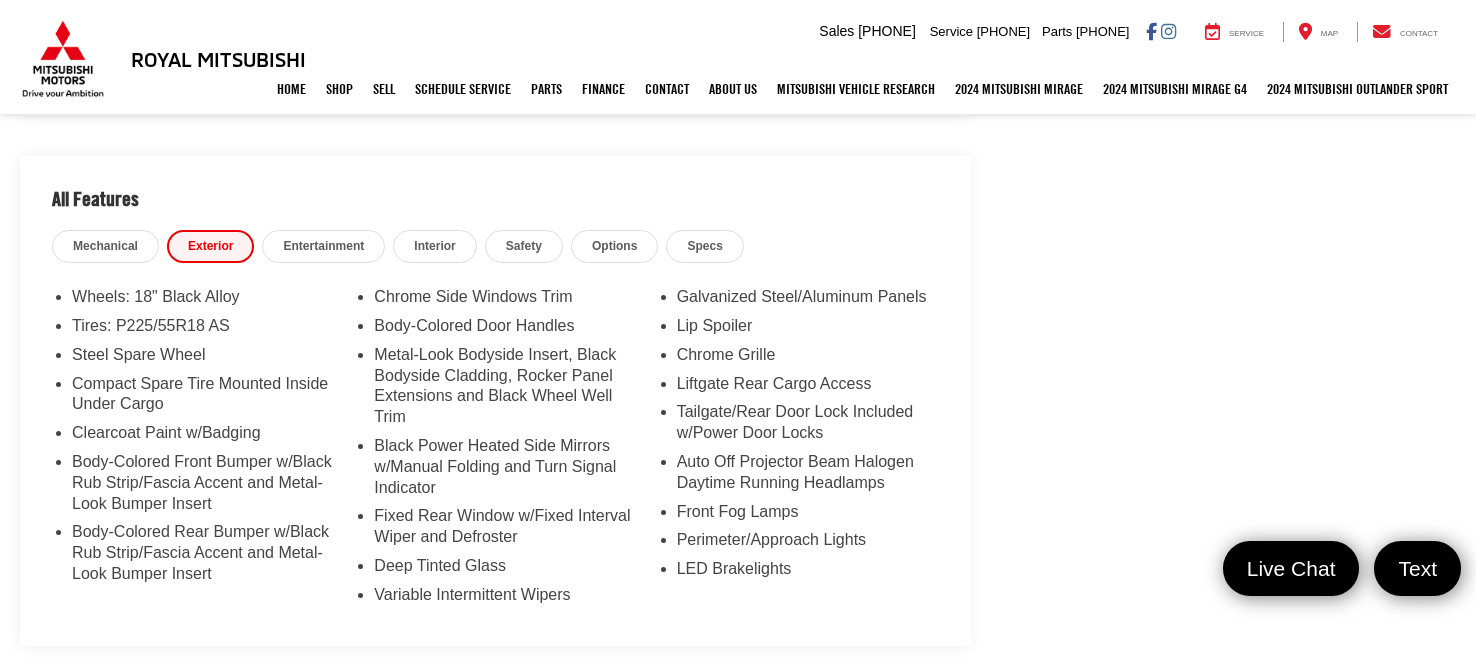 scroll, scrollTop: 1799, scrollLeft: 0, axis: vertical 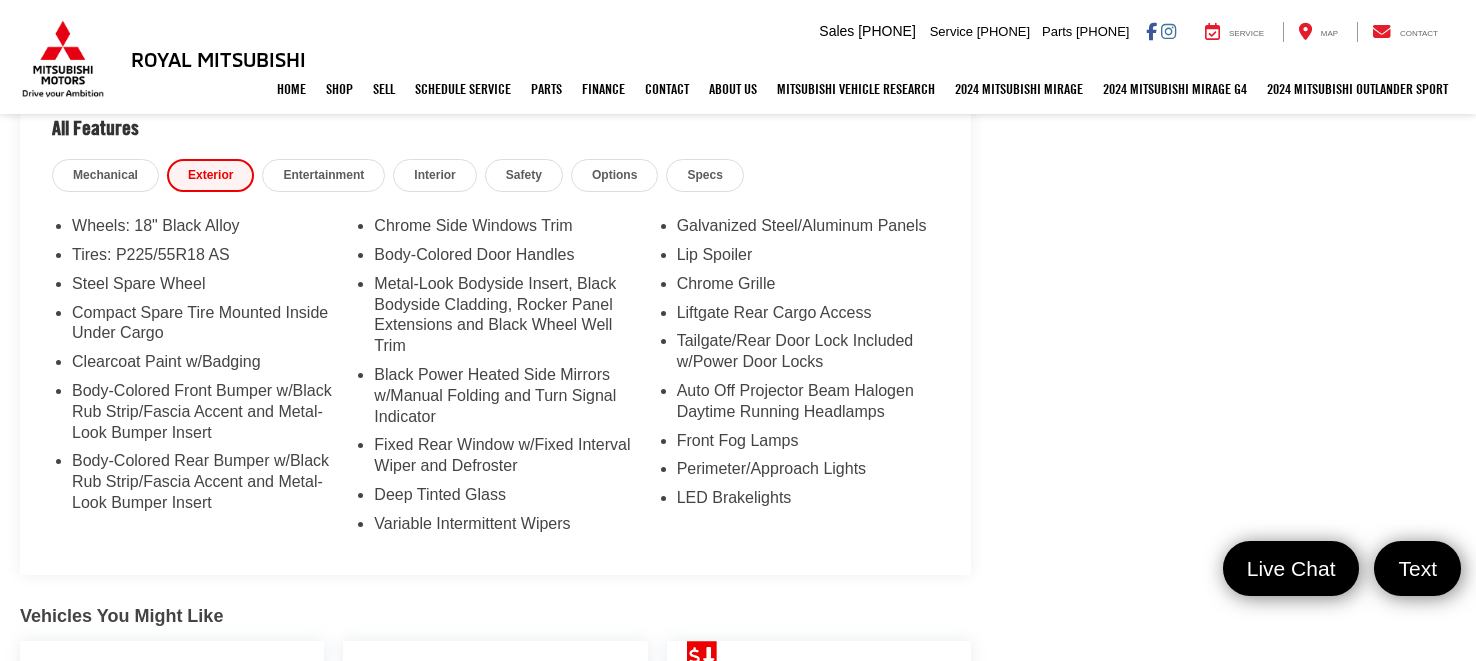 click on "Entertainment" at bounding box center [323, 175] 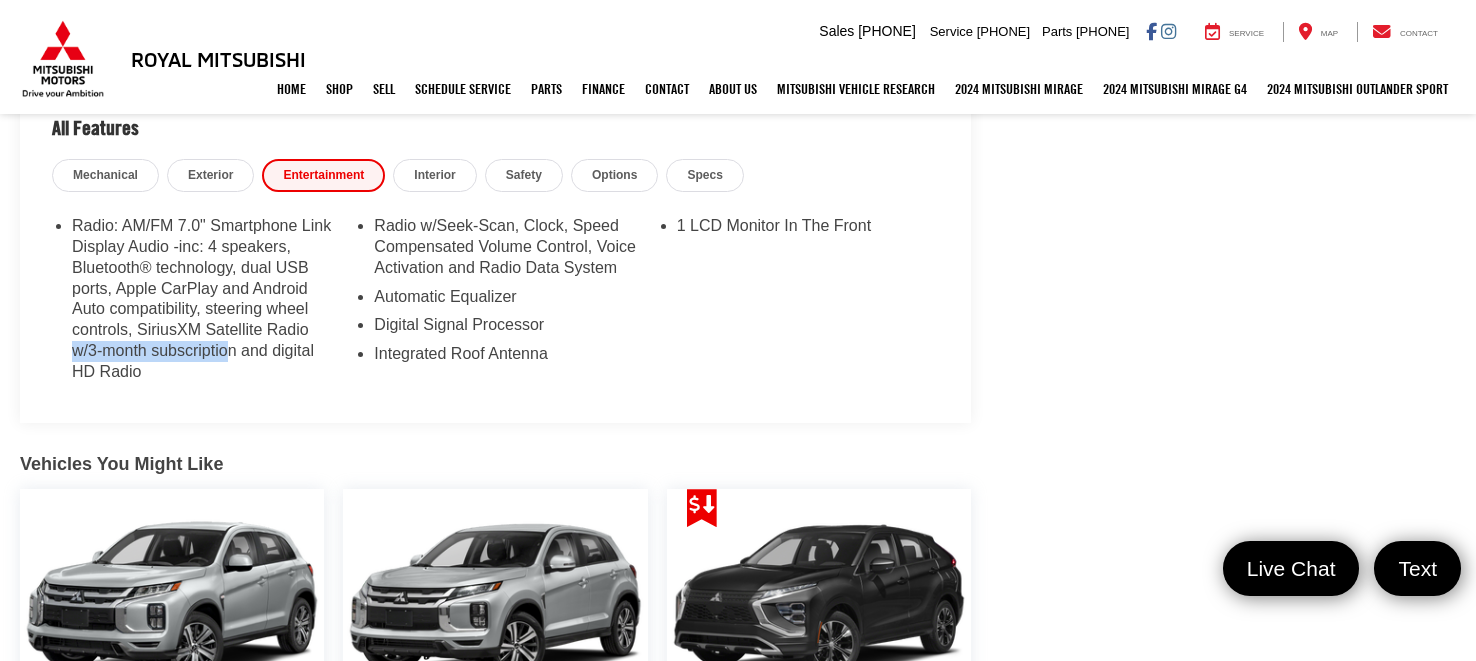 drag, startPoint x: 73, startPoint y: 348, endPoint x: 231, endPoint y: 352, distance: 158.05063 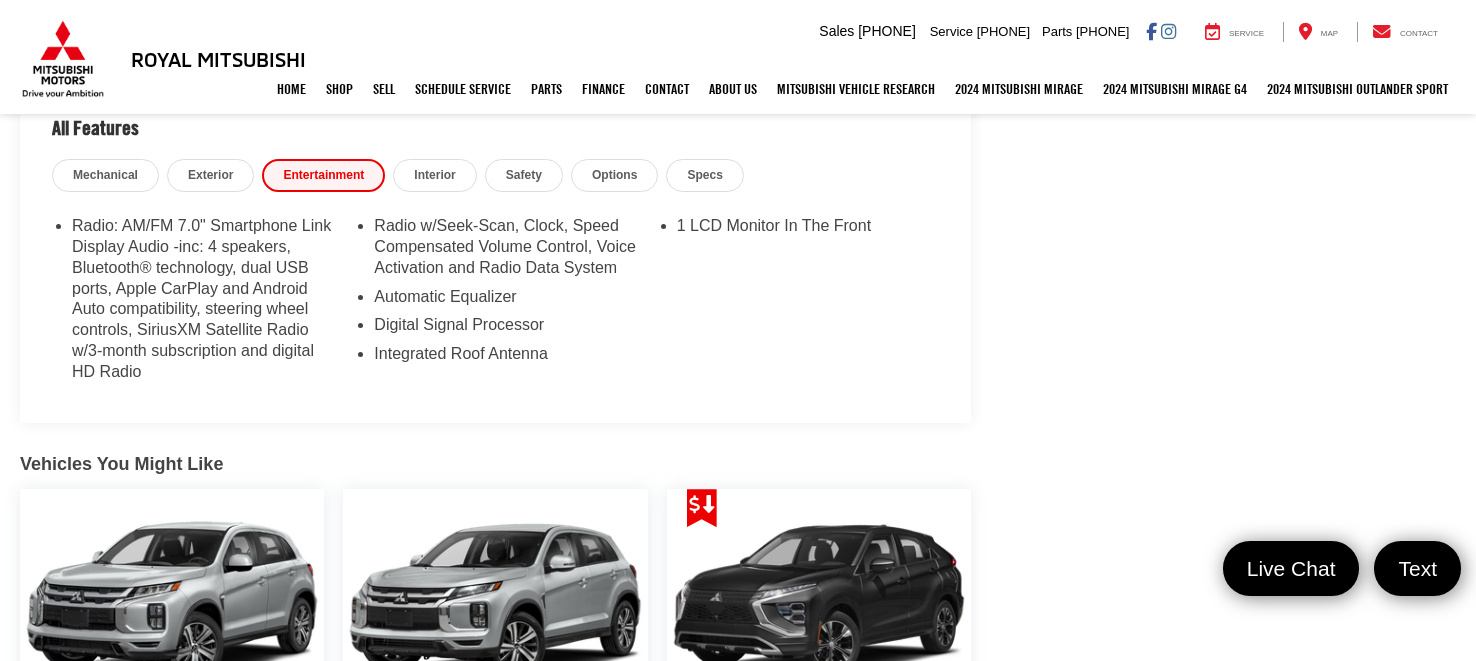click on "Radio: AM/FM 7.0" Smartphone Link Display Audio -inc: 4 speakers, Bluetooth® technology, dual USB ports, Apple CarPlay and Android Auto compatibility, steering wheel controls, SiriusXM Satellite Radio w/3-month subscription and digital HD Radio" at bounding box center (203, 303) 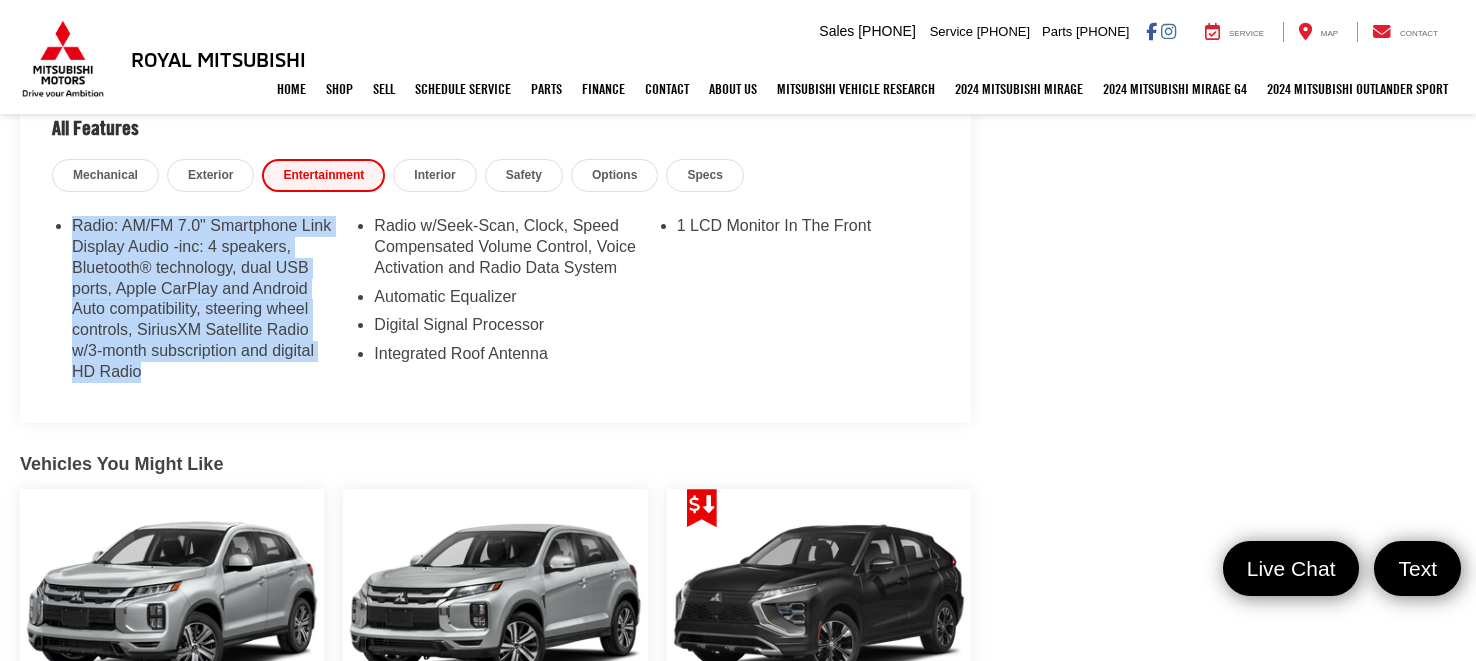 drag, startPoint x: 120, startPoint y: 224, endPoint x: 325, endPoint y: 357, distance: 244.36449 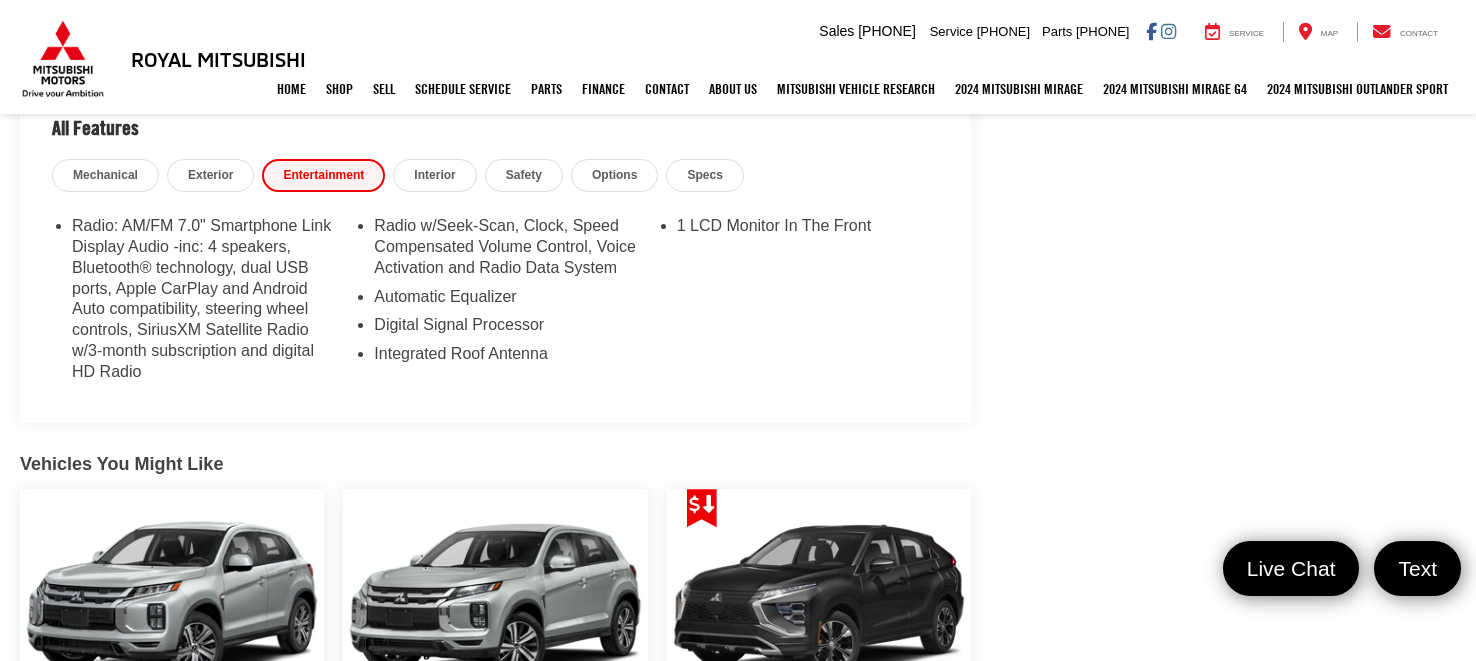 click on "Automatic Equalizer" at bounding box center [505, 301] 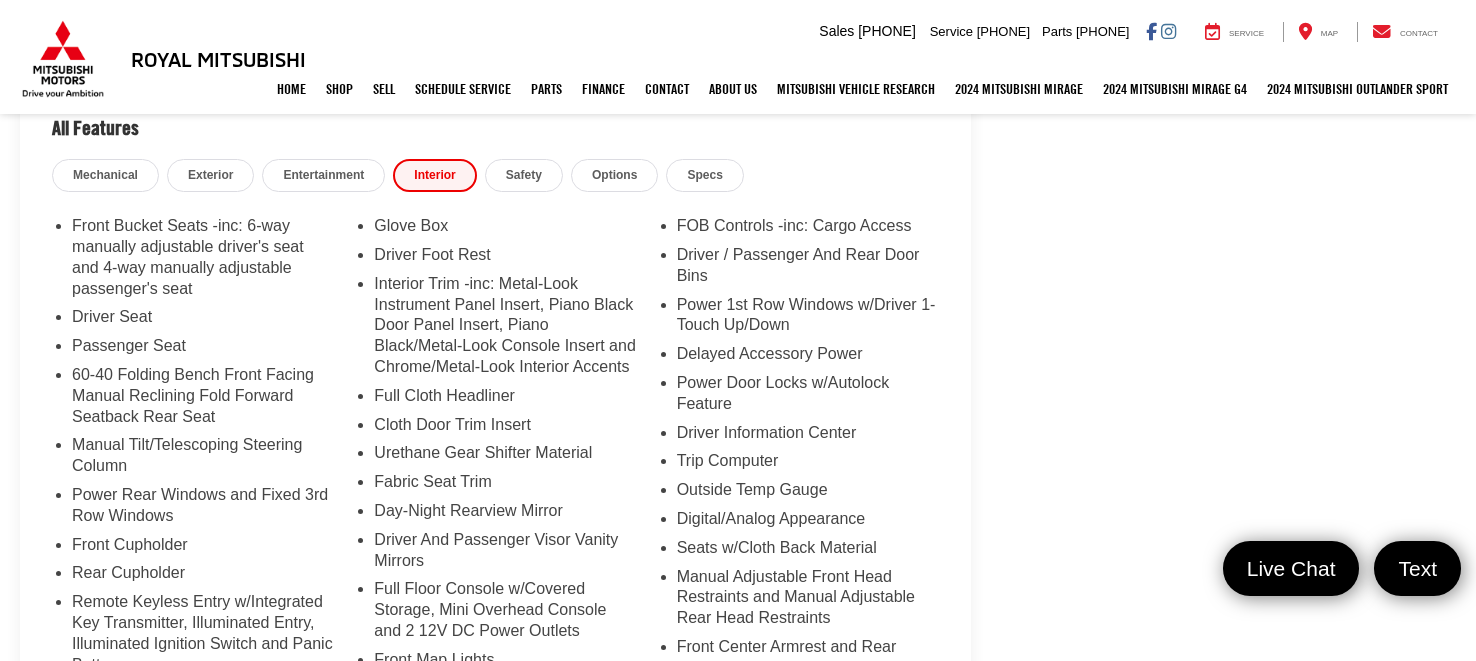 scroll, scrollTop: 1583, scrollLeft: 0, axis: vertical 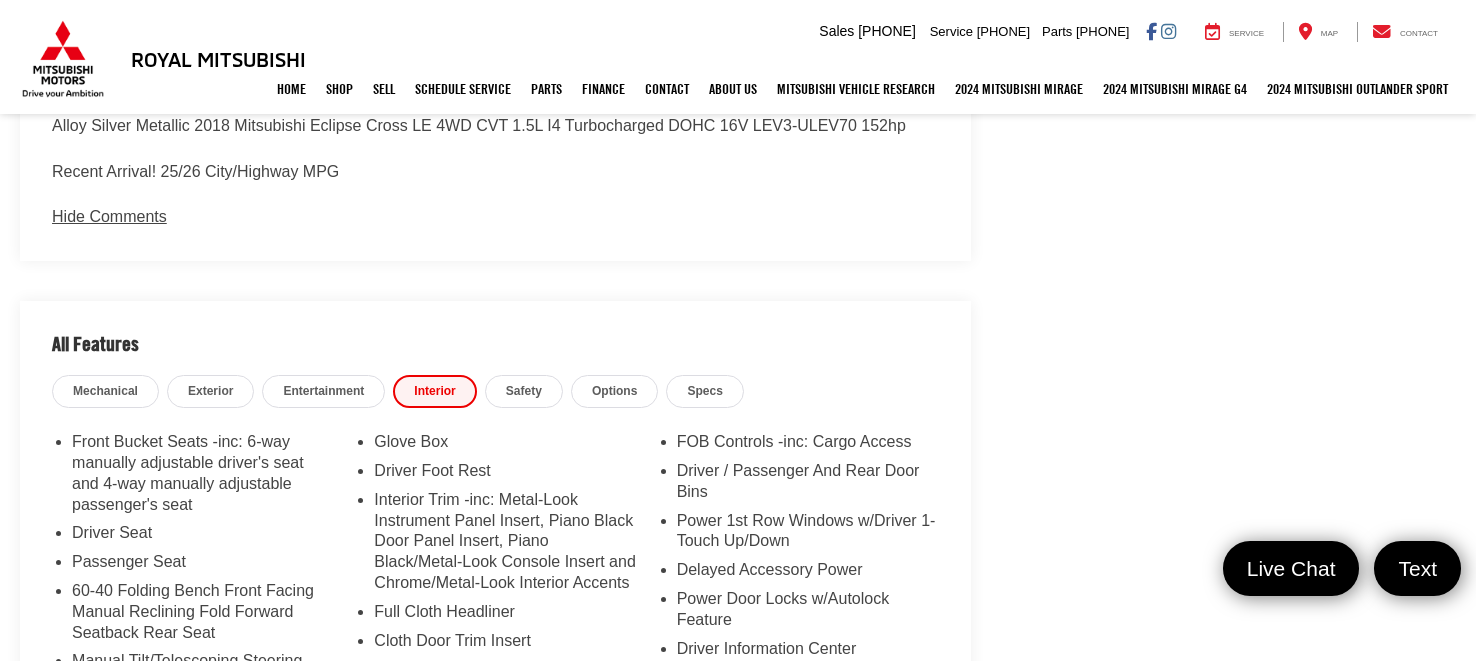 click on "Safety" at bounding box center (524, 391) 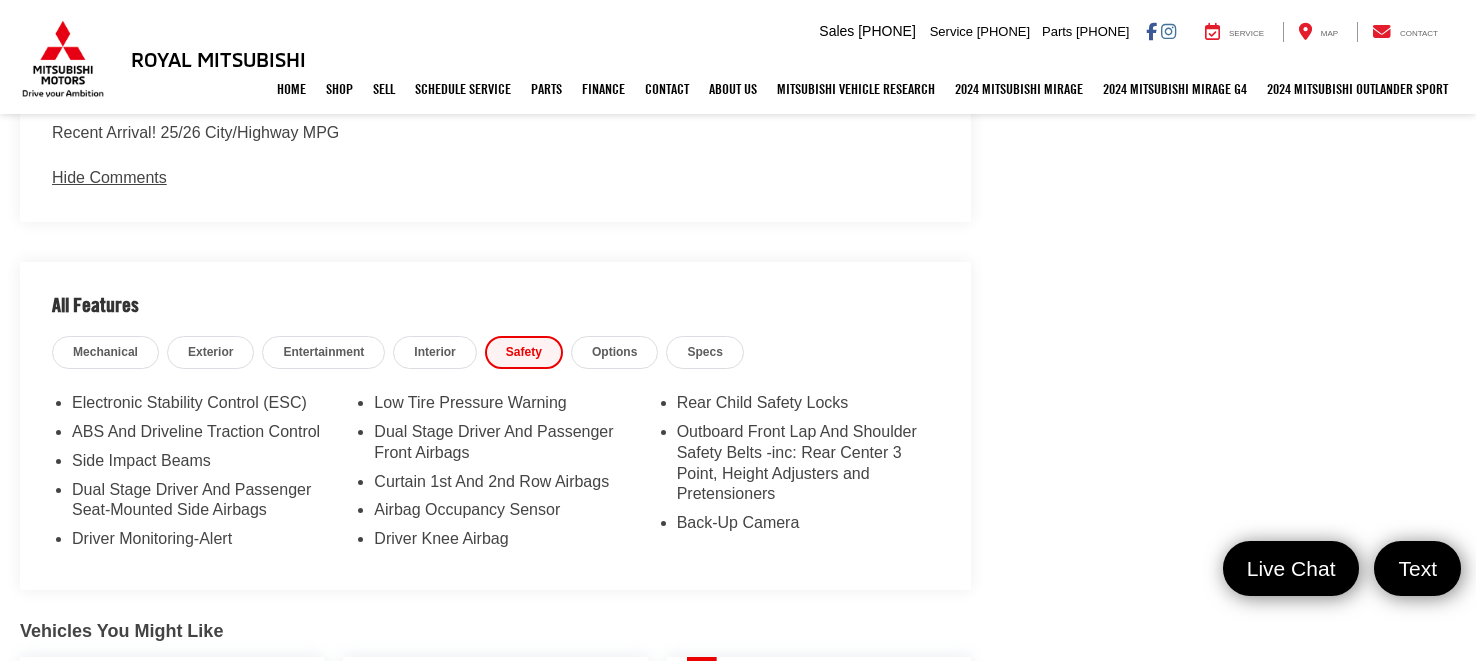 scroll, scrollTop: 1655, scrollLeft: 0, axis: vertical 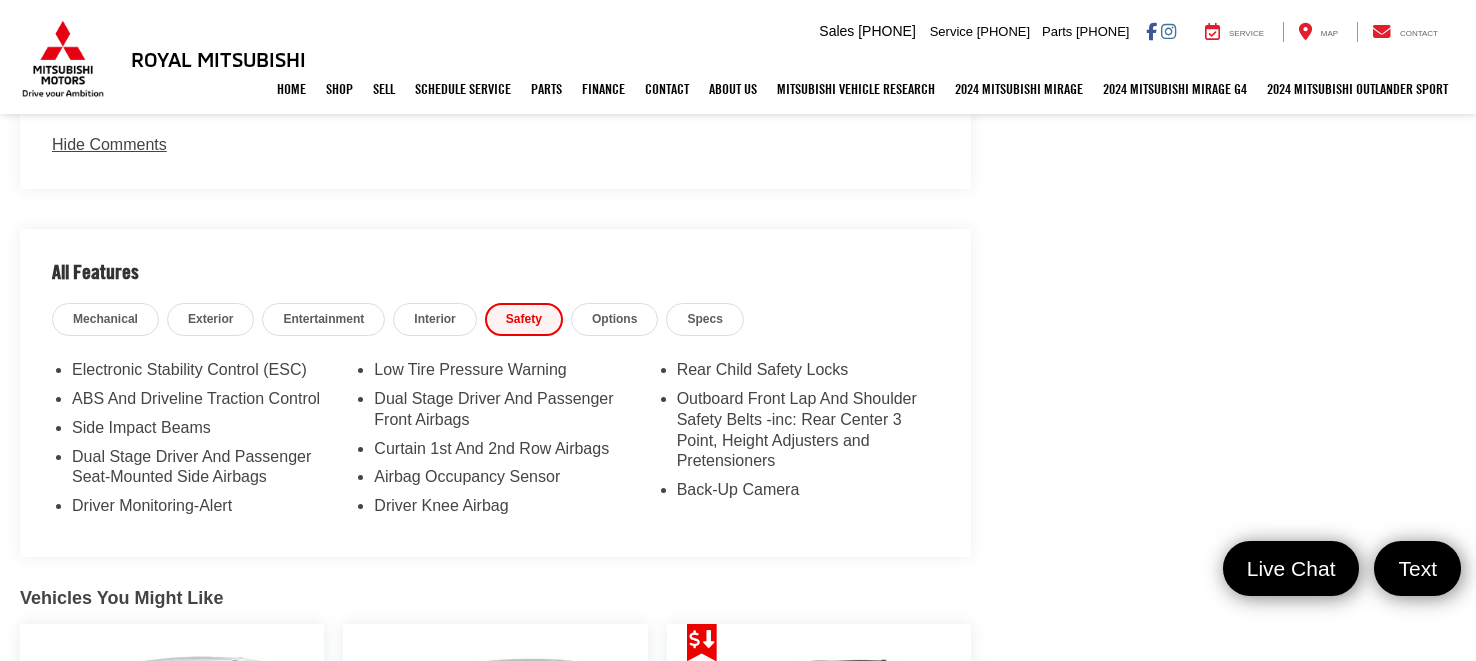 click on "Options" at bounding box center (614, 319) 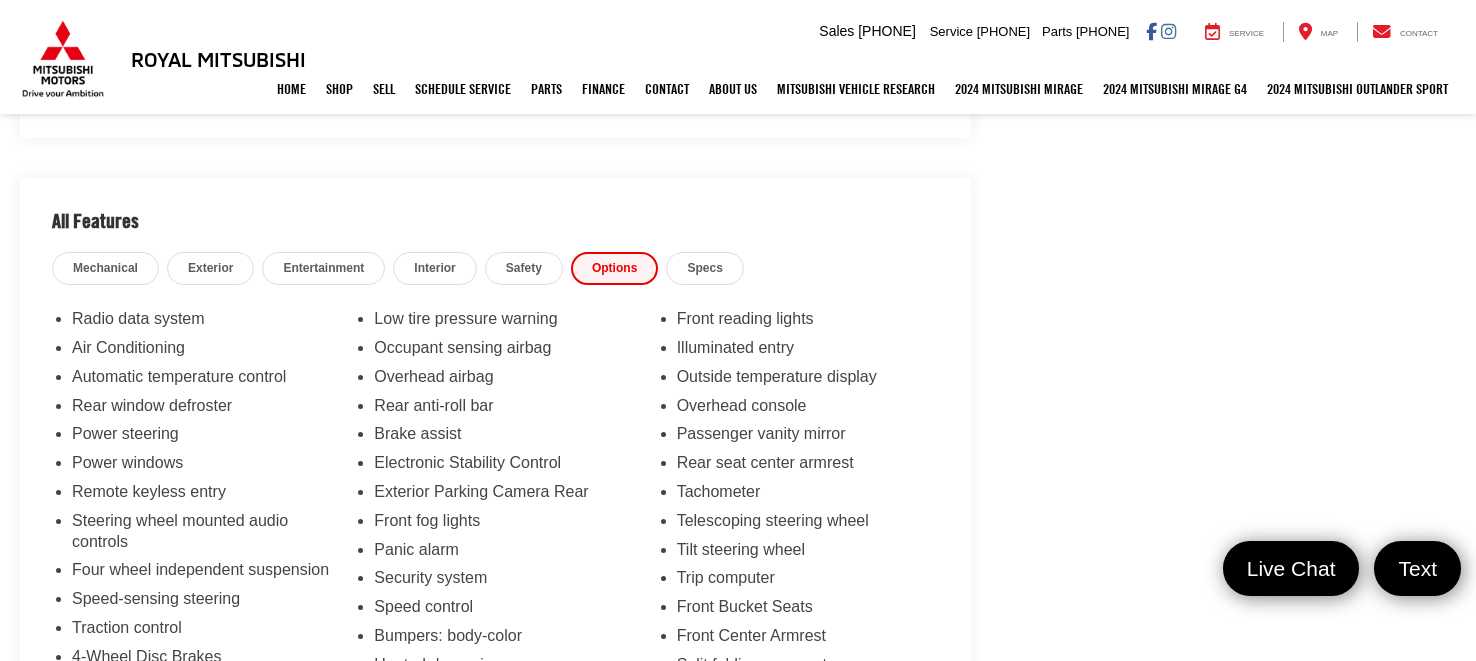 scroll, scrollTop: 1728, scrollLeft: 0, axis: vertical 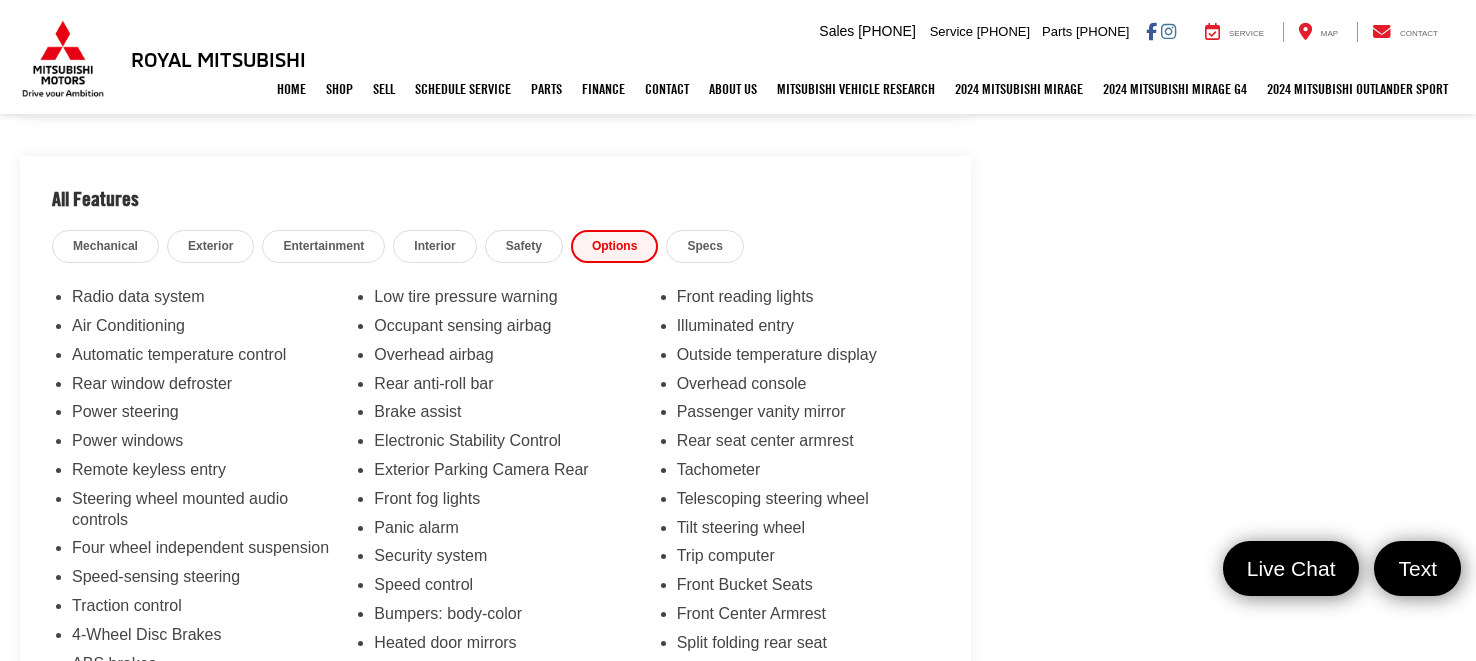 click on "Specs" at bounding box center [704, 246] 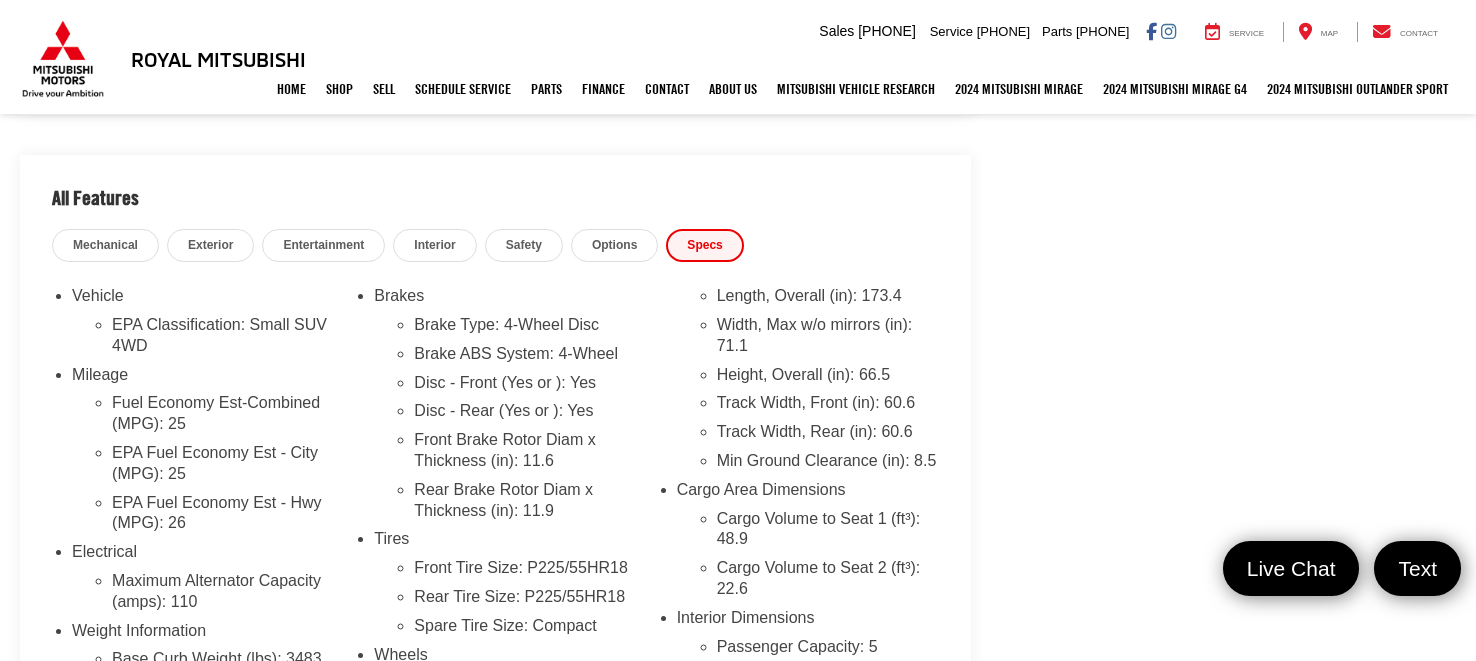 scroll, scrollTop: 1655, scrollLeft: 0, axis: vertical 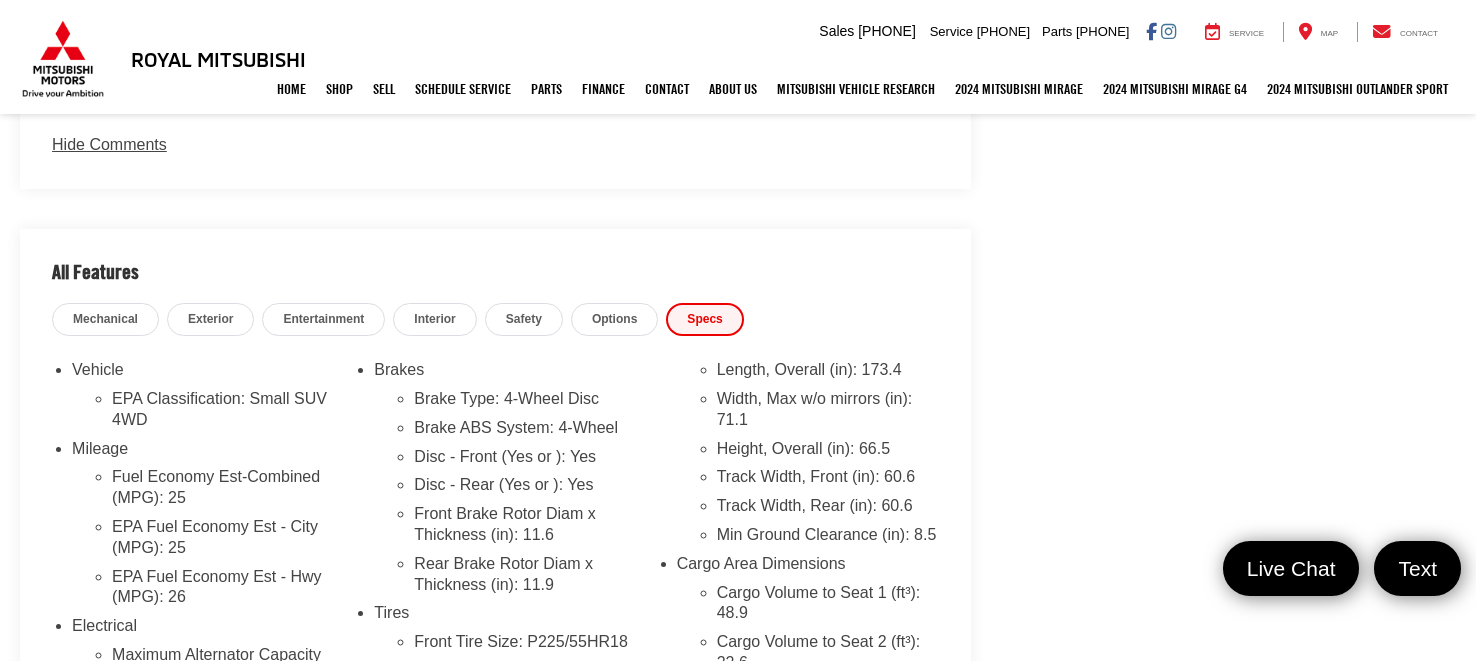 click on "Mechanical" at bounding box center (105, 319) 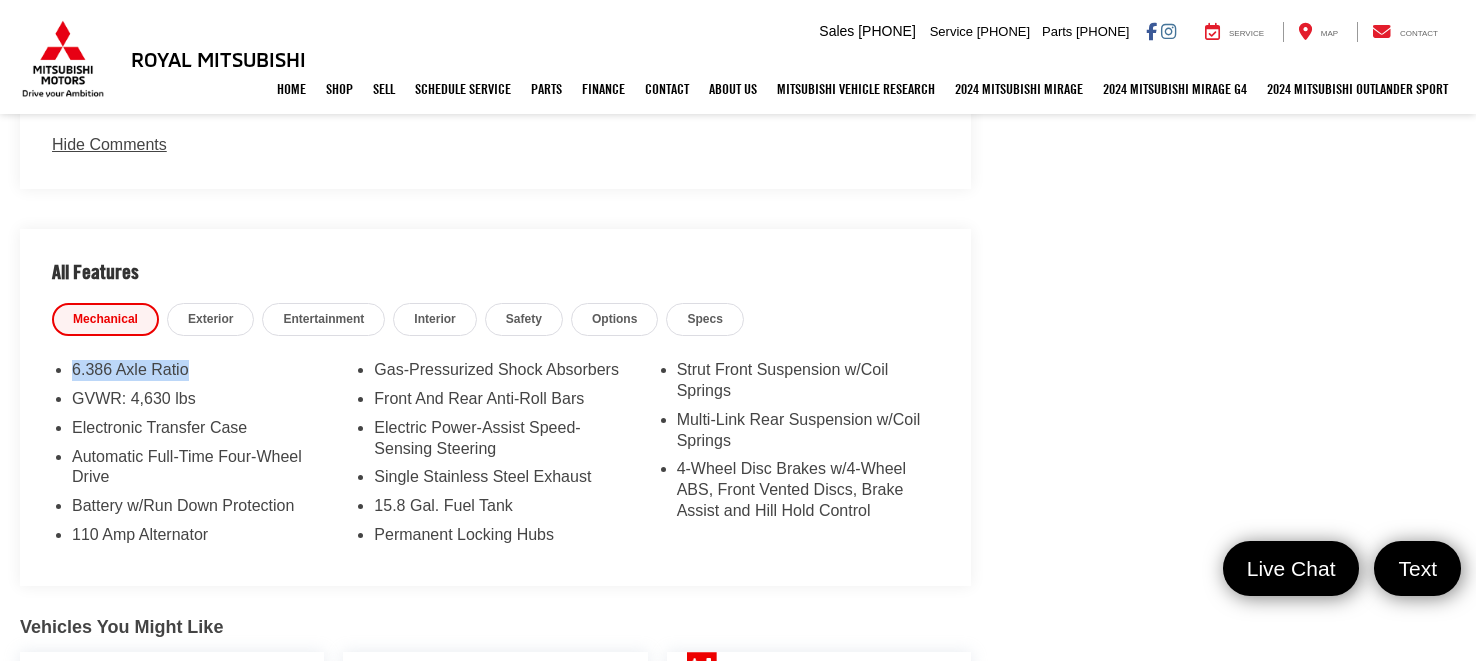 drag, startPoint x: 69, startPoint y: 363, endPoint x: 247, endPoint y: 396, distance: 181.03314 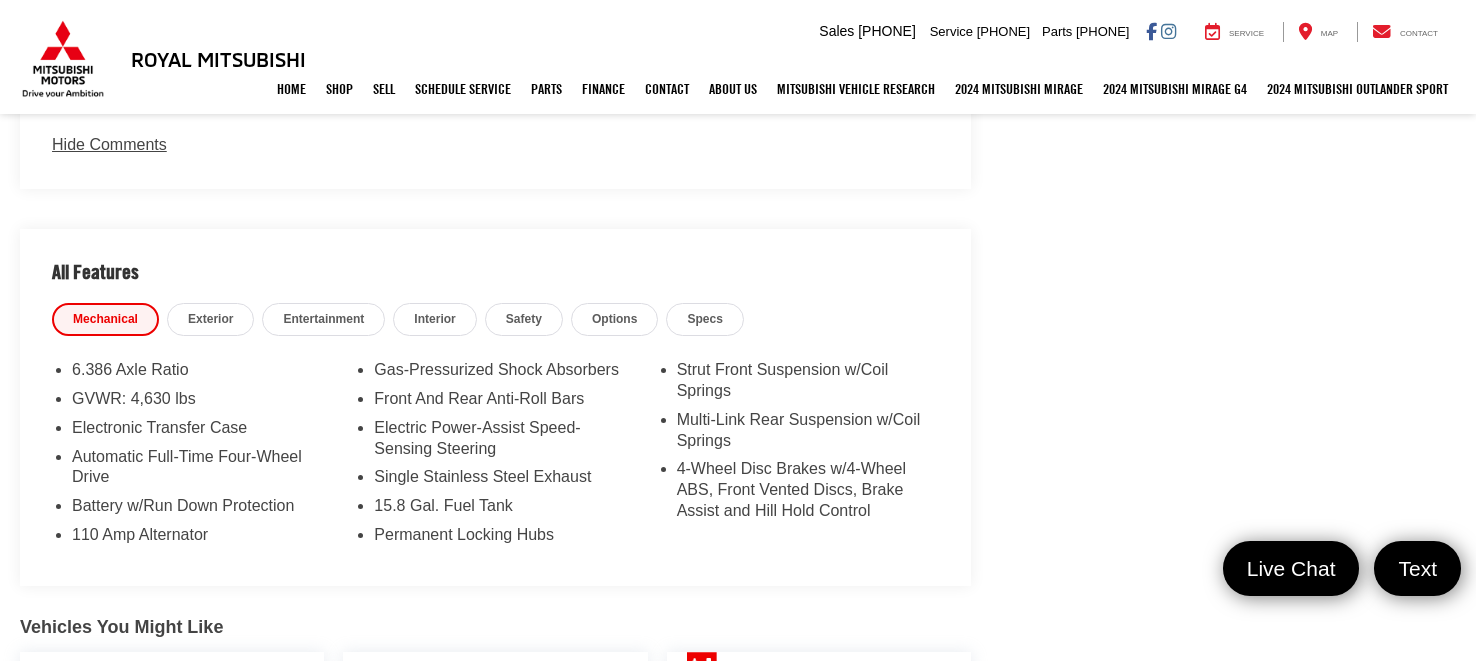 click on "Electronic Transfer Case" at bounding box center [203, 432] 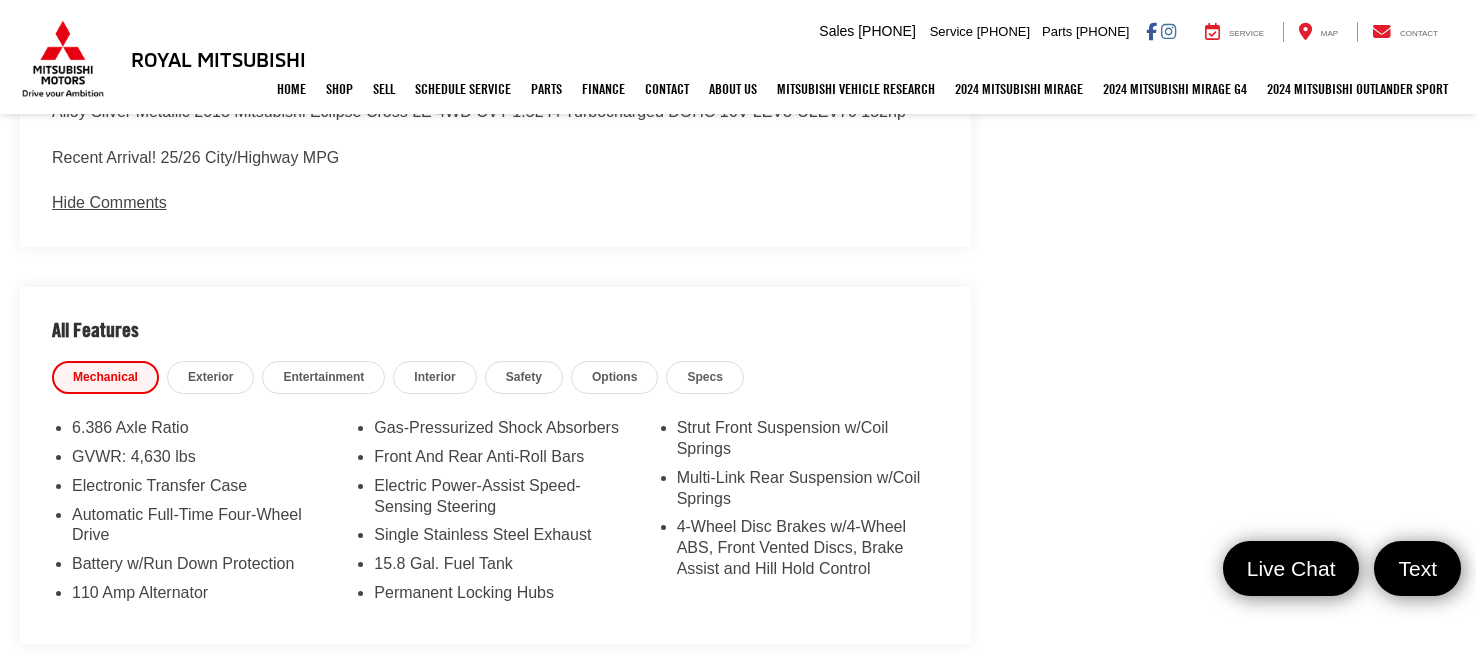 scroll, scrollTop: 1583, scrollLeft: 0, axis: vertical 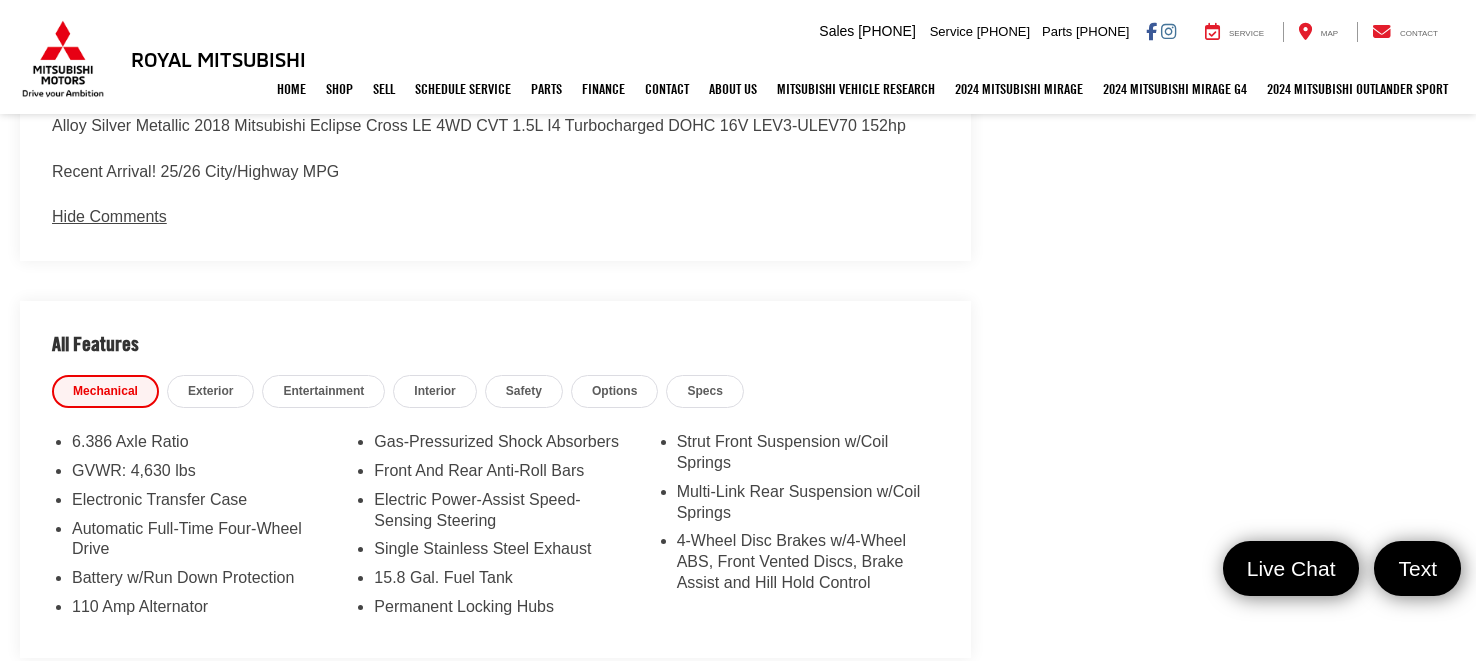 click on "Electronic Transfer Case" at bounding box center (203, 504) 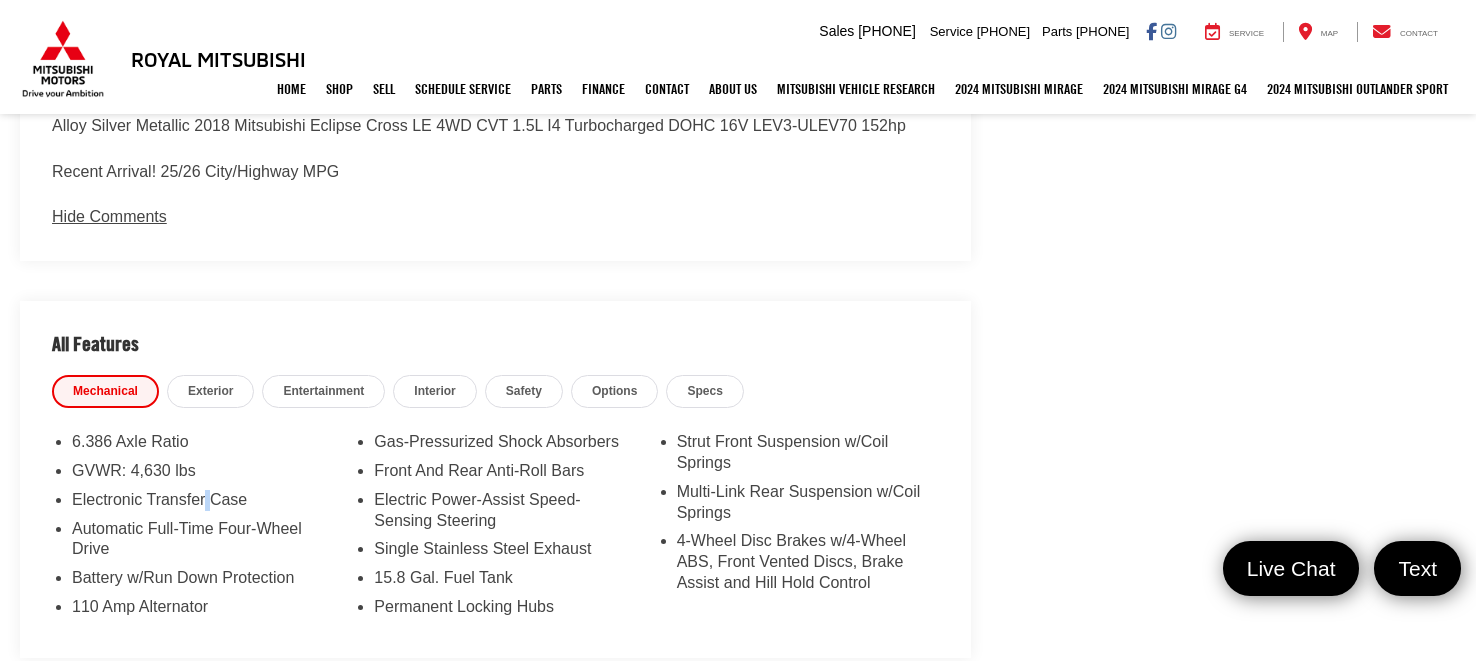 click on "Electronic Transfer Case" at bounding box center (203, 504) 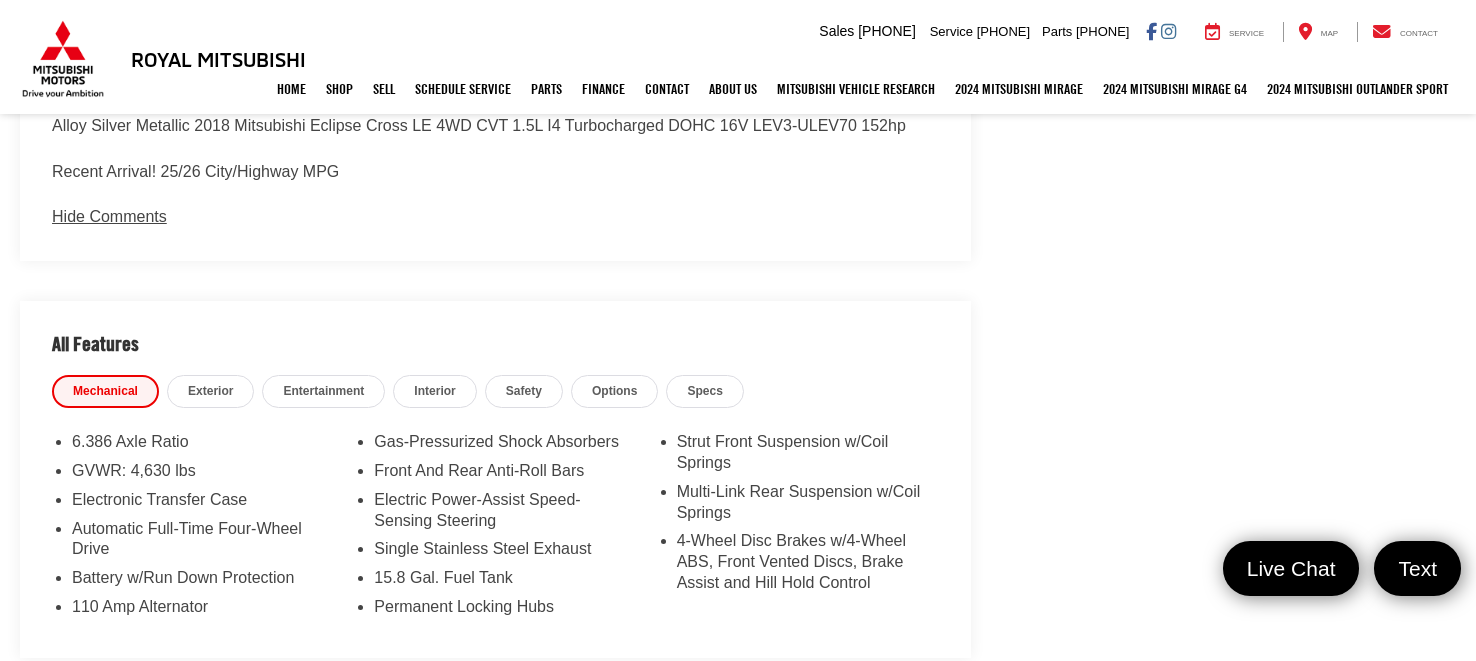 click on "Automatic Full-Time Four-Wheel Drive" at bounding box center [203, 544] 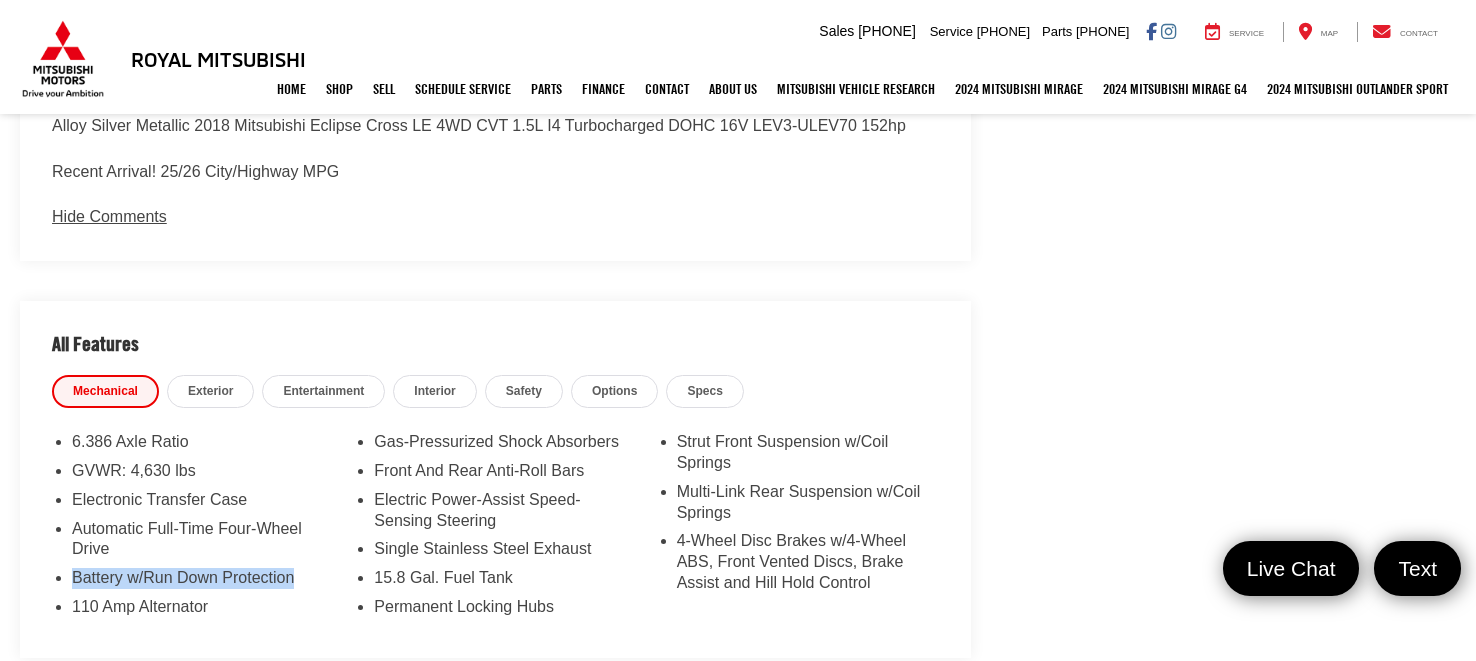 drag, startPoint x: 299, startPoint y: 574, endPoint x: 75, endPoint y: 578, distance: 224.0357 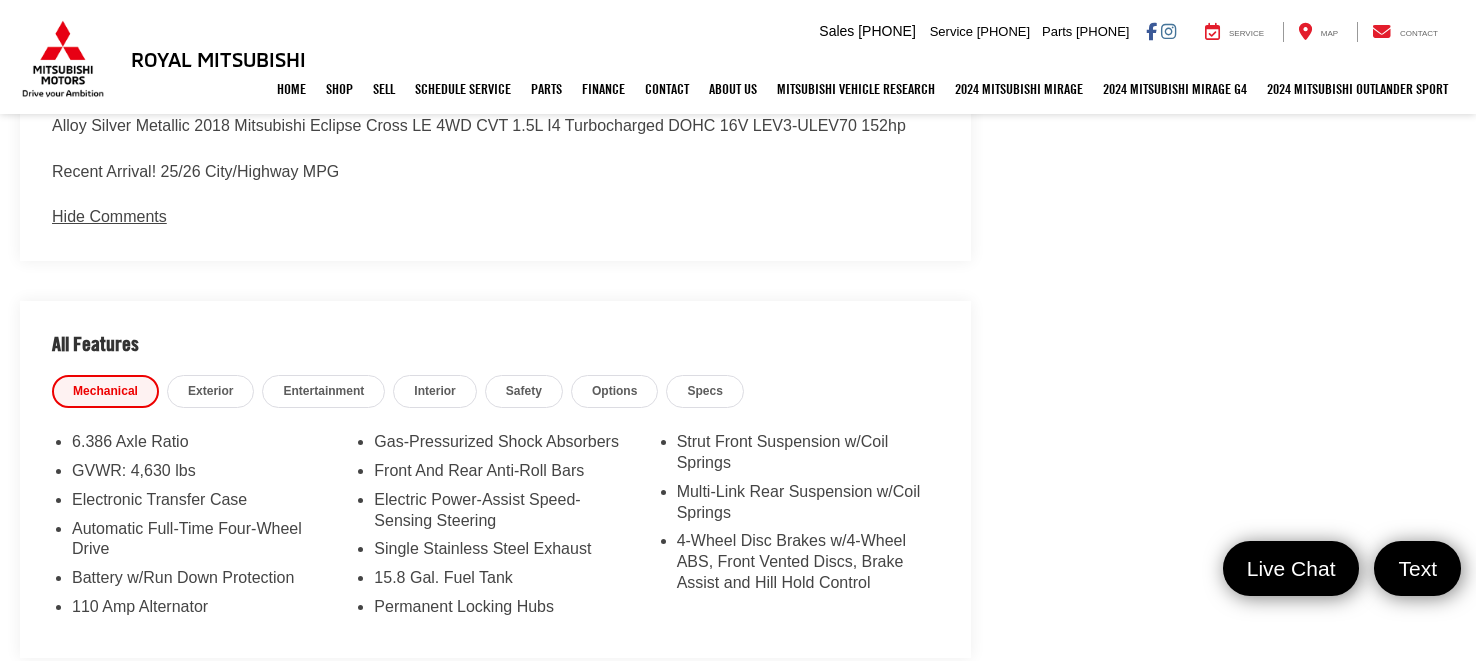 click on "6.386 Axle Ratio
GVWR: 4,630 lbs
Electronic Transfer Case
Automatic Full-Time Four-Wheel Drive
Battery w/Run Down Protection
110 Amp Alternator
Gas-Pressurized Shock Absorbers
Front And Rear Anti-Roll Bars
Electric Power-Assist Speed-Sensing Steering
Single Stainless Steel Exhaust
15.8 Gal. Fuel Tank
Permanent Locking Hubs
Strut Front Suspension w/Coil Springs
Multi-Link Rear Suspension w/Coil Springs
4-Wheel Disc Brakes w/4-Wheel ABS, Front Vented Discs, Brake Assist and Hill Hold Control
Wheels: 18" Black Alloy
Tires: P225/55R18 AS
Steel Spare Wheel
Compact Spare Tire Mounted Inside Under Cargo
Clearcoat Paint w/Badging
Body-Colored Front Bumper w/Black Rub Strip/Fascia Accent and Metal-Look Bumper Insert
Body-Colored Rear Bumper w/Black Rub Strip/Fascia Accent and Metal-Look Bumper Insert
Chrome Side Windows Trim
Body-Colored Door Handles
Metal-Look Bodyside Insert, Black Bodyside Cladding, Rocker Panel Extensions and Black Wheel Well Trim" at bounding box center (495, 535) 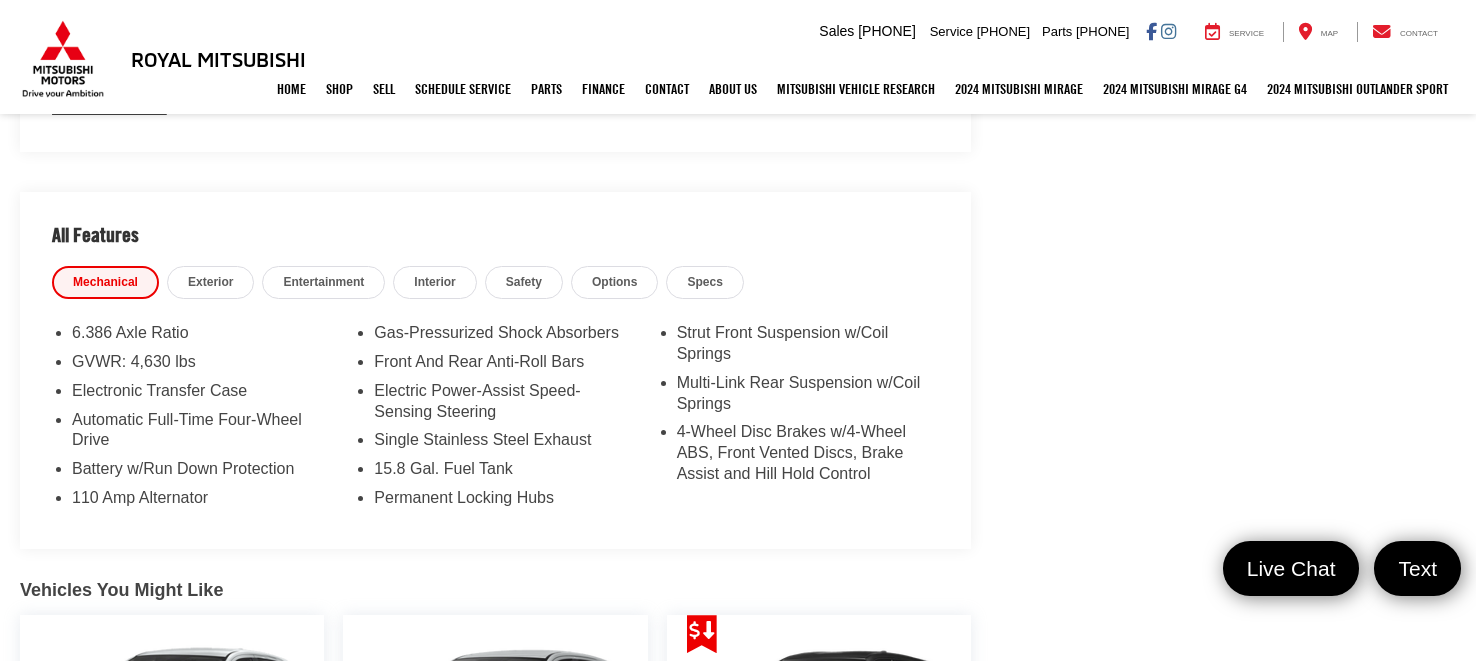 scroll, scrollTop: 1728, scrollLeft: 0, axis: vertical 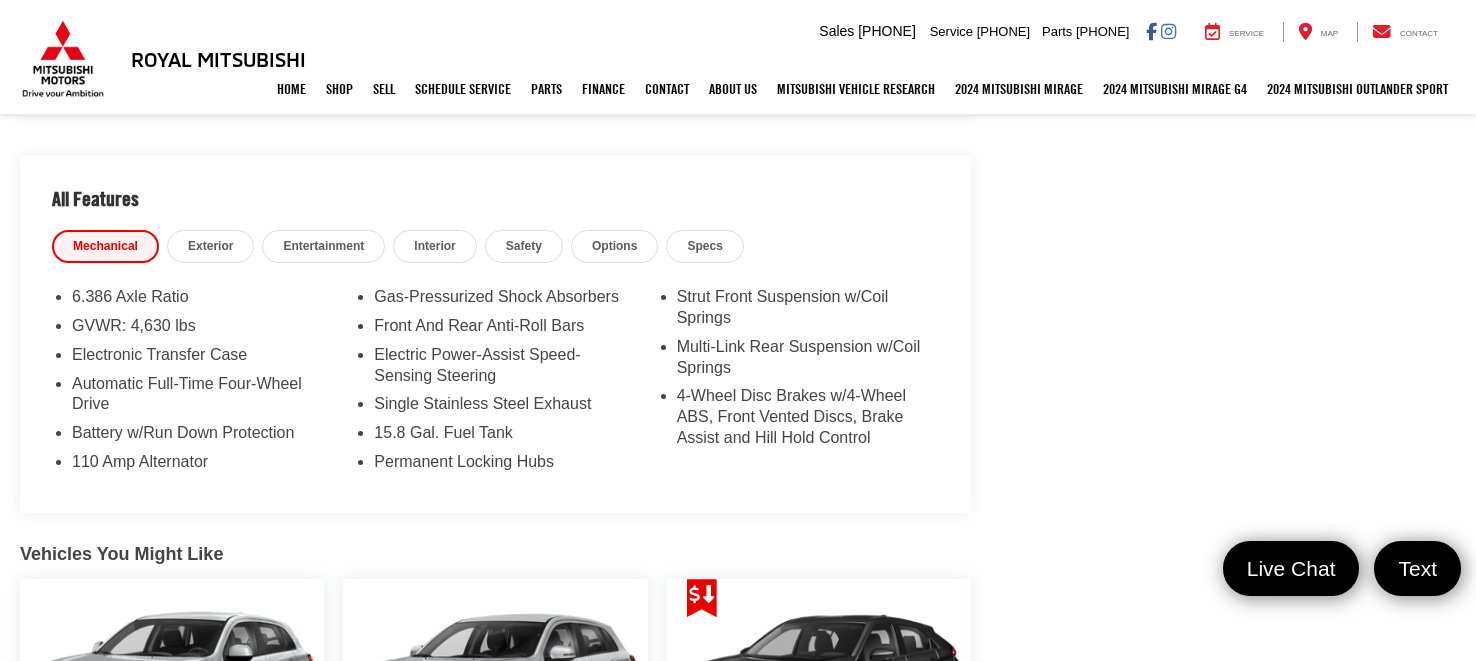 click on "Exterior" at bounding box center [210, 246] 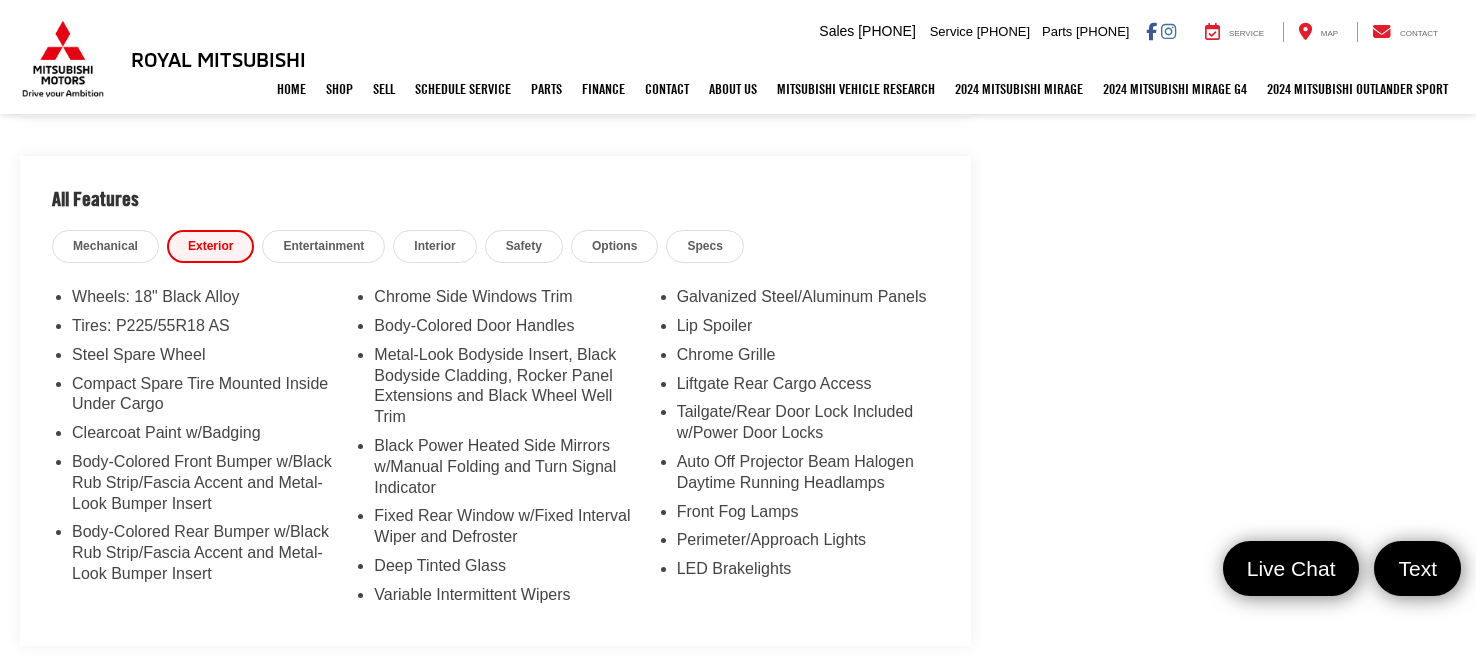 click on "Entertainment" at bounding box center [323, 246] 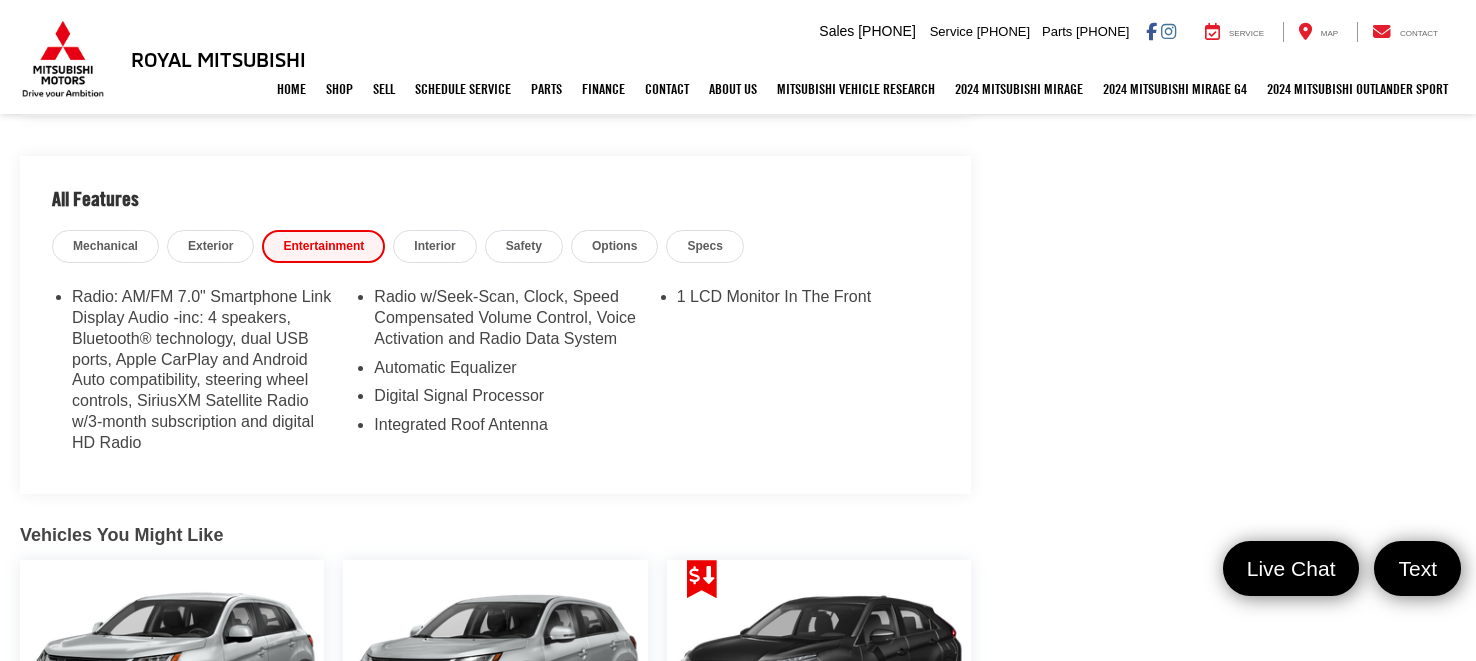 click on "Interior" at bounding box center (434, 246) 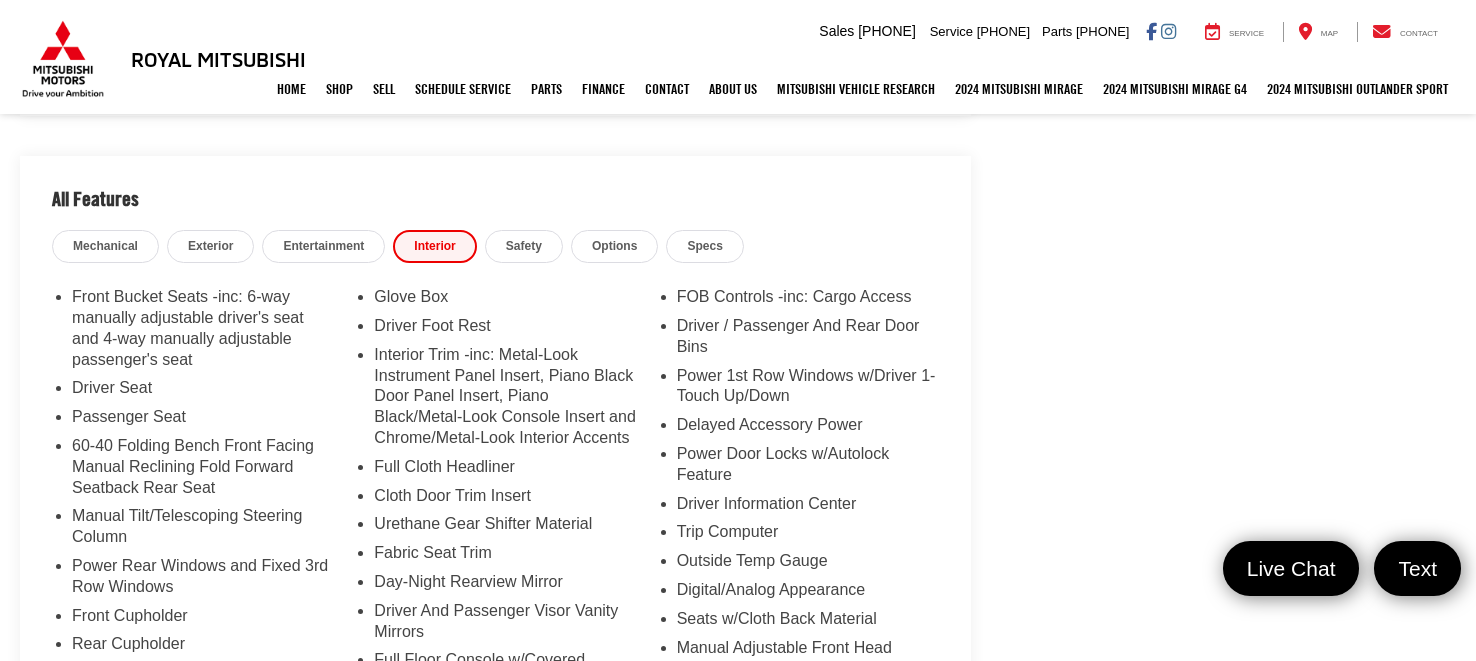 click on "Safety" at bounding box center [524, 246] 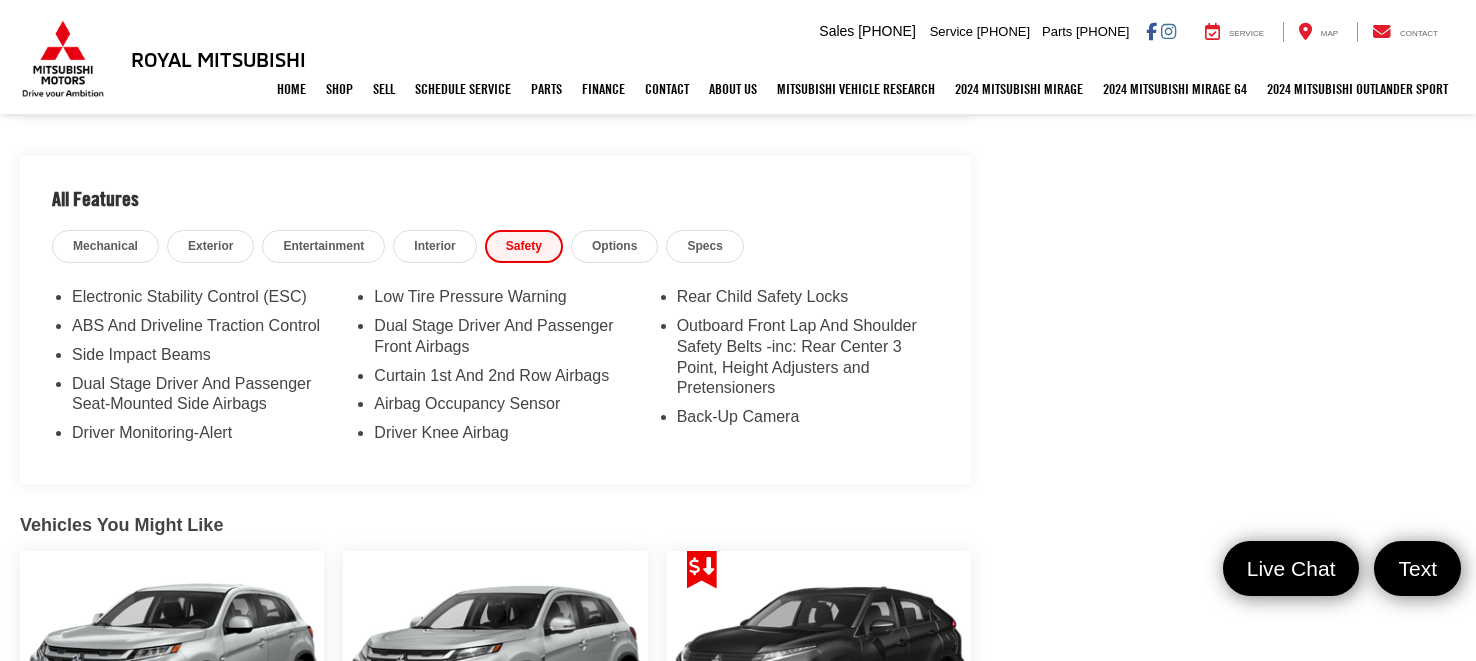 click on "Options" at bounding box center (614, 246) 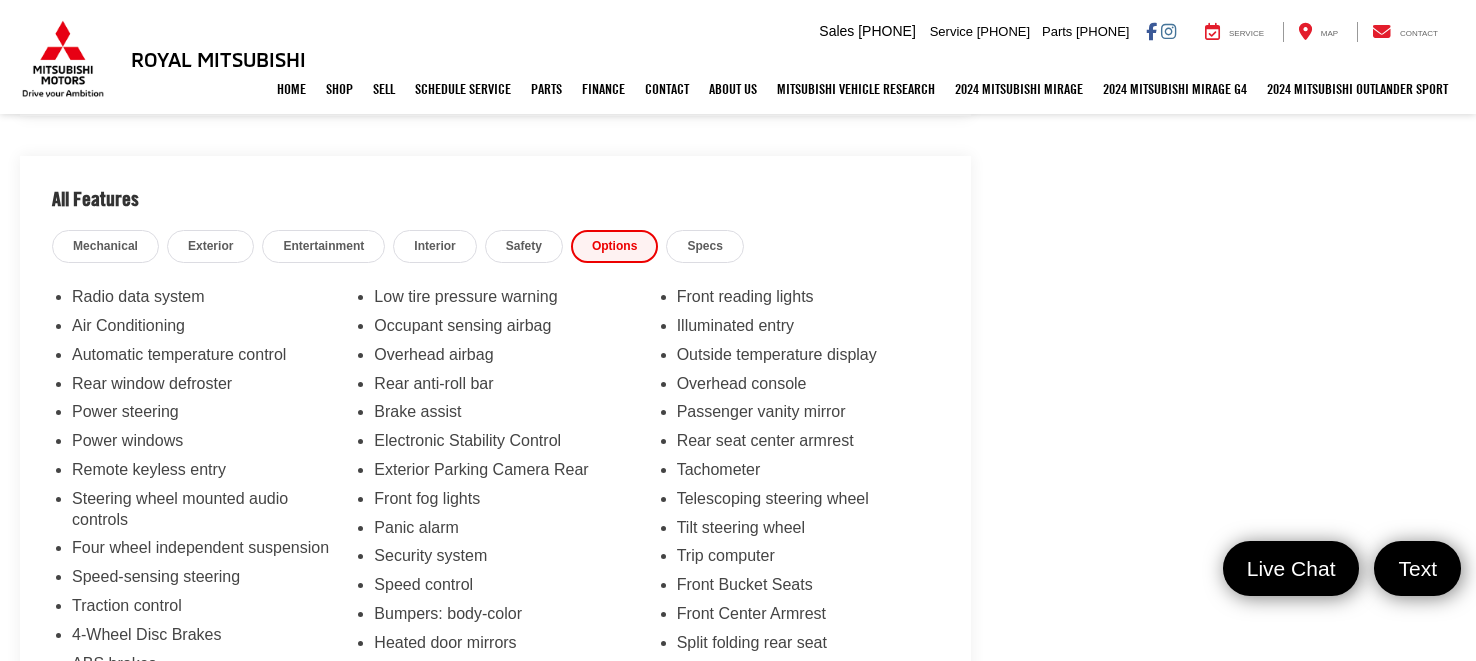 click on "Specs" at bounding box center [704, 246] 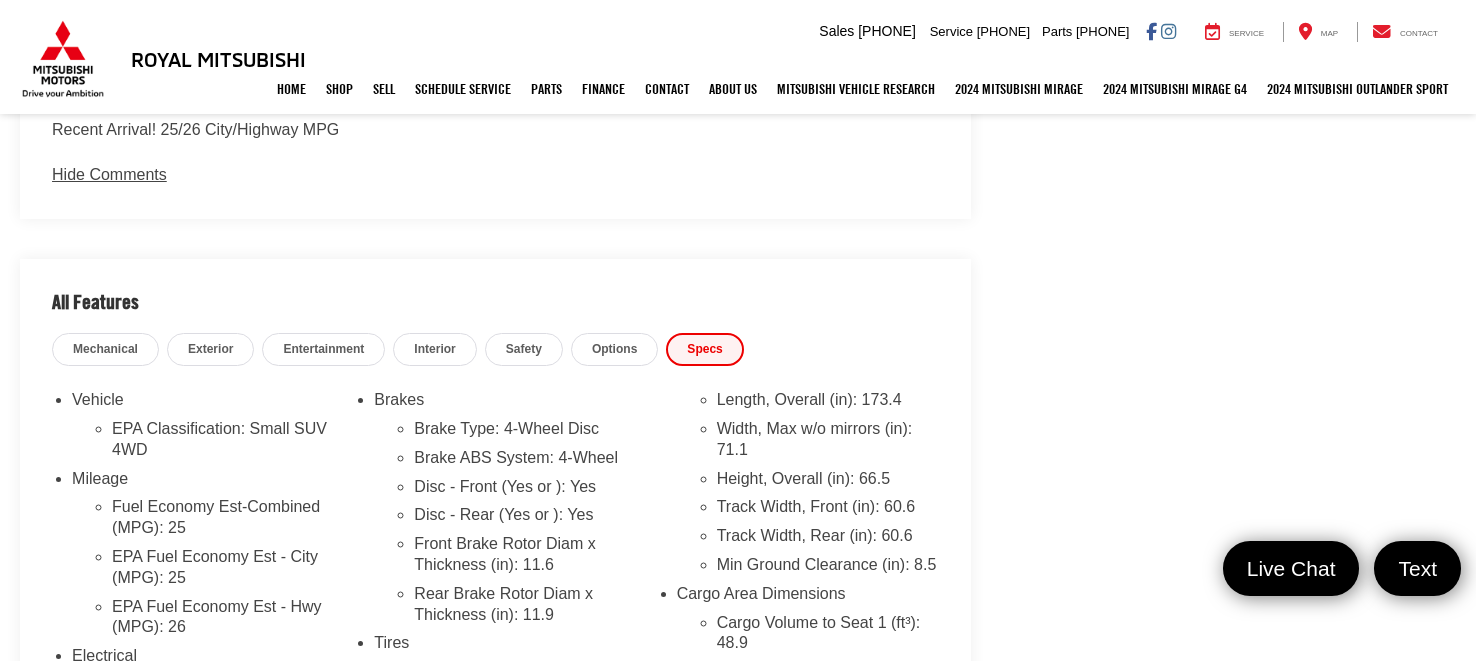 scroll, scrollTop: 1583, scrollLeft: 0, axis: vertical 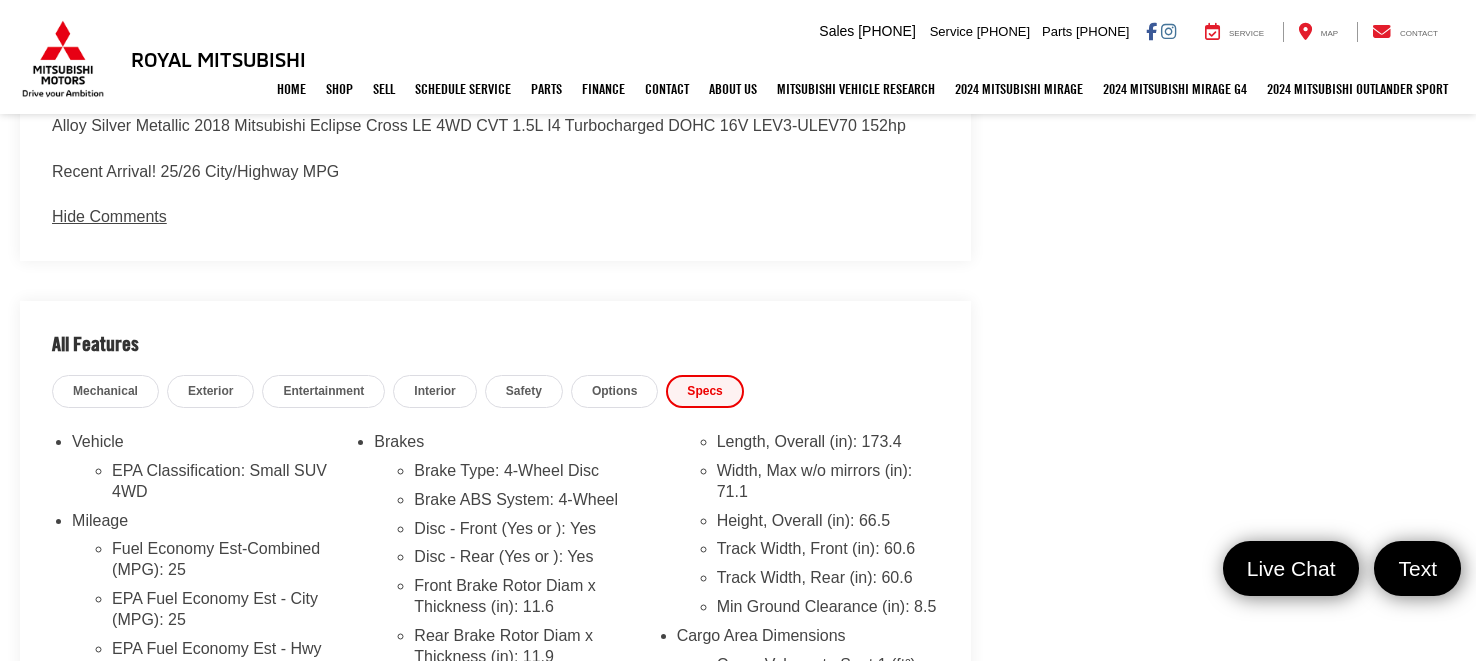 click on "Mechanical
Exterior
Entertainment
Interior
Safety
Options
Specs" at bounding box center [495, 394] 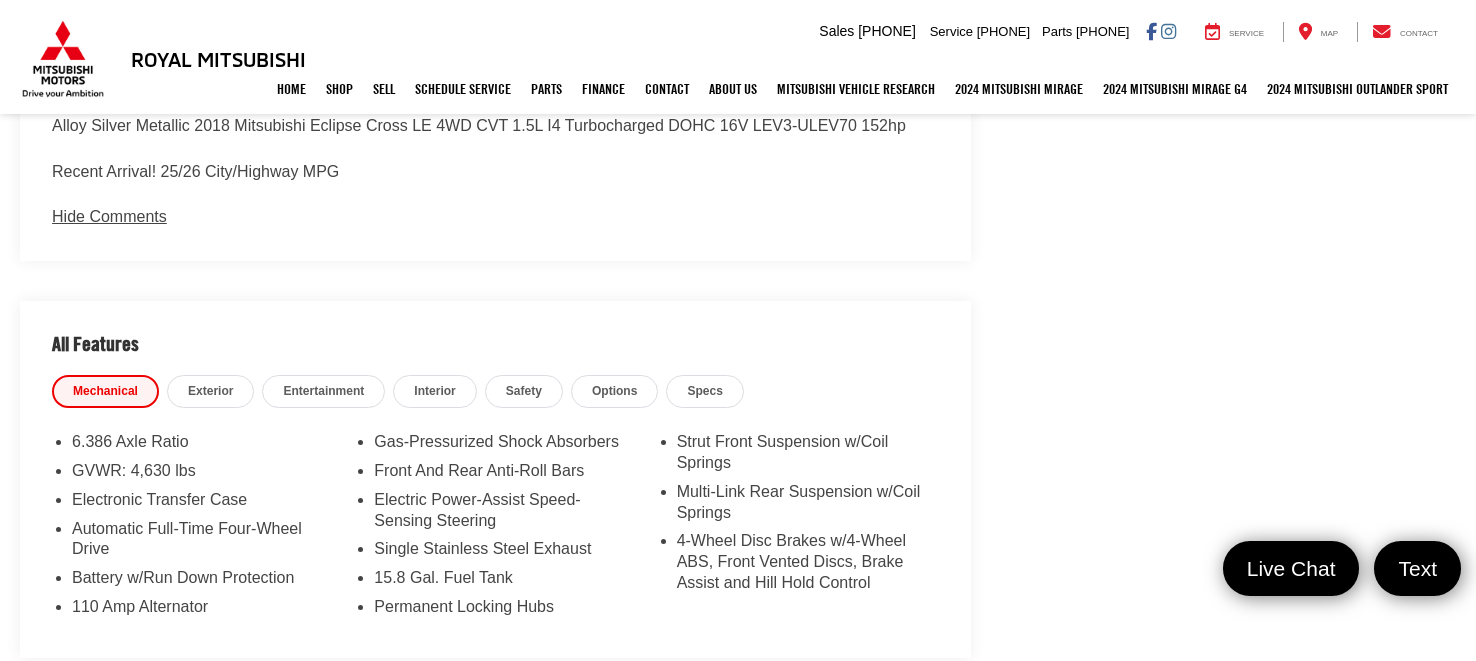 click on "Royal Mitsubishi
Used Vehicles
2018
Mitsubishi
Eclipse Cross
LE
Confirm Availability
Photos
1
/
35
Load More Photos" at bounding box center [738, 104] 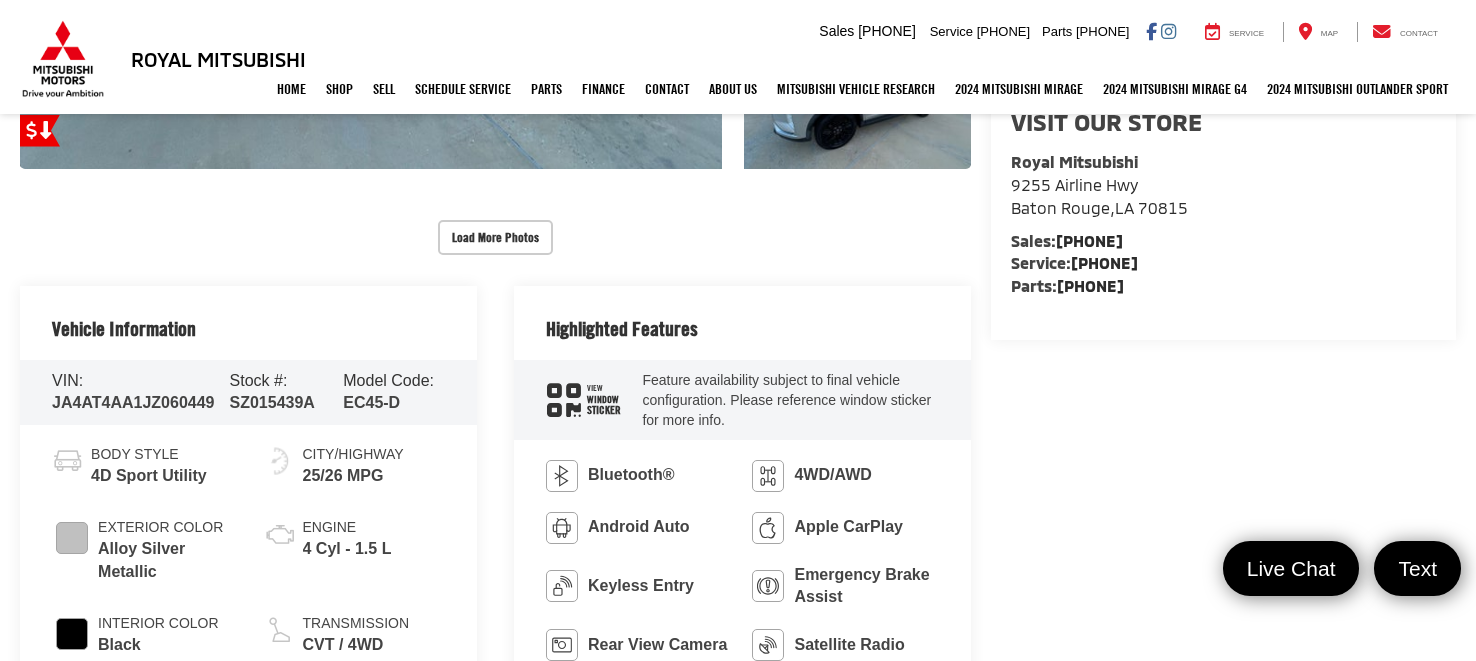 scroll, scrollTop: 864, scrollLeft: 0, axis: vertical 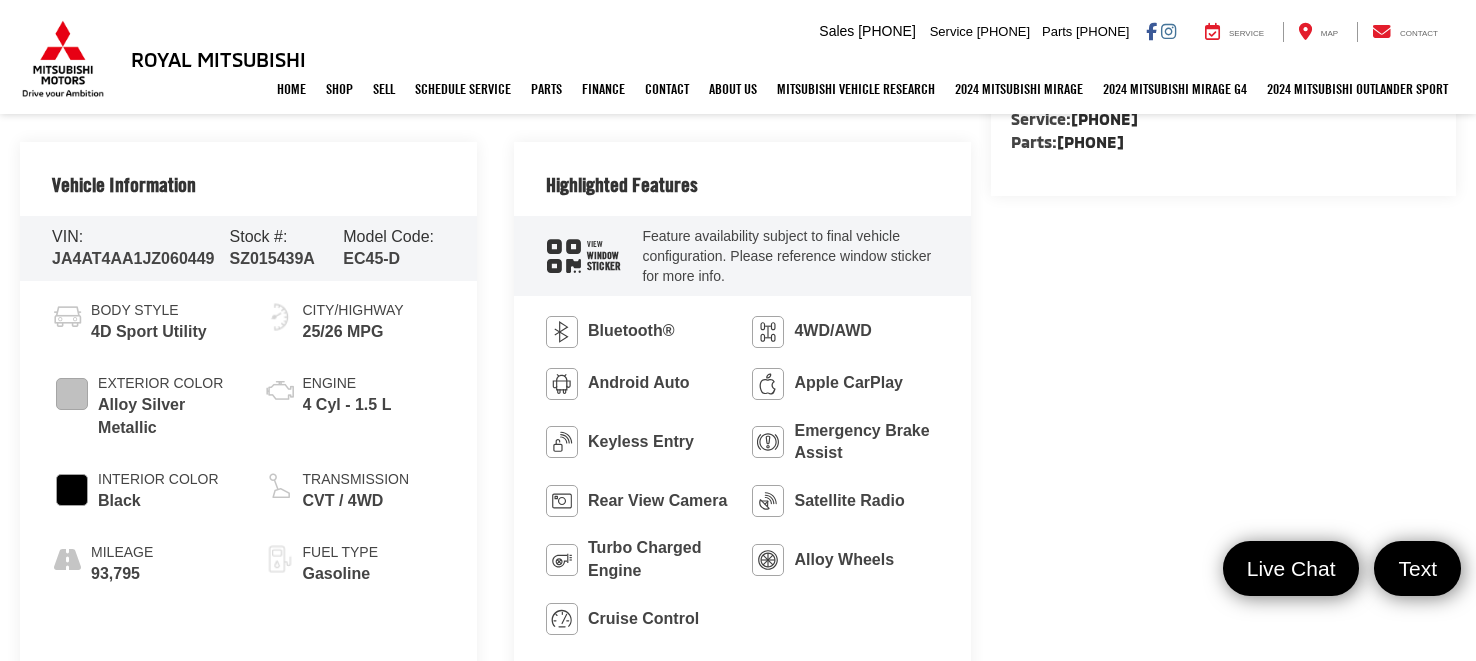 click on "Royal Mitsubishi
Used Vehicles
2018
Mitsubishi
Eclipse Cross
LE
Confirm Availability
Photos
1
/
35
Load More Photos" at bounding box center [738, 823] 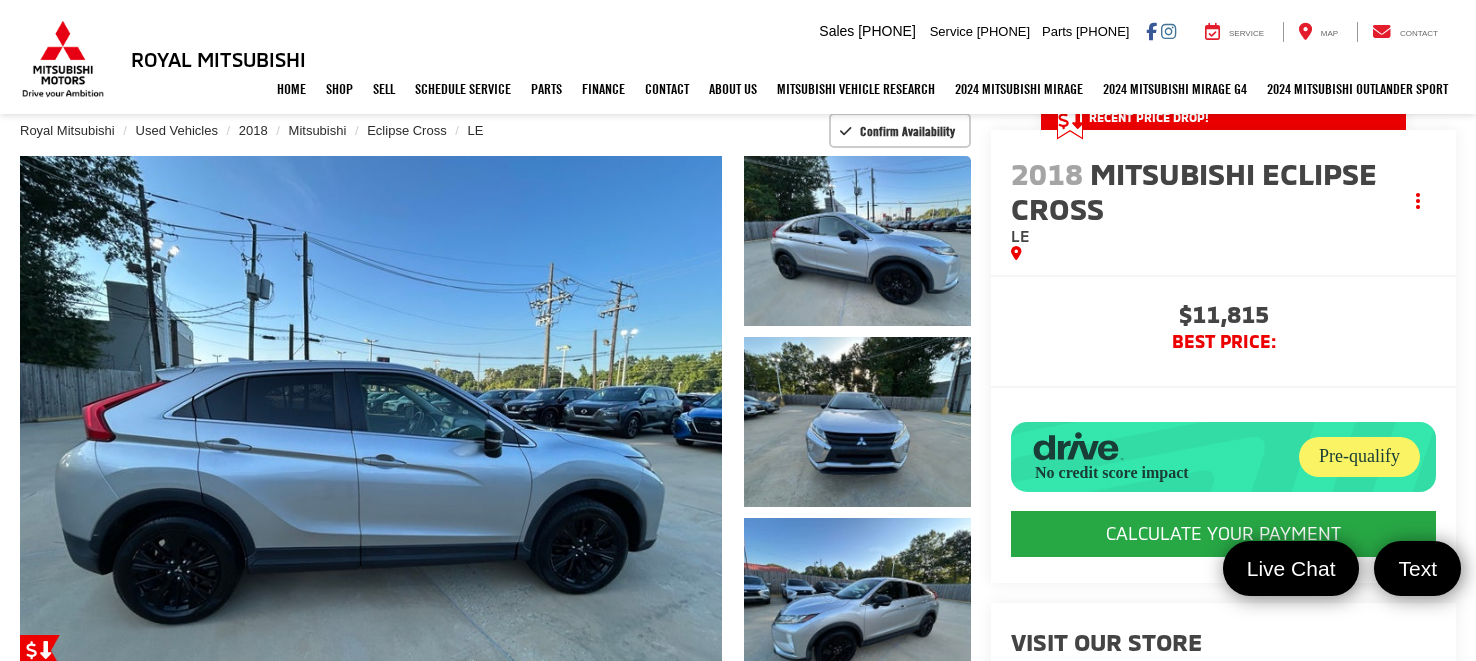 scroll, scrollTop: 0, scrollLeft: 0, axis: both 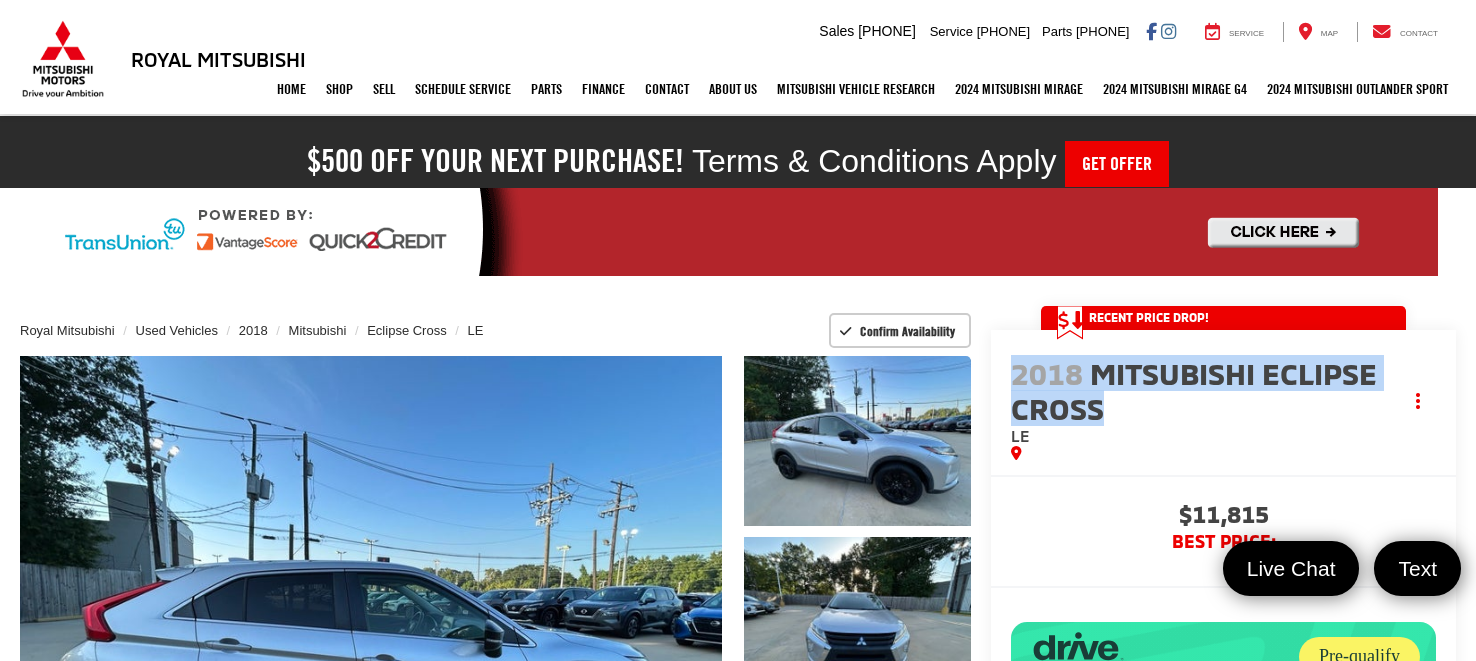 drag, startPoint x: 1136, startPoint y: 406, endPoint x: 1014, endPoint y: 366, distance: 128.39003 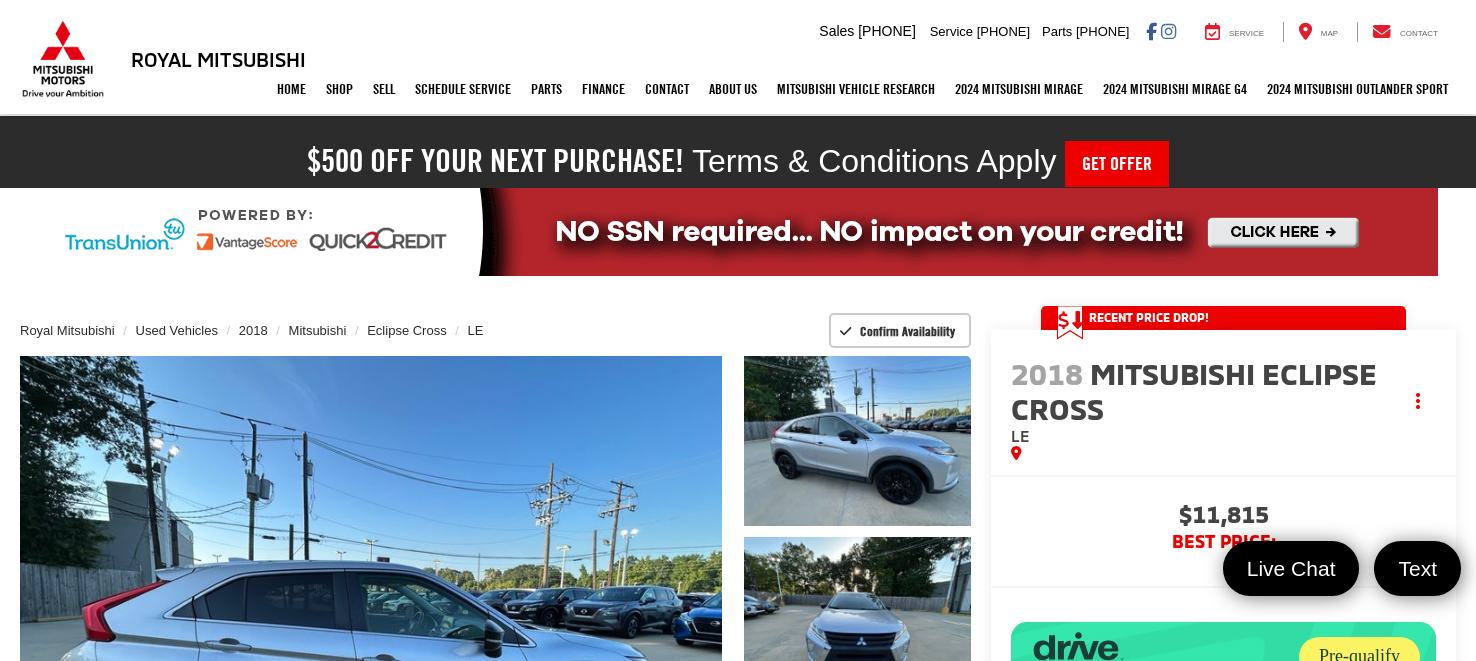 click on "LE" at bounding box center [1206, 436] 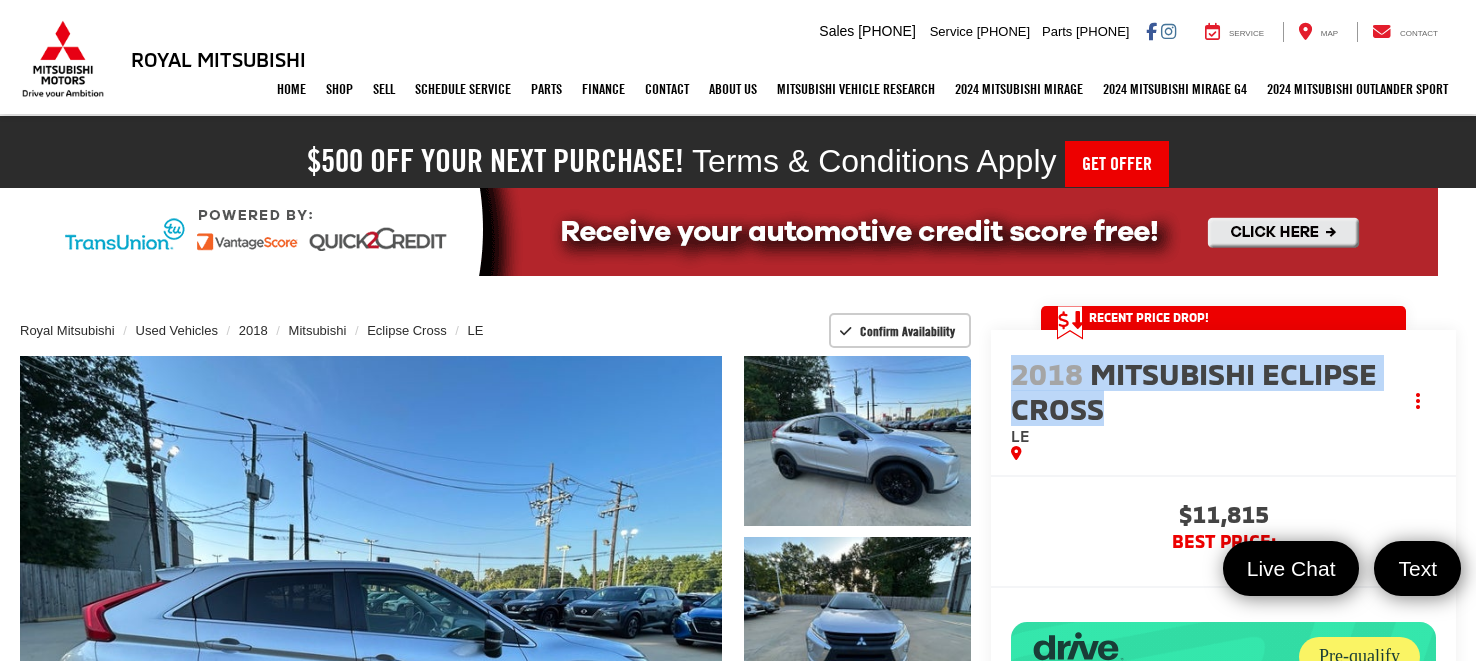 drag, startPoint x: 1118, startPoint y: 410, endPoint x: 1001, endPoint y: 365, distance: 125.35549 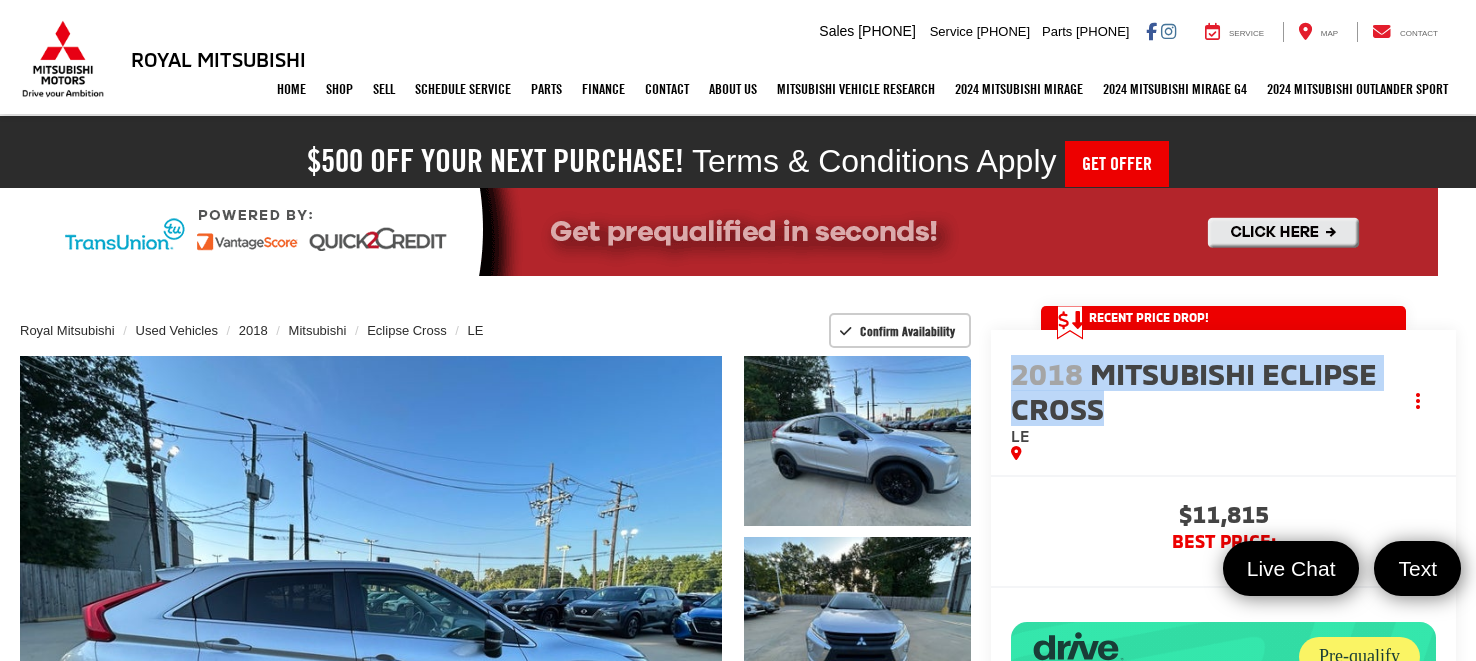 click on "2018
Mitsubishi Eclipse Cross
LE
Copy Link
Share
Print" at bounding box center [1223, 402] 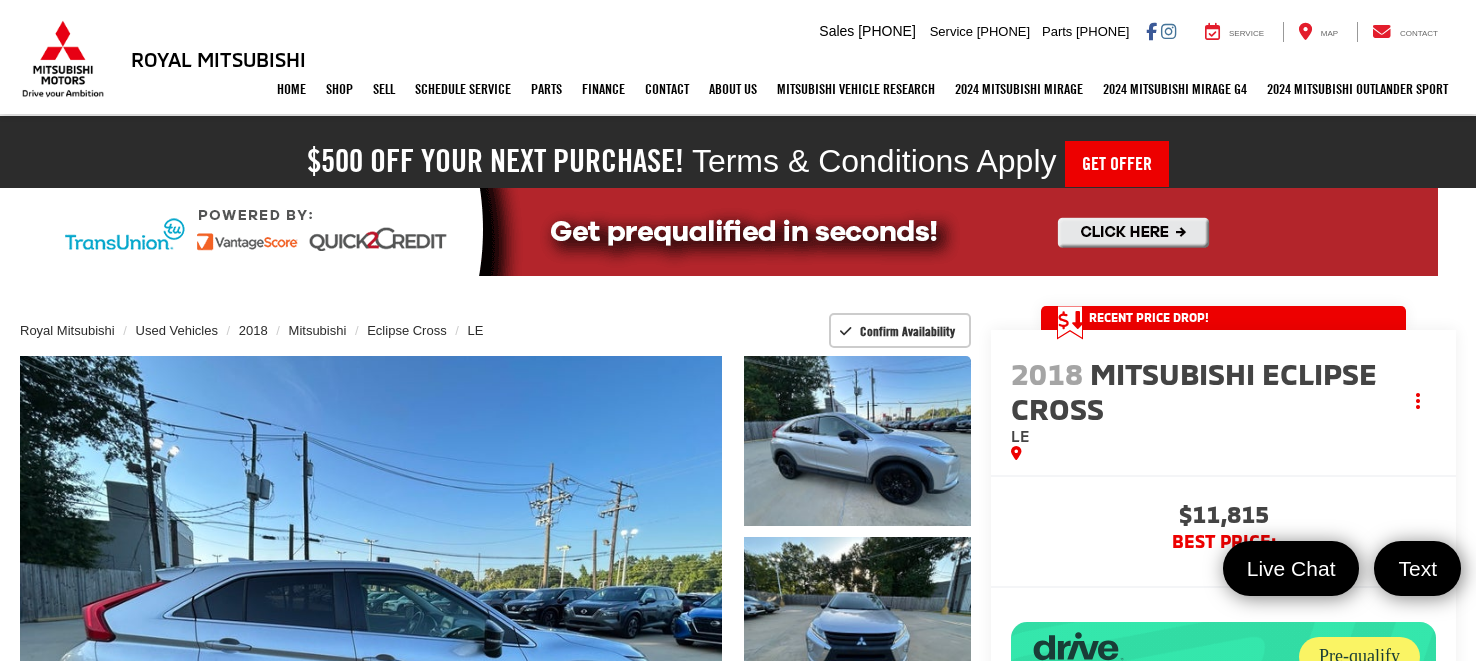 click on "LE" at bounding box center [1206, 436] 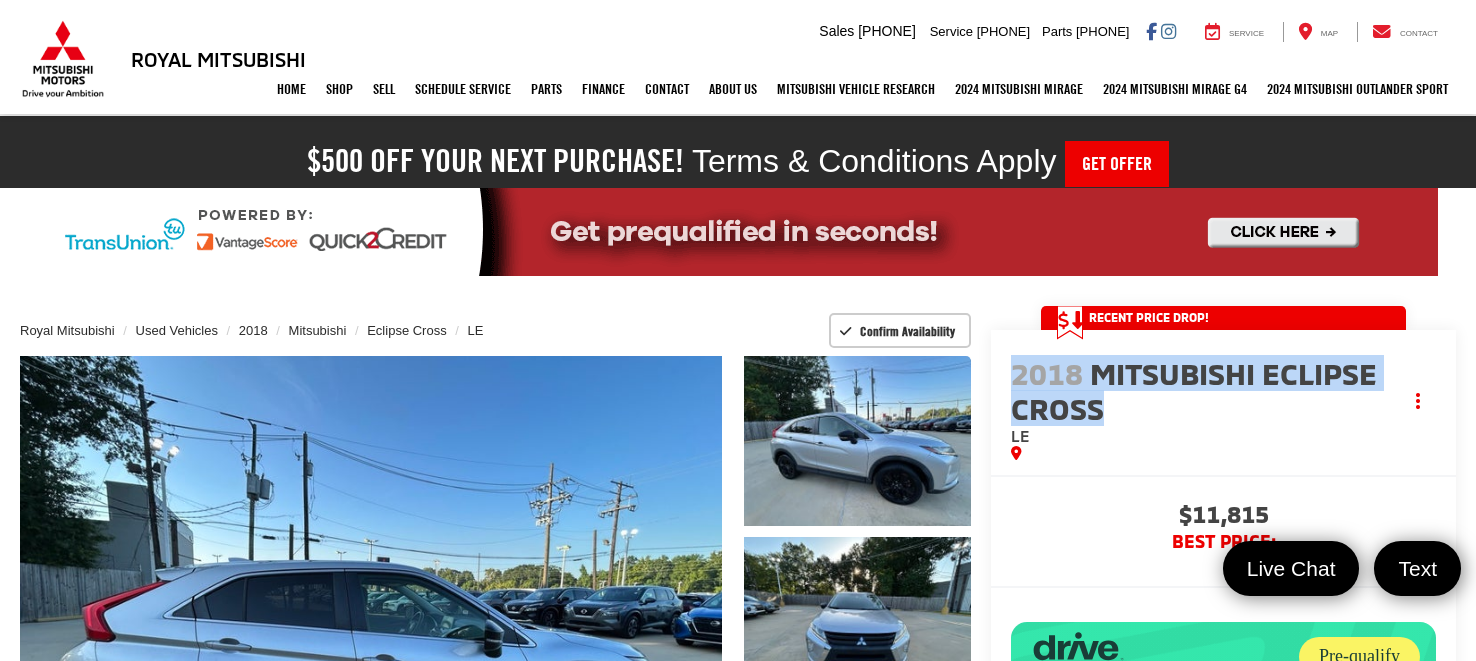 drag, startPoint x: 1108, startPoint y: 410, endPoint x: 994, endPoint y: 374, distance: 119.54916 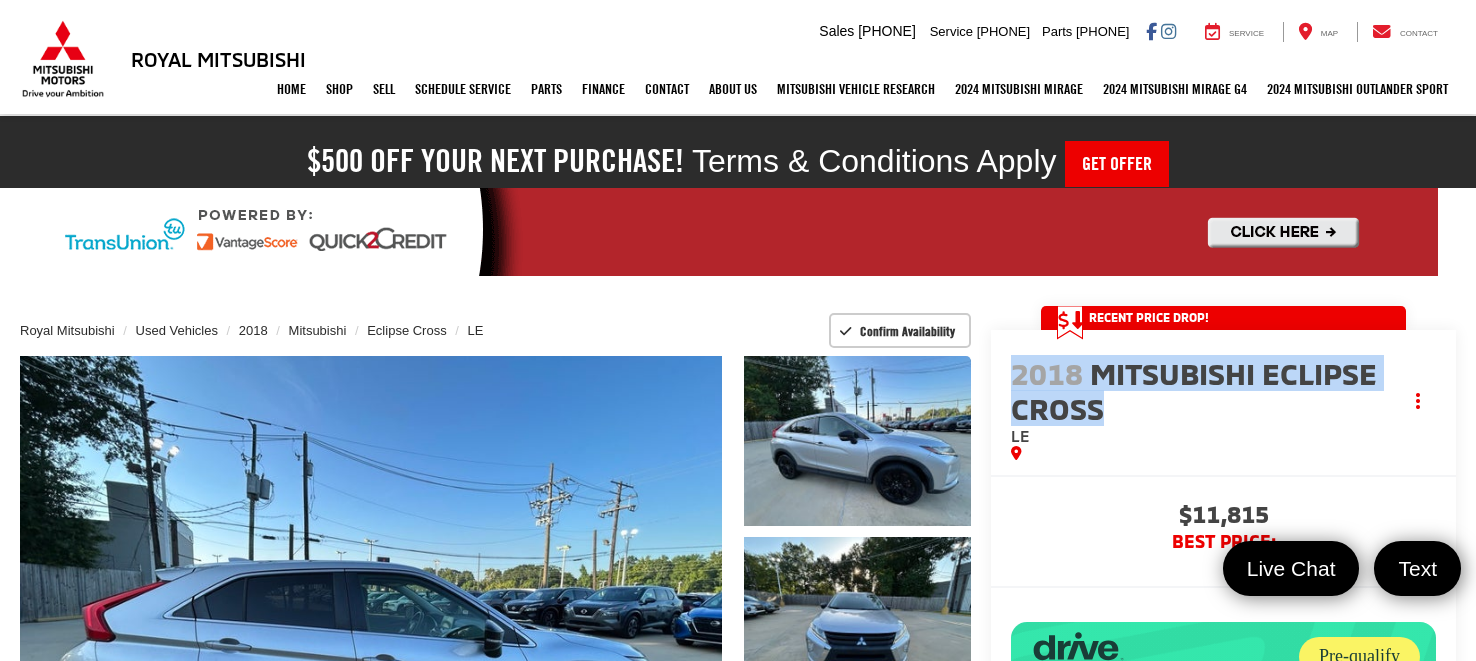 click on "2018
Mitsubishi Eclipse Cross
LE
Copy Link
Share
Print" at bounding box center [1223, 402] 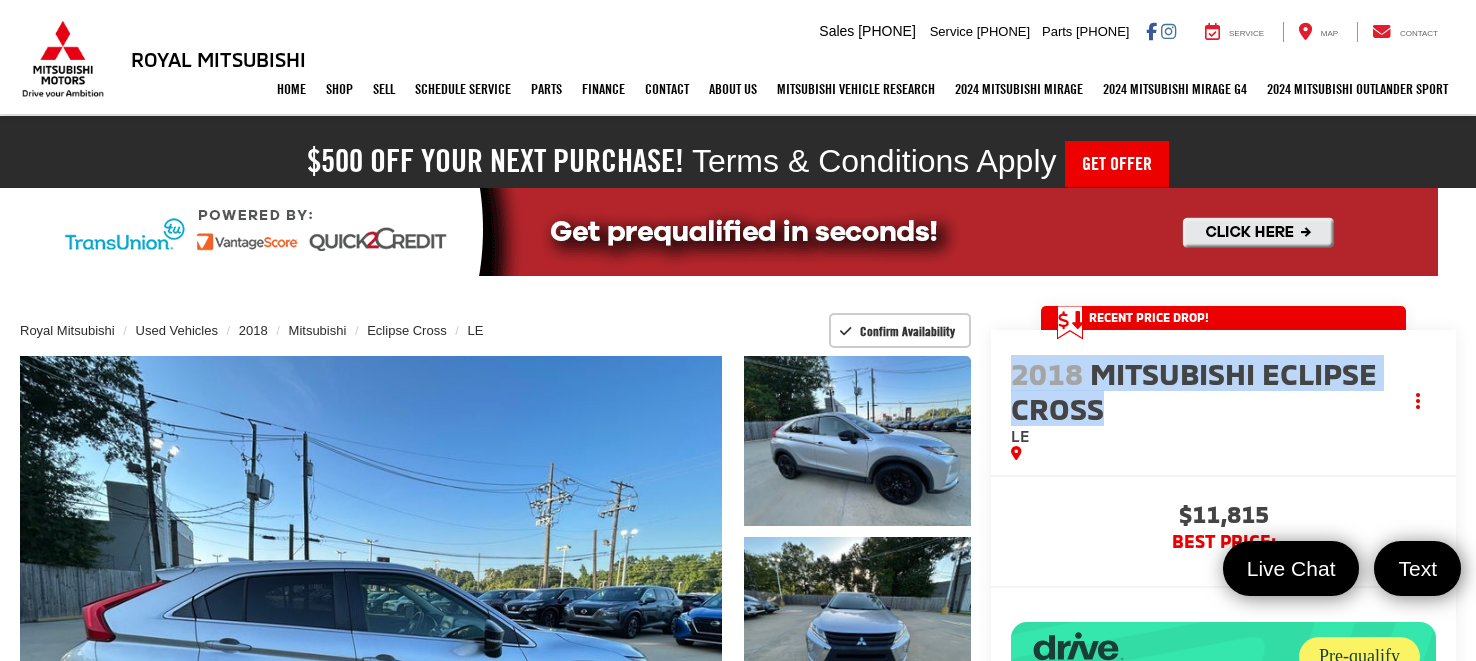 click on "2018
Mitsubishi Eclipse Cross" at bounding box center (1206, 391) 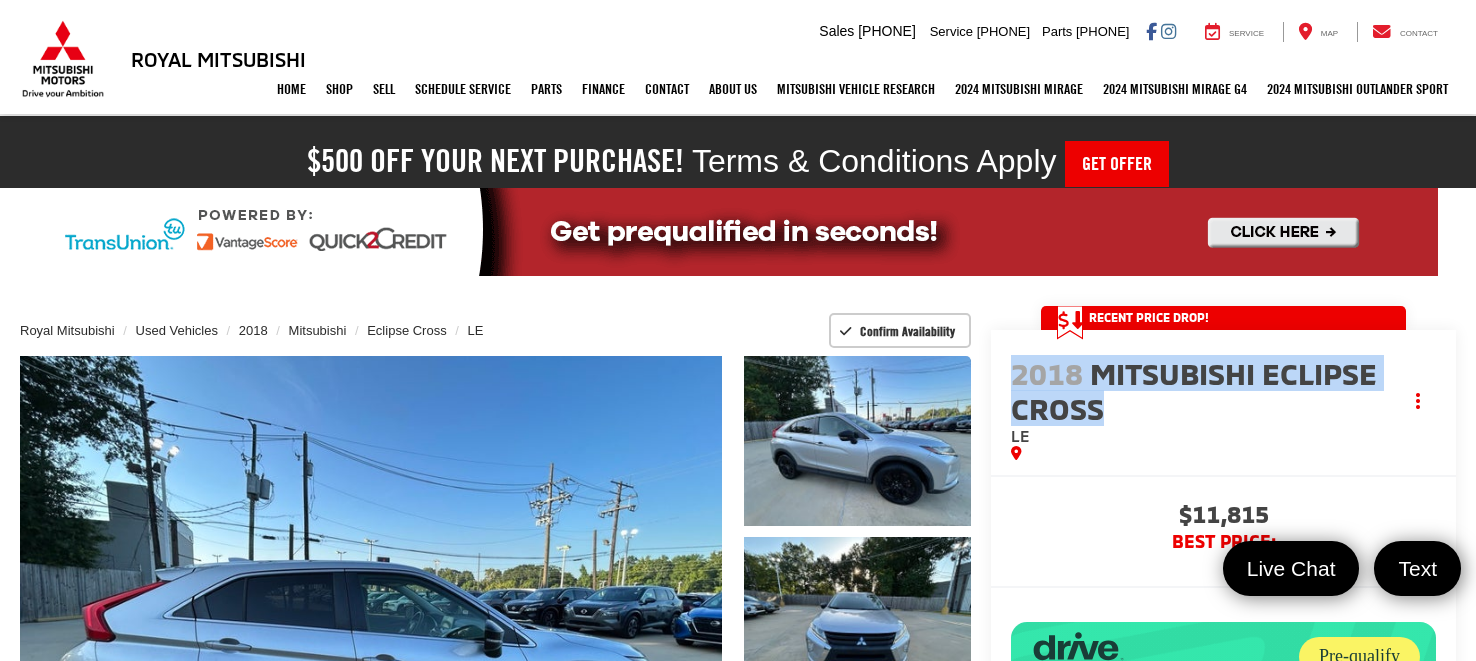 drag, startPoint x: 1111, startPoint y: 399, endPoint x: 1010, endPoint y: 364, distance: 106.89247 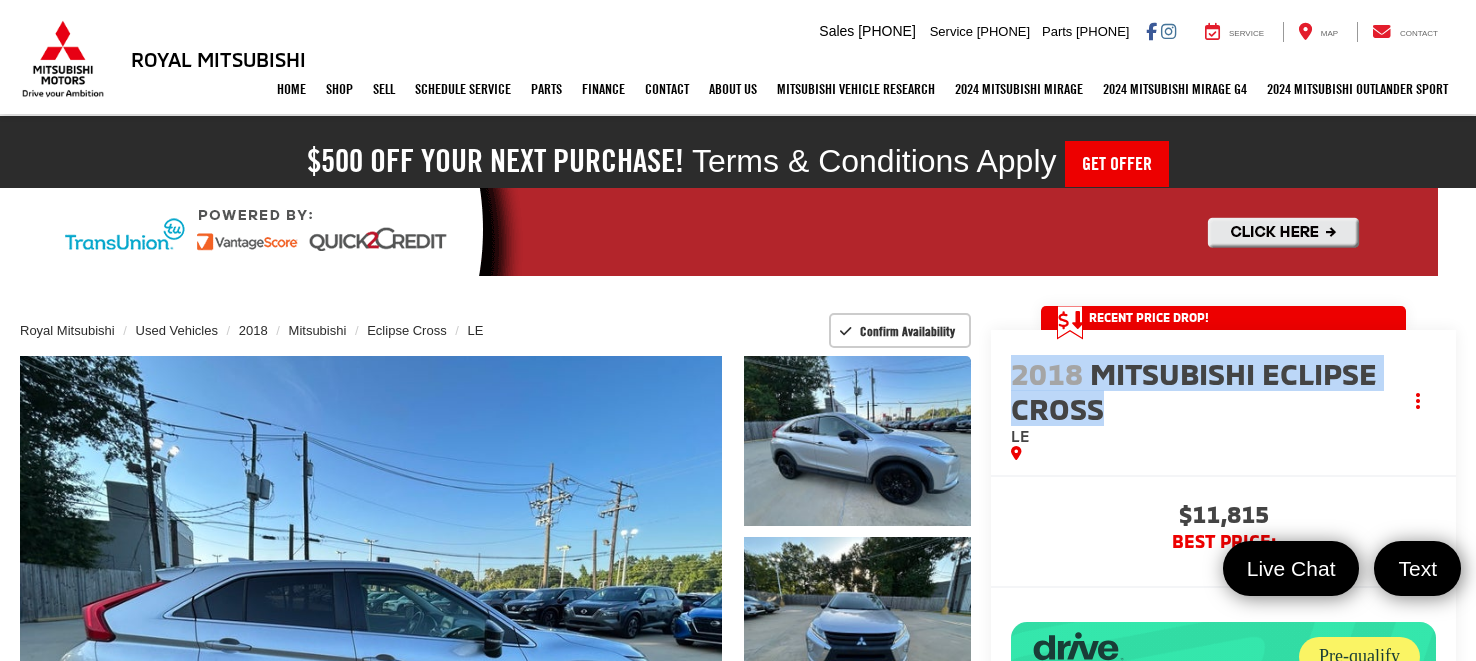 click on "2018
Mitsubishi Eclipse Cross" at bounding box center [1206, 391] 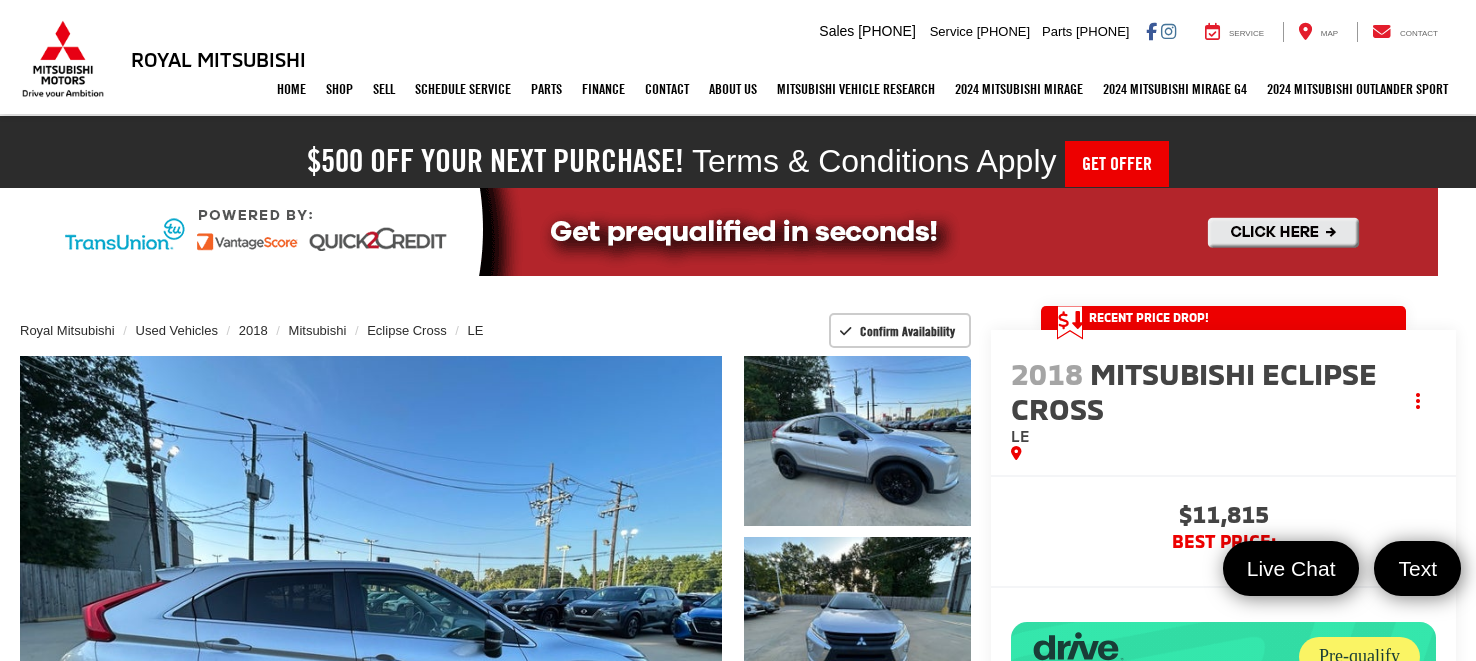 click on "LE" at bounding box center (1206, 436) 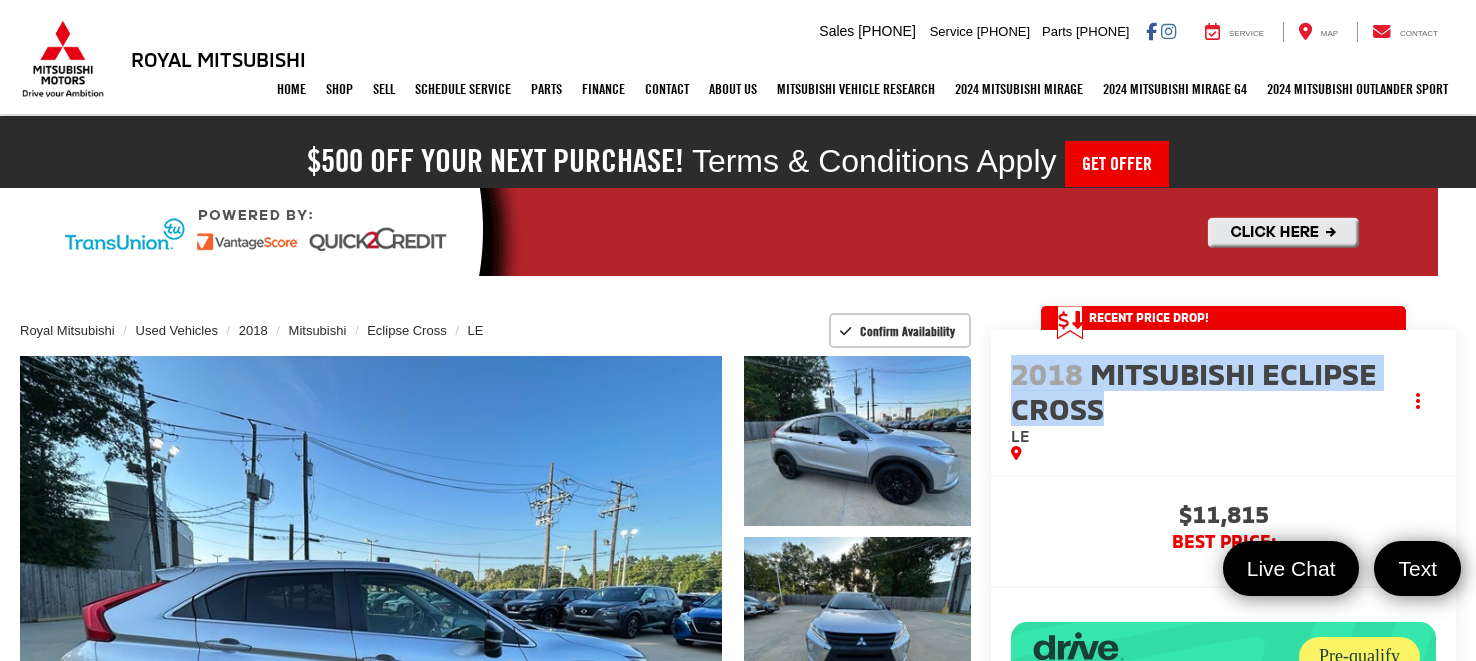 drag, startPoint x: 1116, startPoint y: 416, endPoint x: 1017, endPoint y: 381, distance: 105.00476 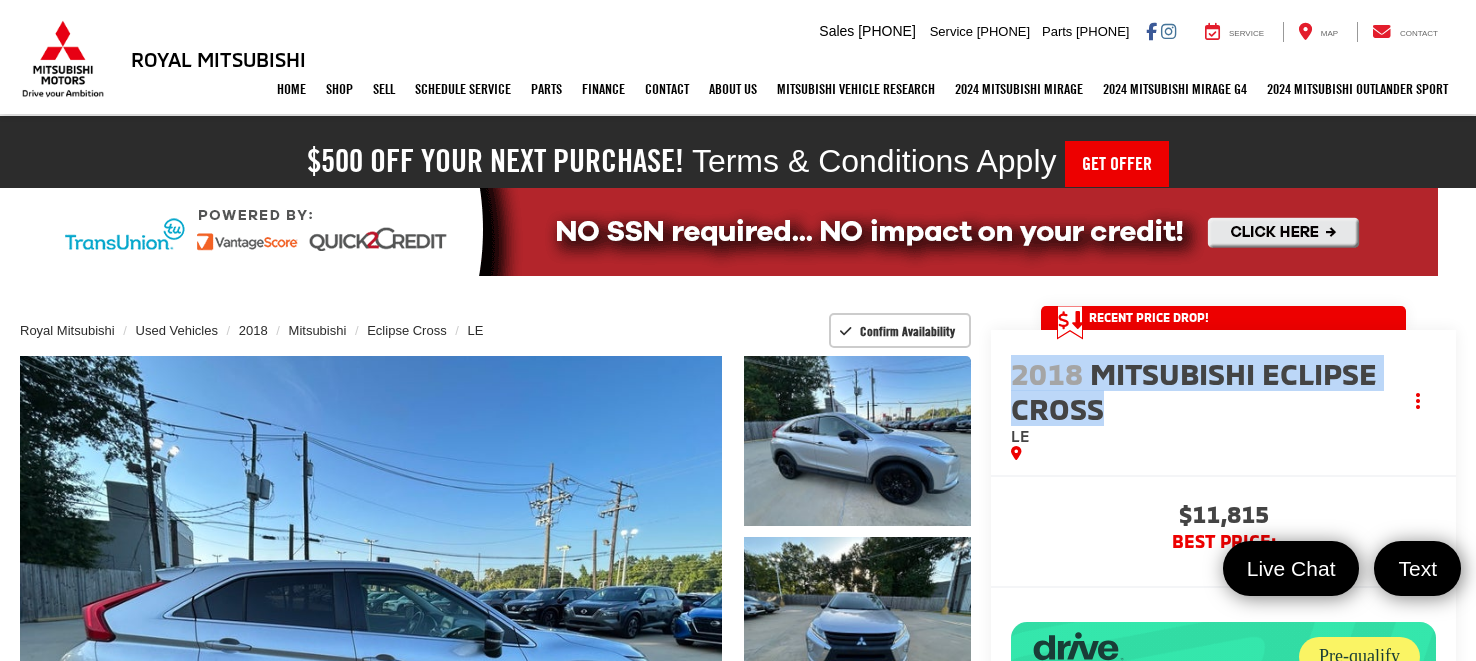 click on "2018
Mitsubishi Eclipse Cross" at bounding box center [1206, 391] 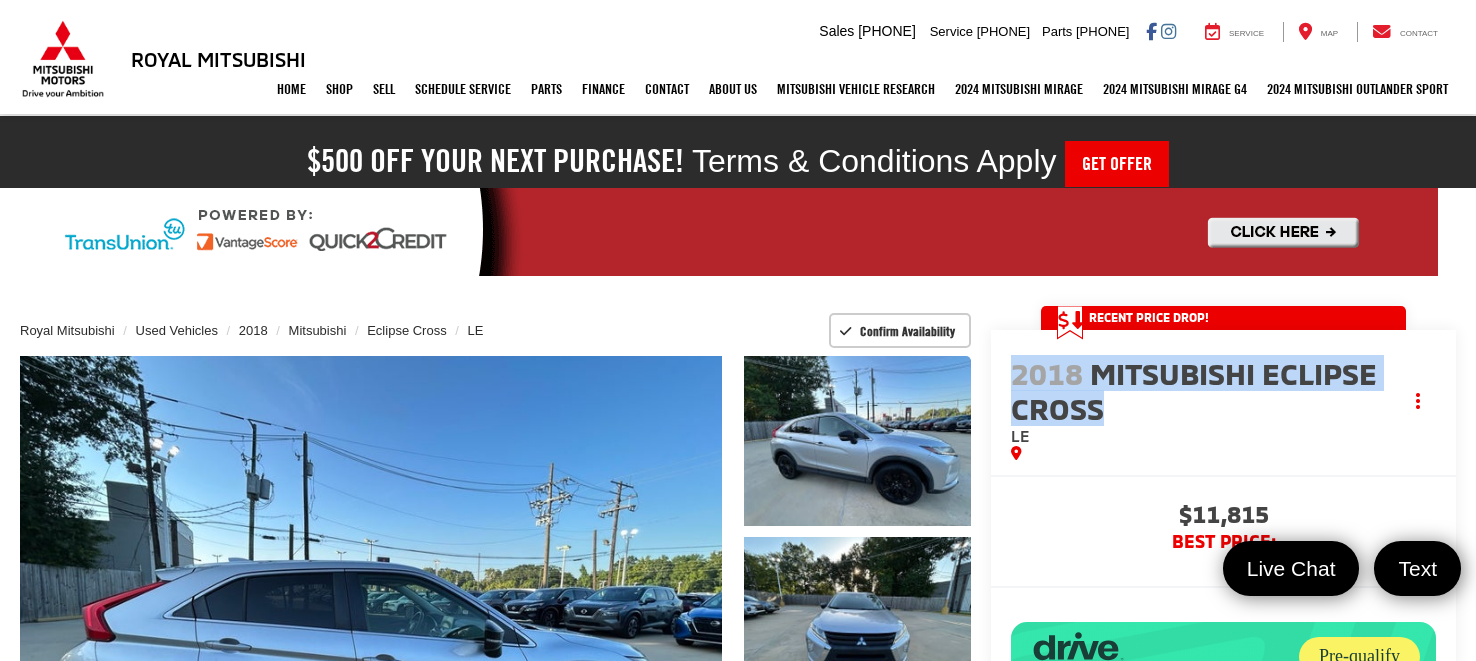 click on "2018
Mitsubishi Eclipse Cross
LE
Copy Link
Share
Print" at bounding box center (1223, 402) 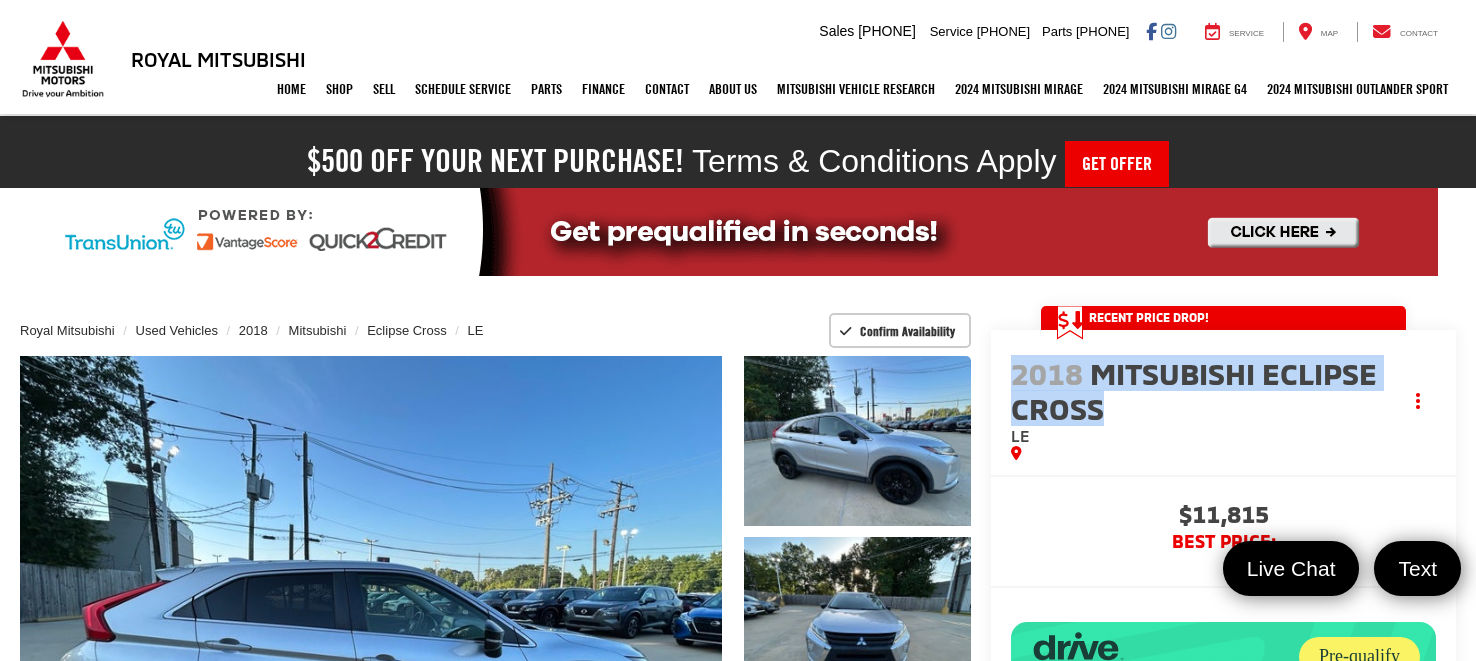 drag, startPoint x: 1134, startPoint y: 406, endPoint x: 1017, endPoint y: 384, distance: 119.05041 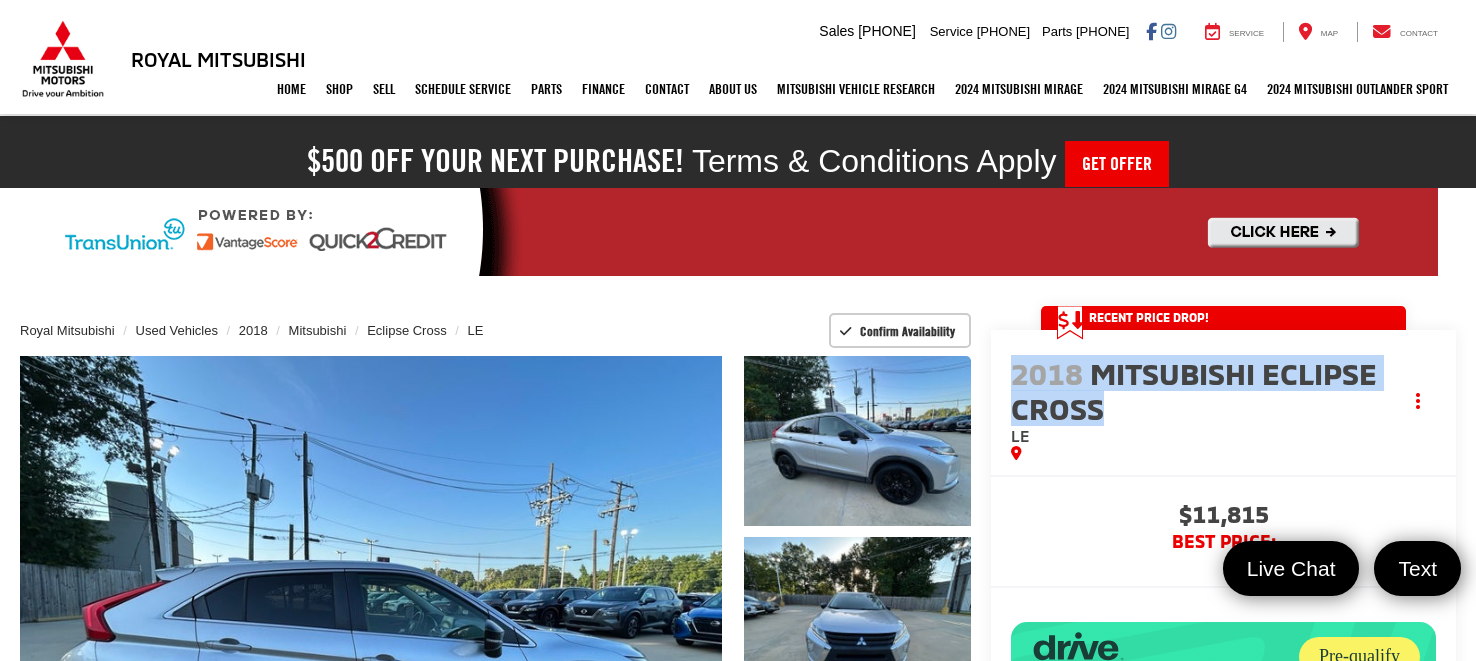 click on "2018
Mitsubishi Eclipse Cross" at bounding box center [1206, 391] 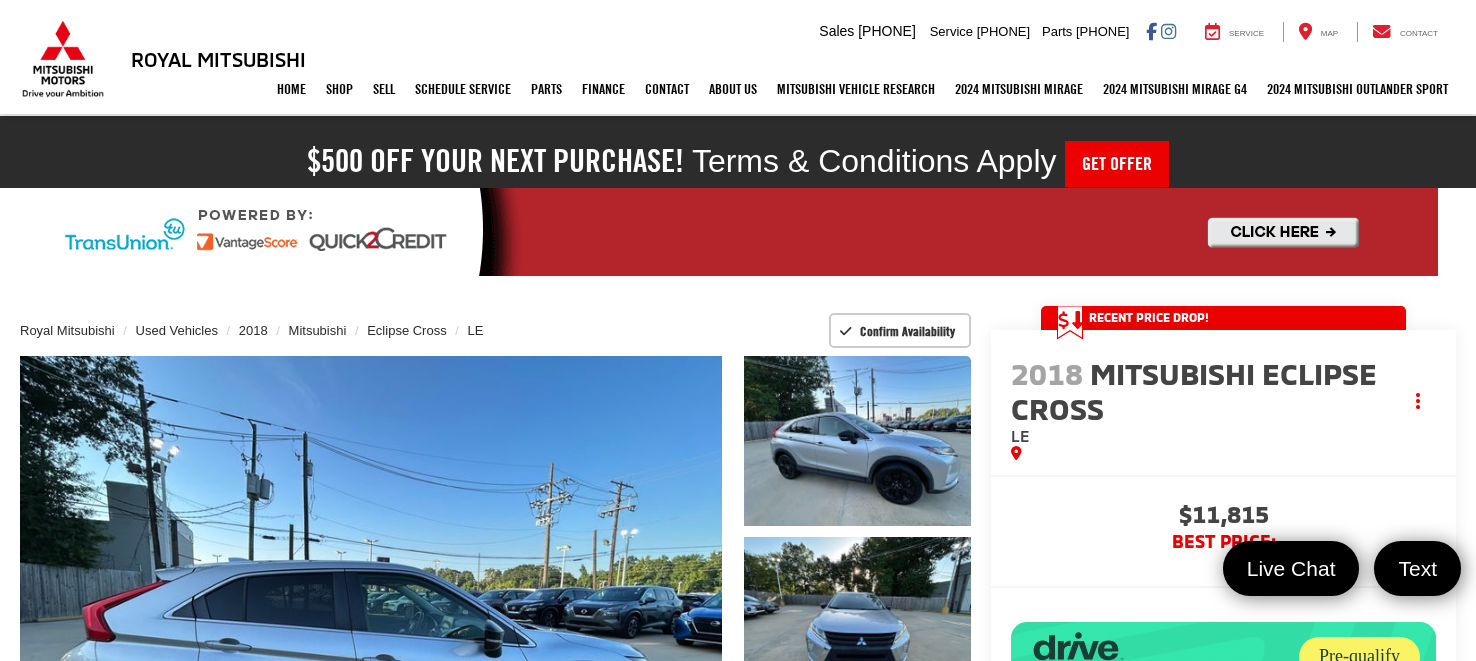 click on "LE" at bounding box center [1206, 436] 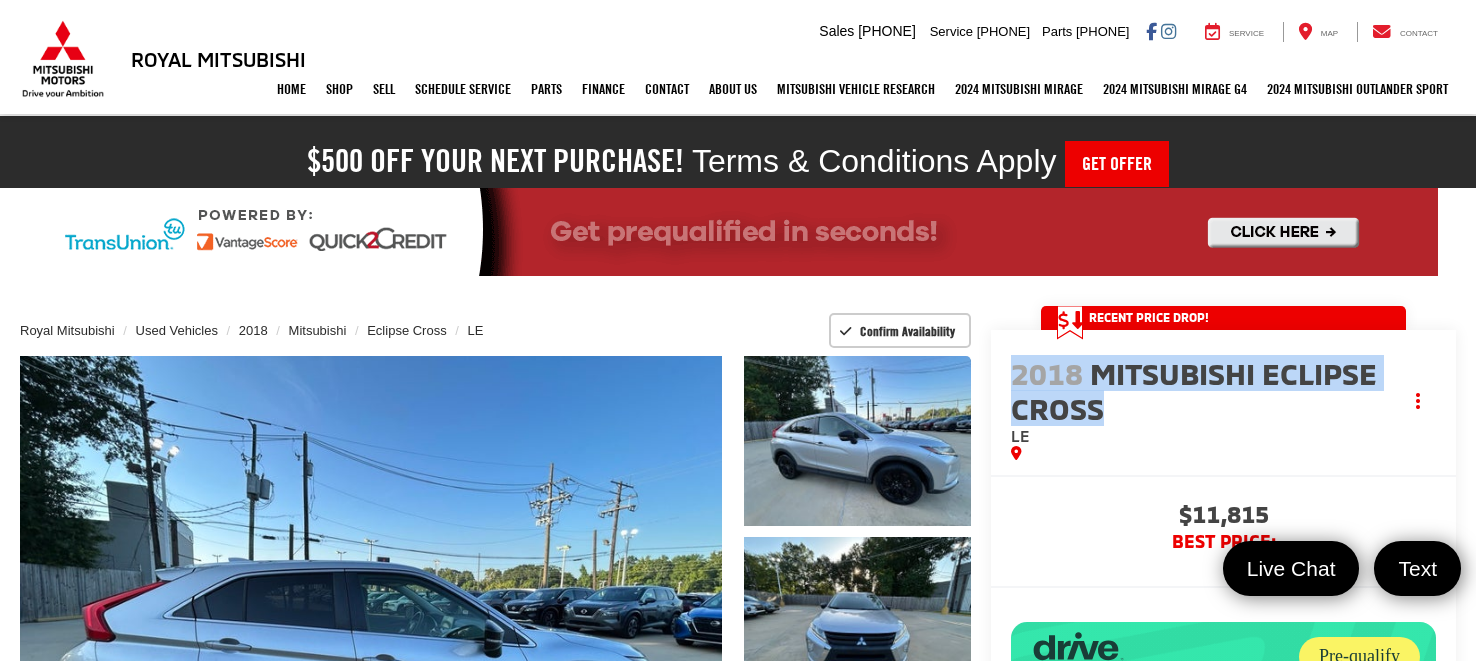 drag, startPoint x: 1107, startPoint y: 411, endPoint x: 1019, endPoint y: 377, distance: 94.33981 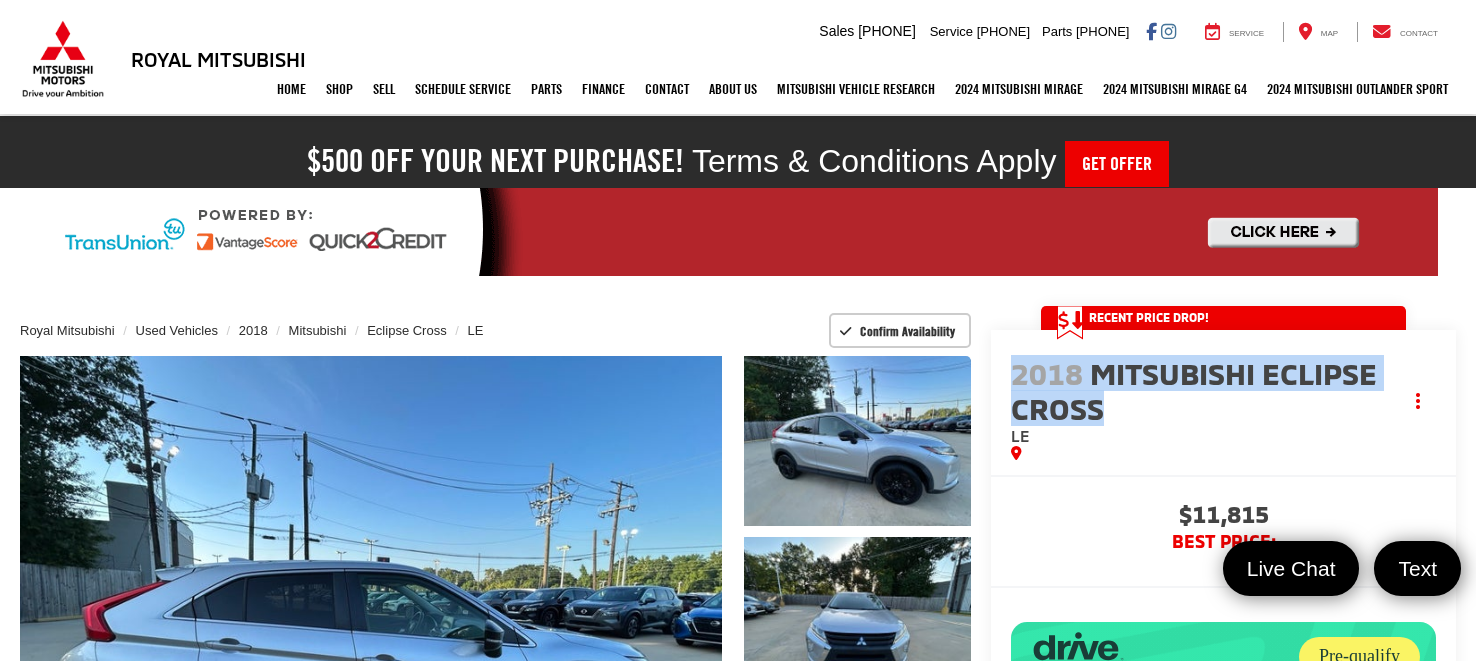 click on "2018
Mitsubishi Eclipse Cross" at bounding box center (1206, 391) 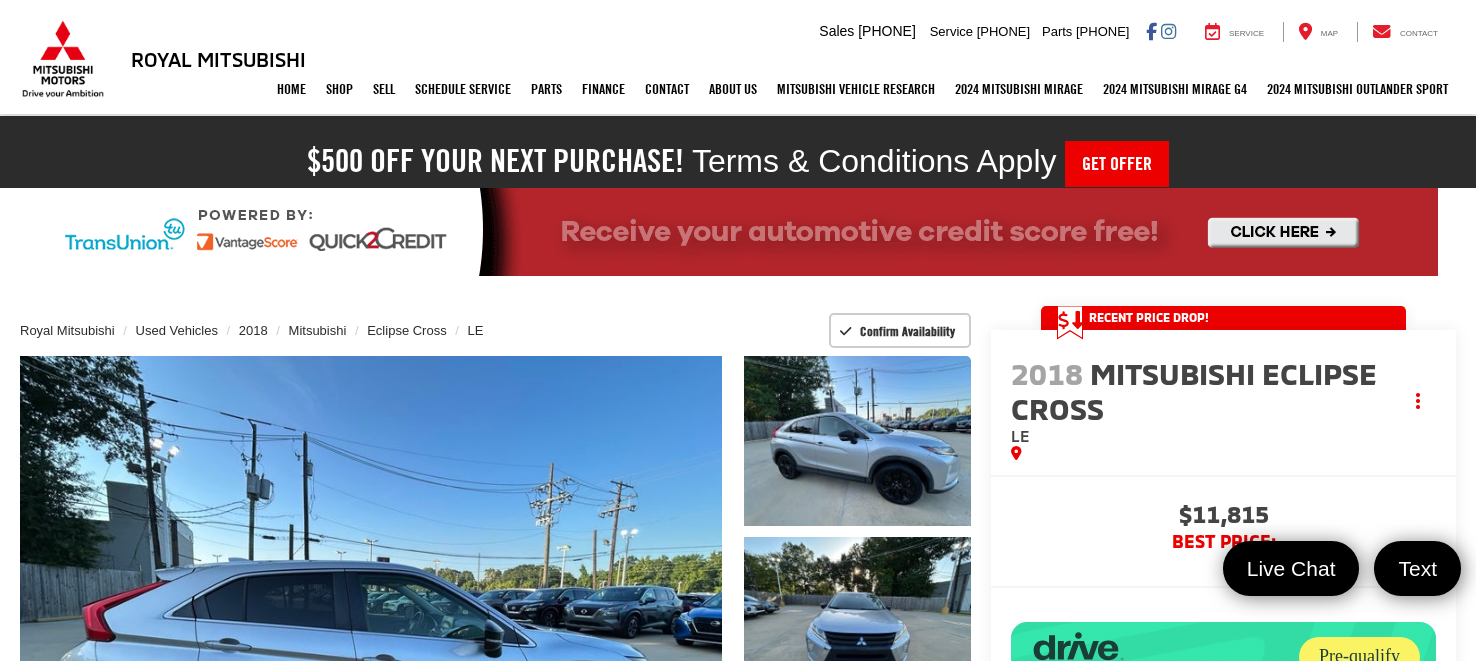 click on "Buy
$11,815
BEST PRICE:
CALCULATE YOUR PAYMENT
$11,815
BEST PRICE:
Click To Call
CALCULATE YOUR PAYMENT
$11,815
BEST PRICE:
CALCULATE YOUR PAYMENT
$11,815
BEST PRICE:
Click To Call
CALCULATE YOUR PAYMENT" at bounding box center (1223, 629) 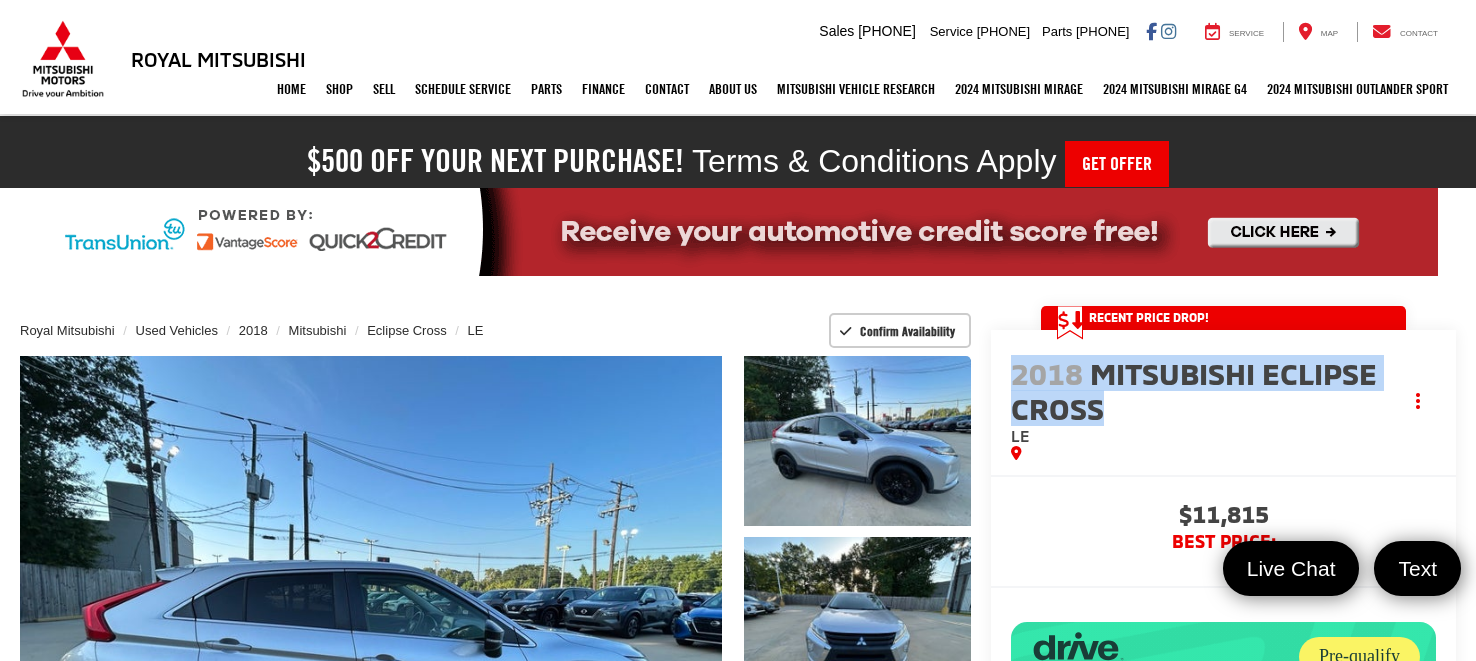 drag, startPoint x: 1102, startPoint y: 412, endPoint x: 1014, endPoint y: 375, distance: 95.462036 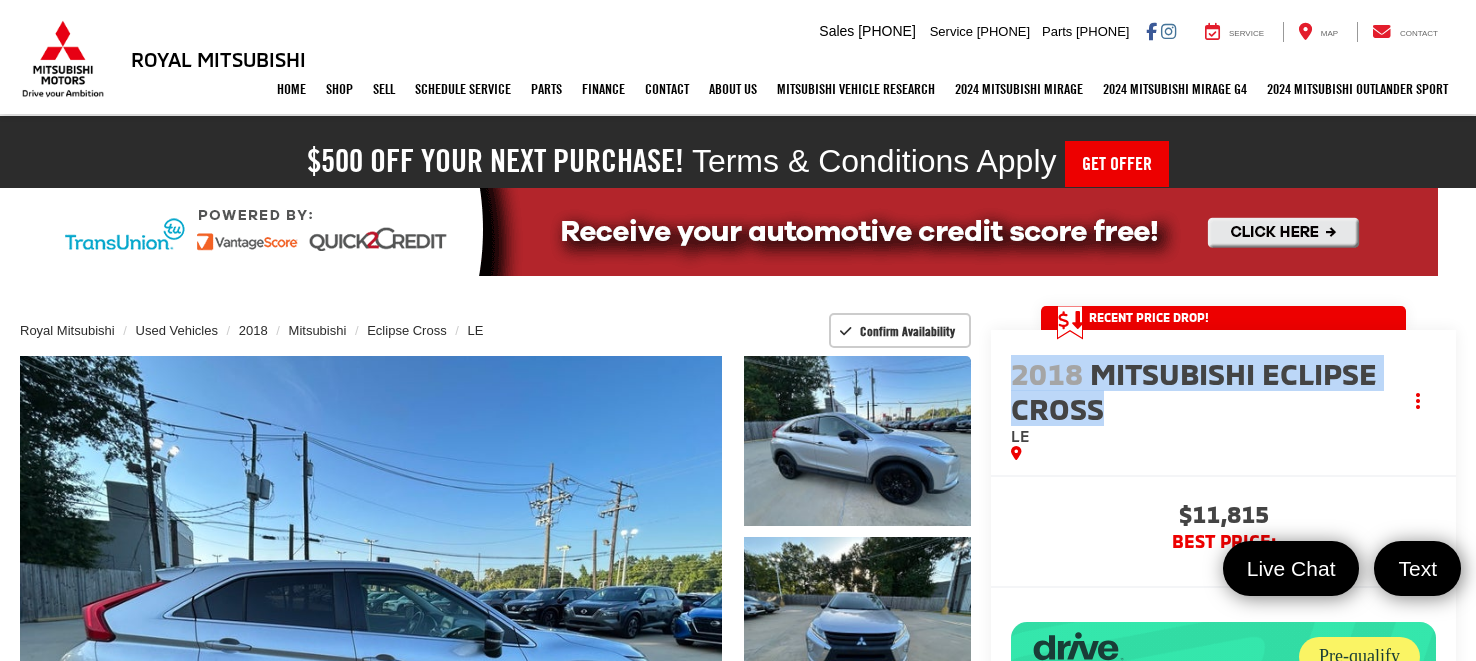 click on "2018
Mitsubishi Eclipse Cross" at bounding box center [1206, 391] 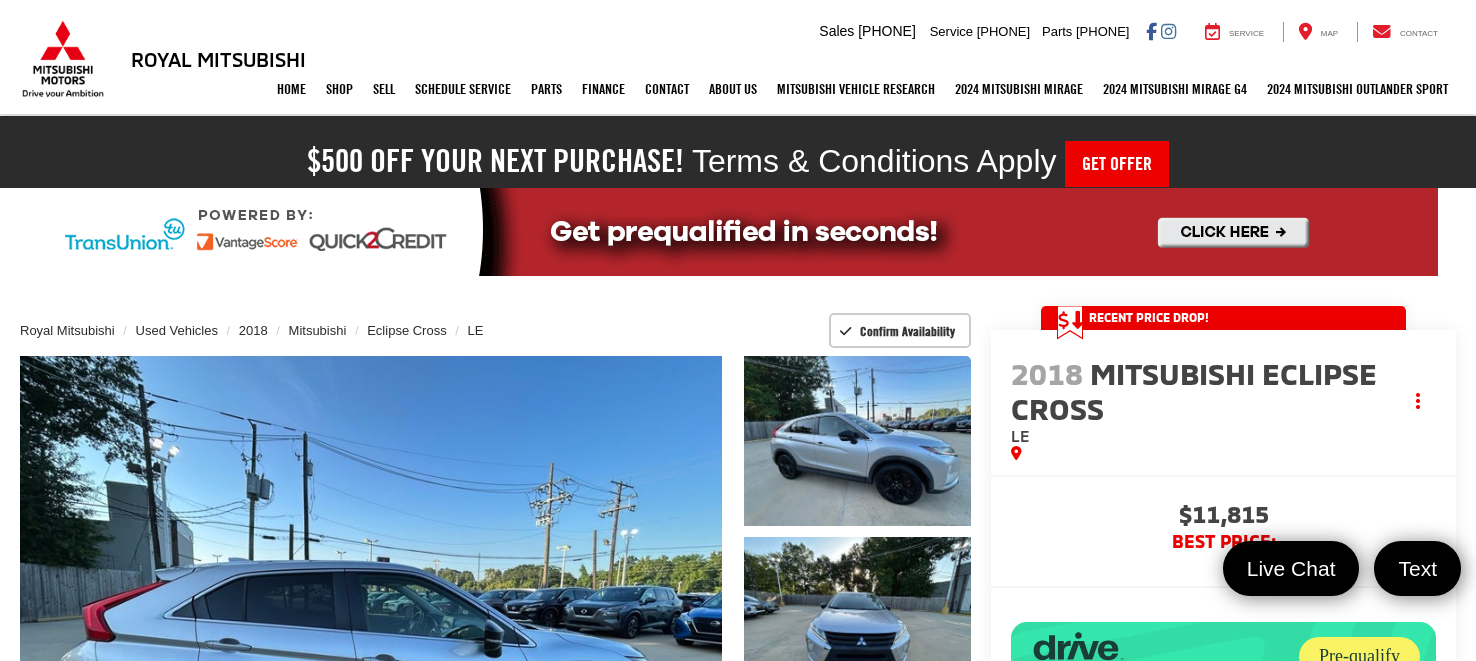click on "LE" at bounding box center [1206, 436] 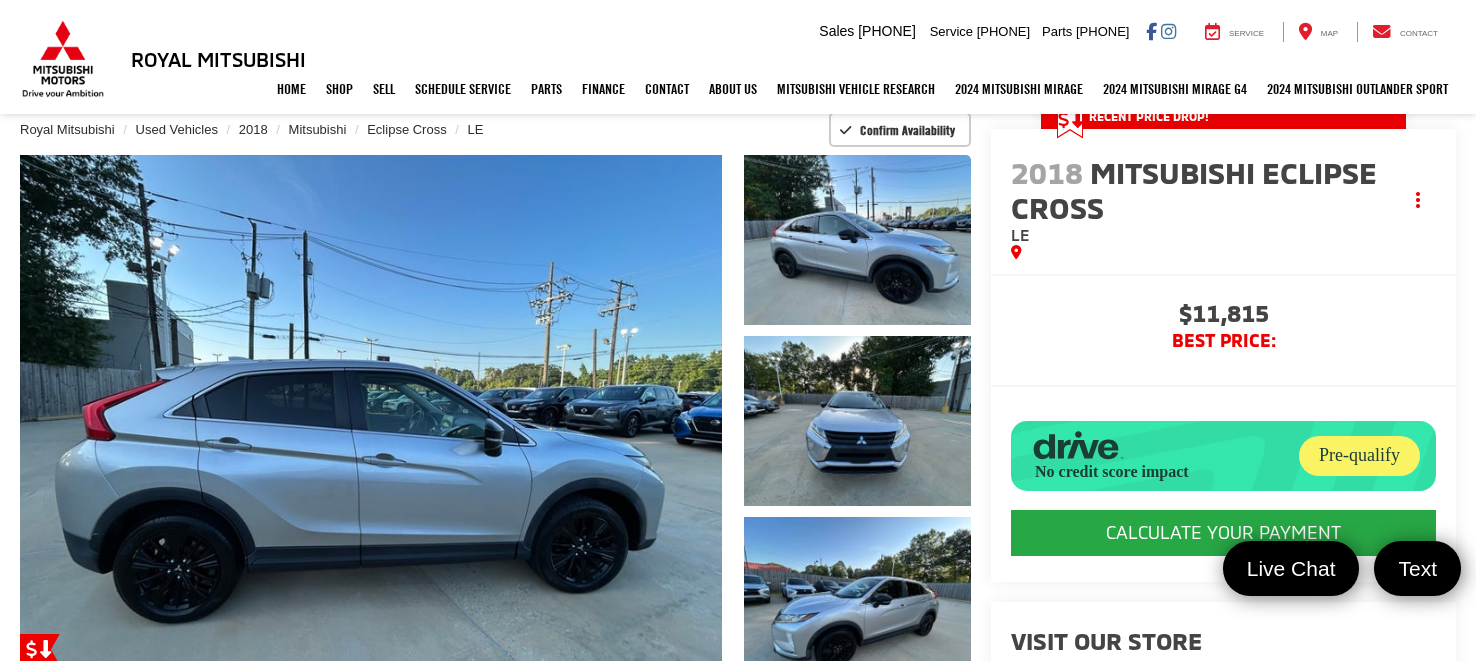 scroll, scrollTop: 216, scrollLeft: 0, axis: vertical 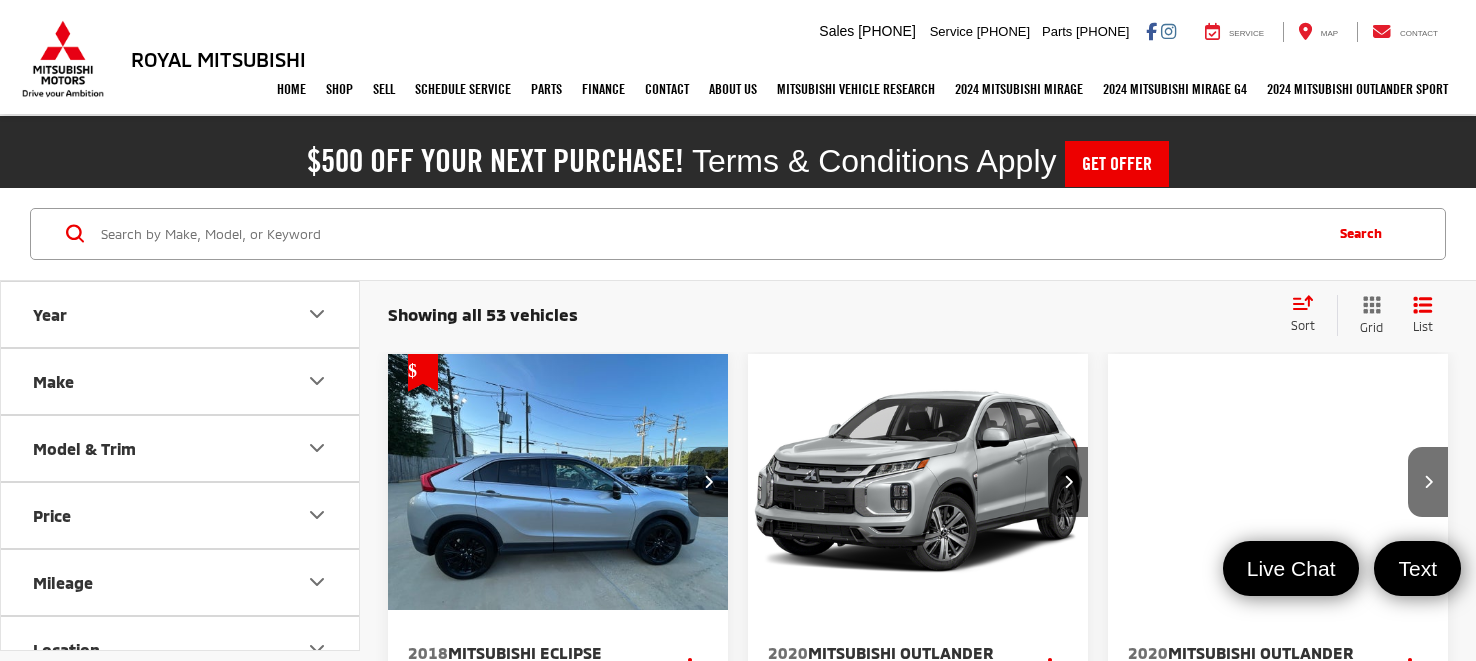 click on "Make" at bounding box center [181, 381] 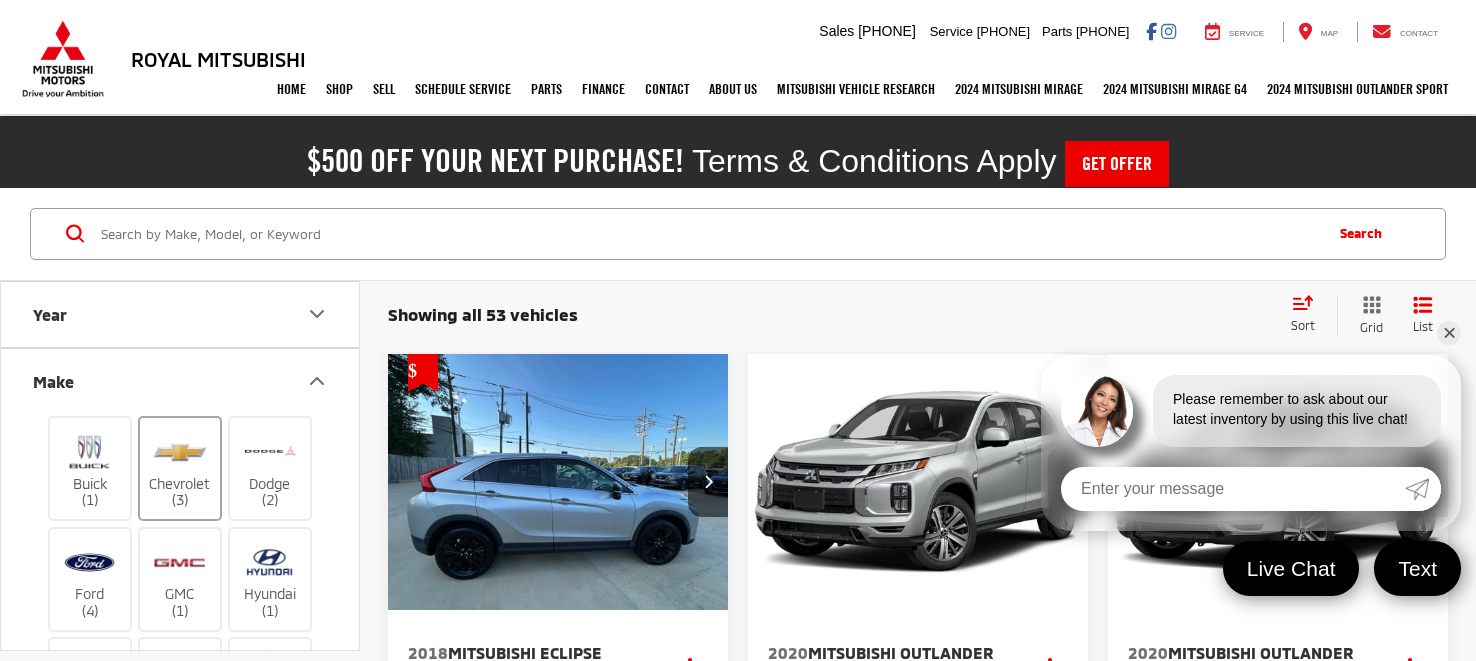 click on "Buick   (1)" at bounding box center (90, 468) 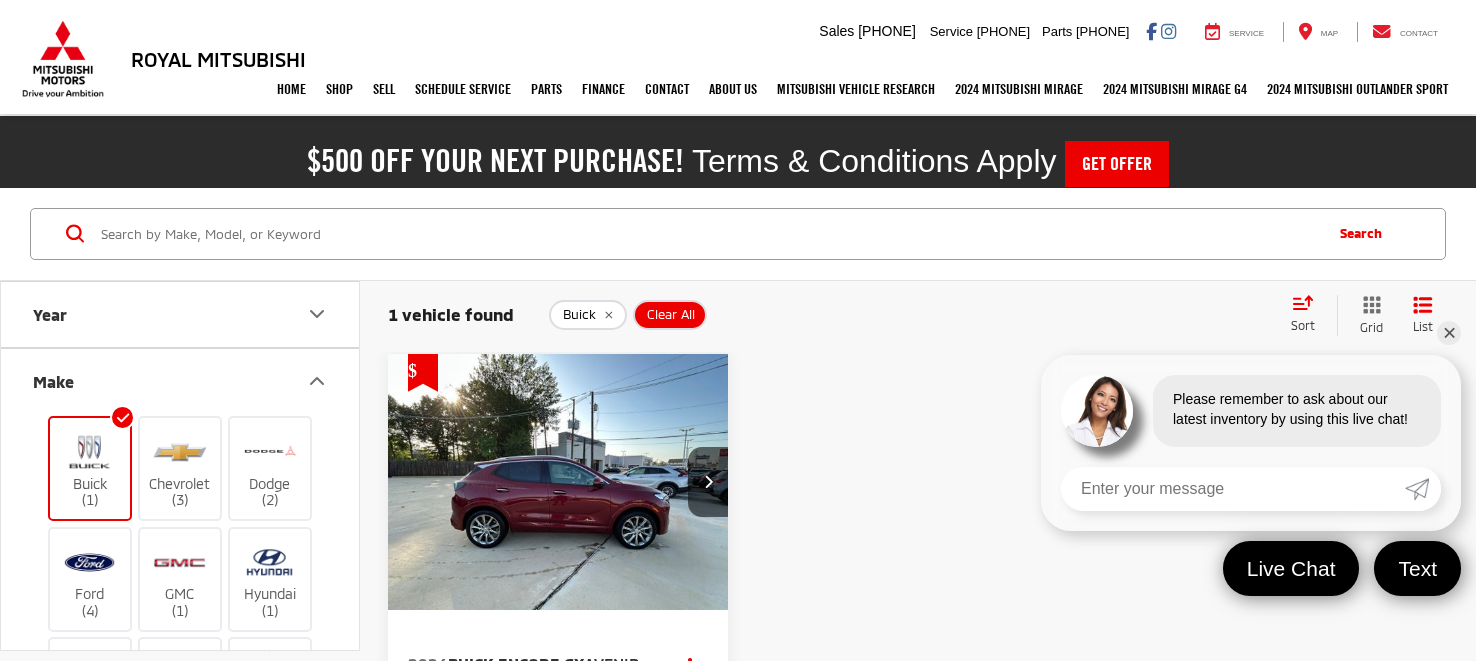 click at bounding box center (558, 482) 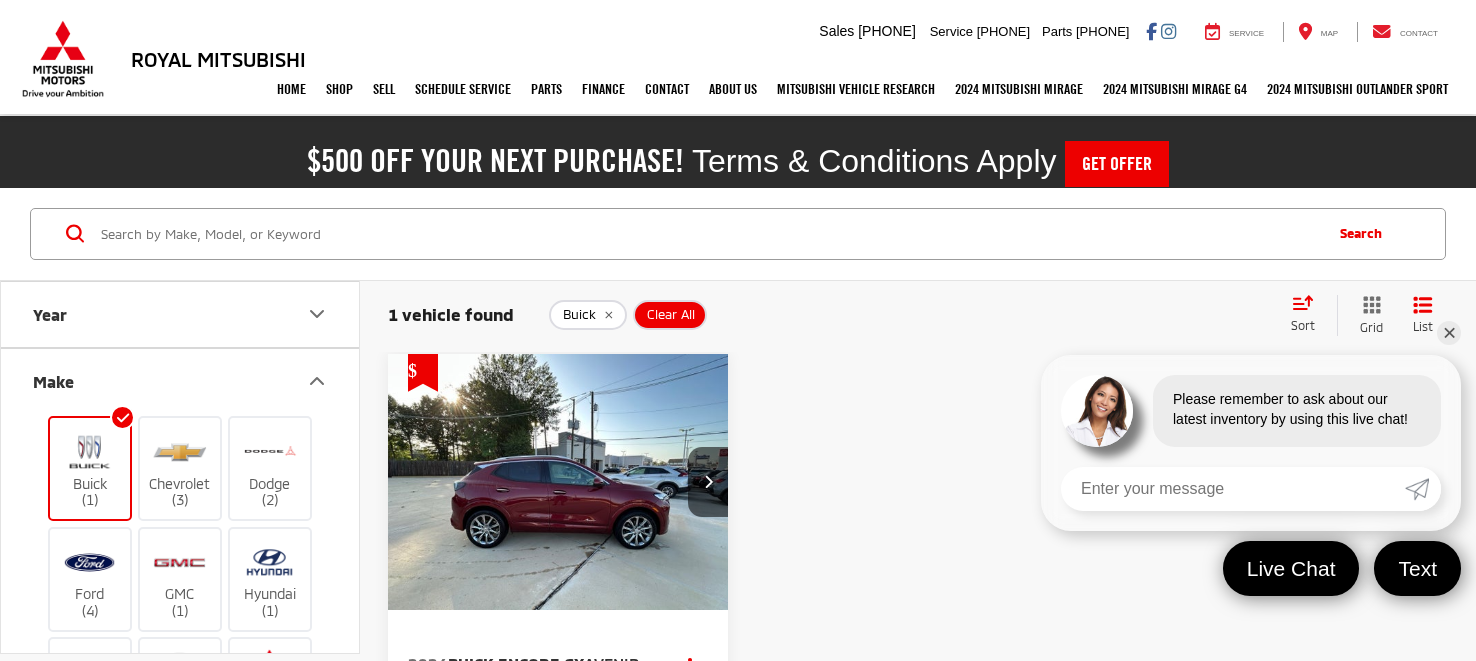 scroll, scrollTop: 288, scrollLeft: 0, axis: vertical 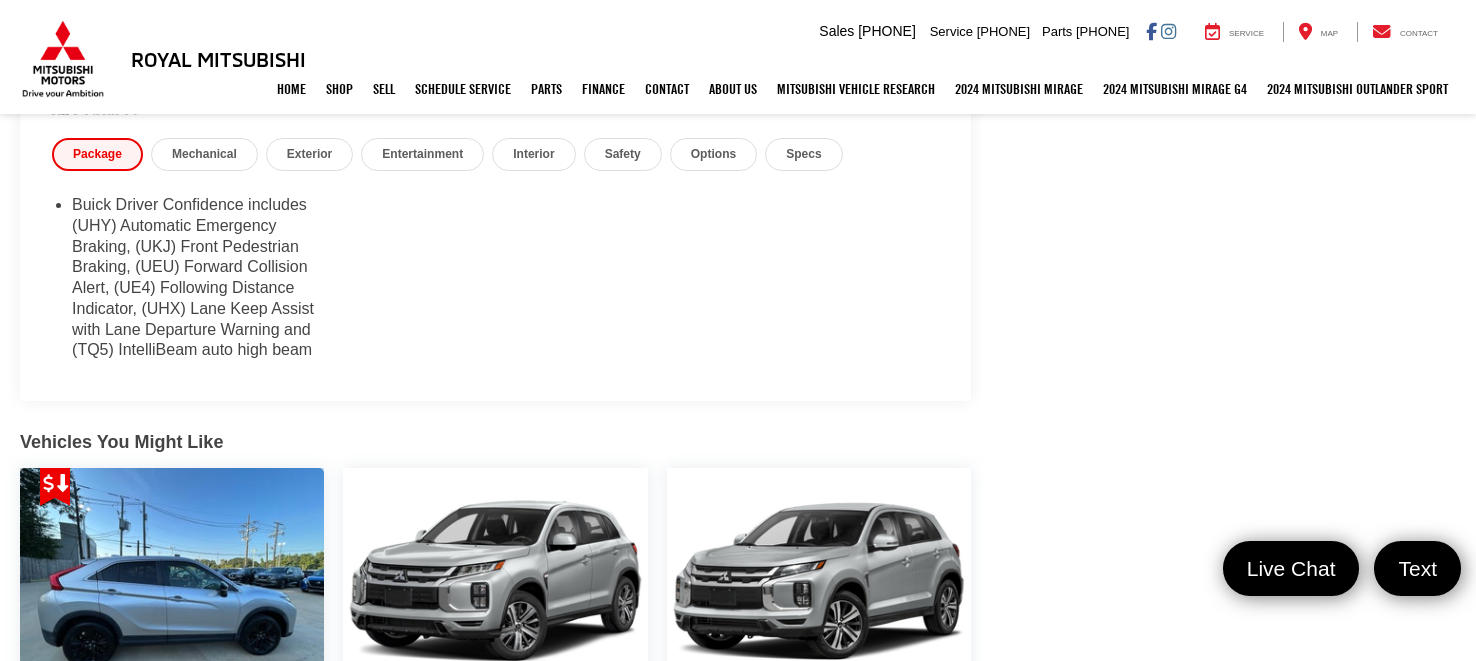 click on "Buick Driver Confidence includes (UHY) Automatic Emergency Braking, (UKJ) Front Pedestrian Braking, (UEU) Forward Collision Alert, (UE4) Following Distance Indicator, (UHX) Lane Keep Assist with Lane Departure Warning and (TQ5) IntelliBeam auto high beam" at bounding box center (203, 282) 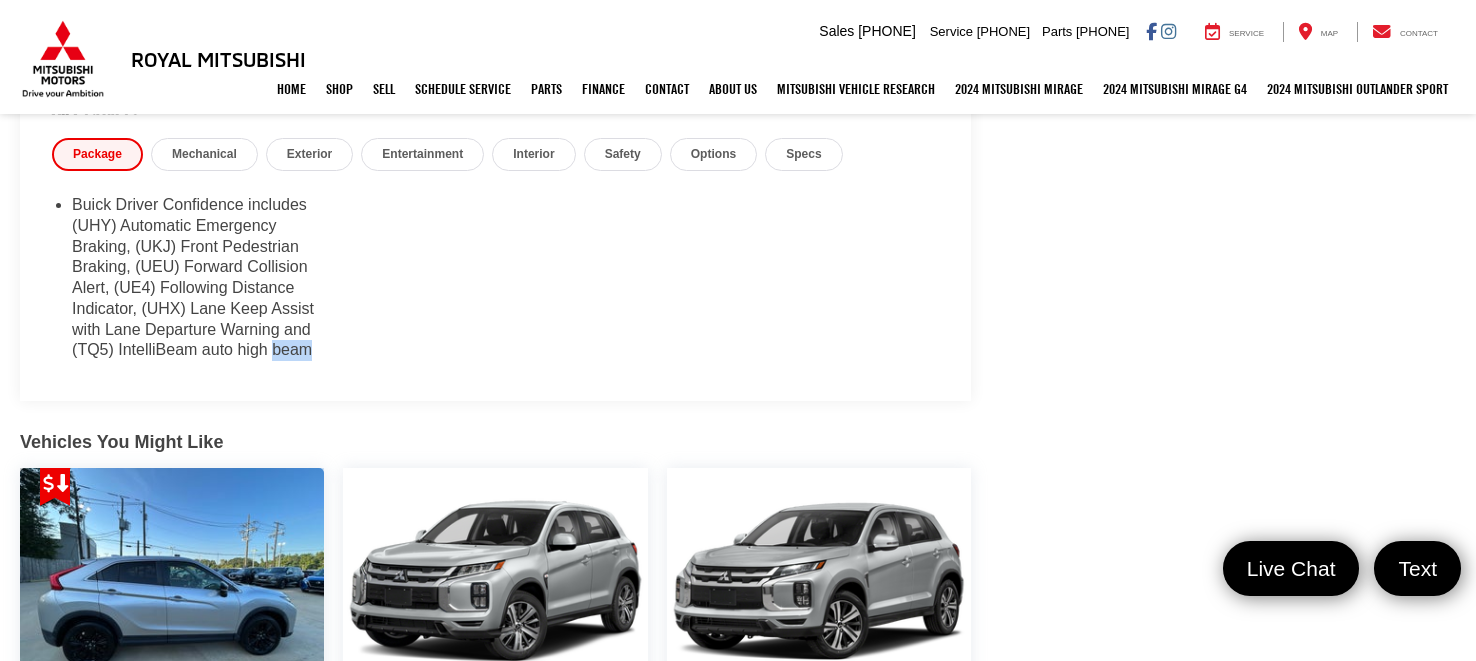 click on "Buick Driver Confidence includes (UHY) Automatic Emergency Braking, (UKJ) Front Pedestrian Braking, (UEU) Forward Collision Alert, (UE4) Following Distance Indicator, (UHX) Lane Keep Assist with Lane Departure Warning and (TQ5) IntelliBeam auto high beam" at bounding box center [203, 282] 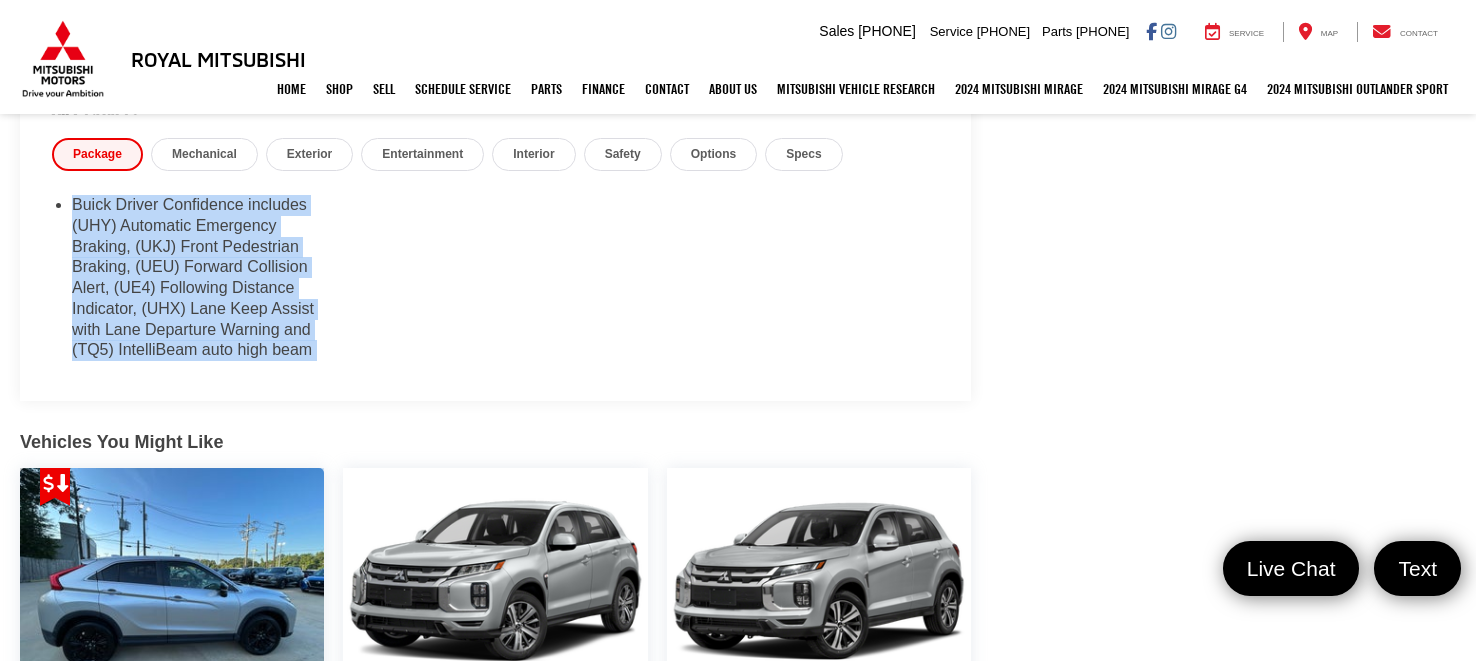 click on "Buick Driver Confidence includes (UHY) Automatic Emergency Braking, (UKJ) Front Pedestrian Braking, (UEU) Forward Collision Alert, (UE4) Following Distance Indicator, (UHX) Lane Keep Assist with Lane Departure Warning and (TQ5) IntelliBeam auto high beam" at bounding box center (203, 282) 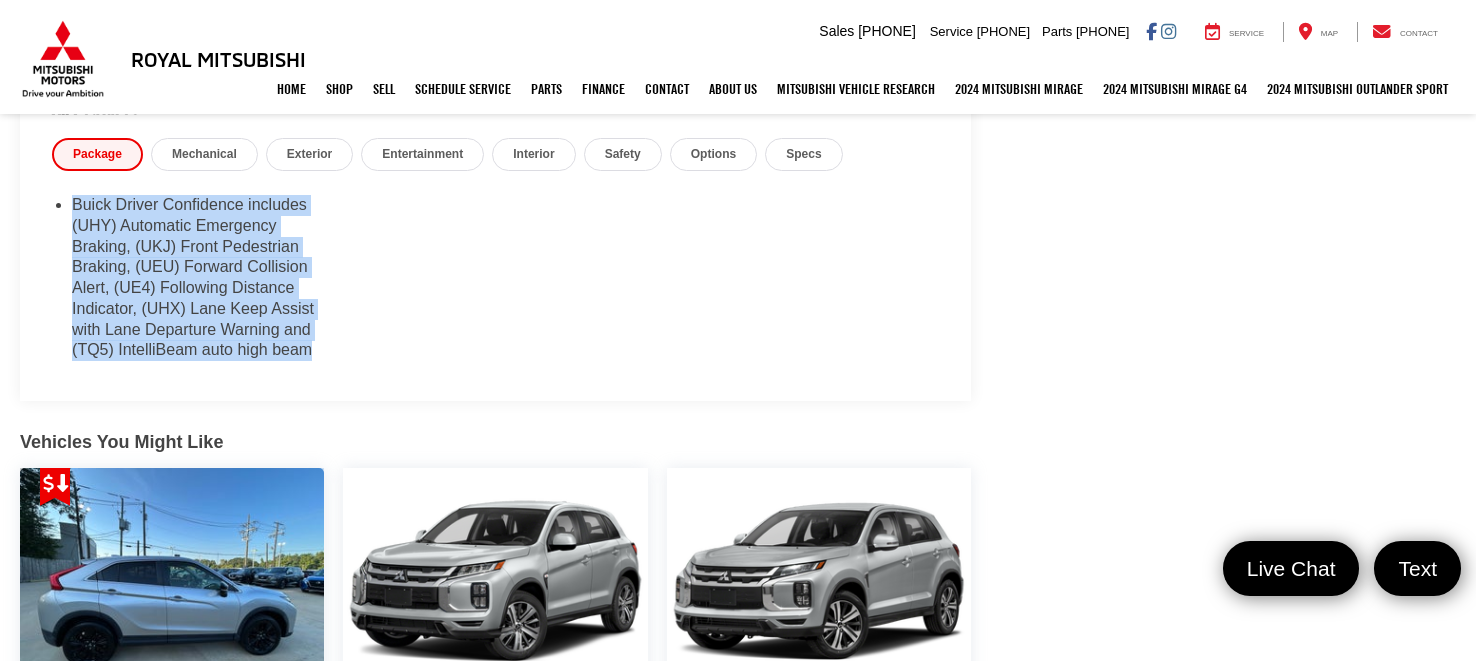 drag, startPoint x: 76, startPoint y: 203, endPoint x: 315, endPoint y: 348, distance: 279.54605 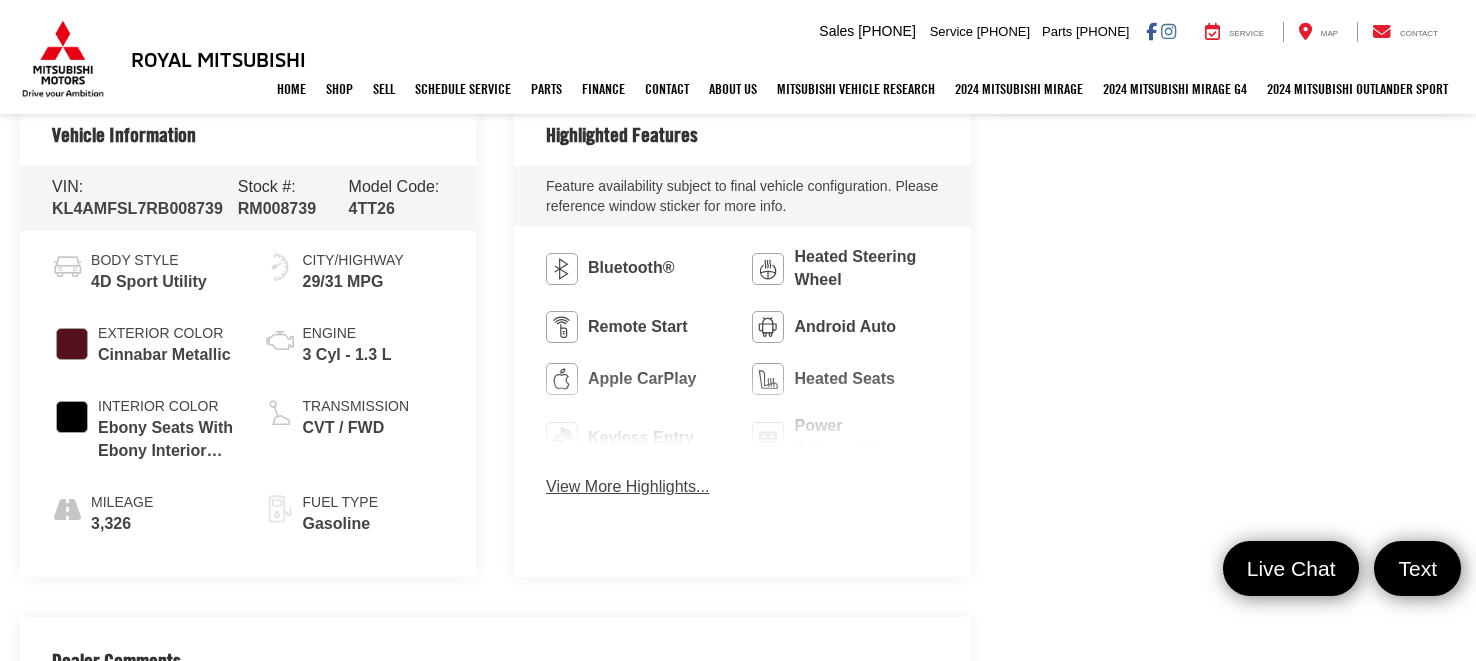 scroll, scrollTop: 892, scrollLeft: 0, axis: vertical 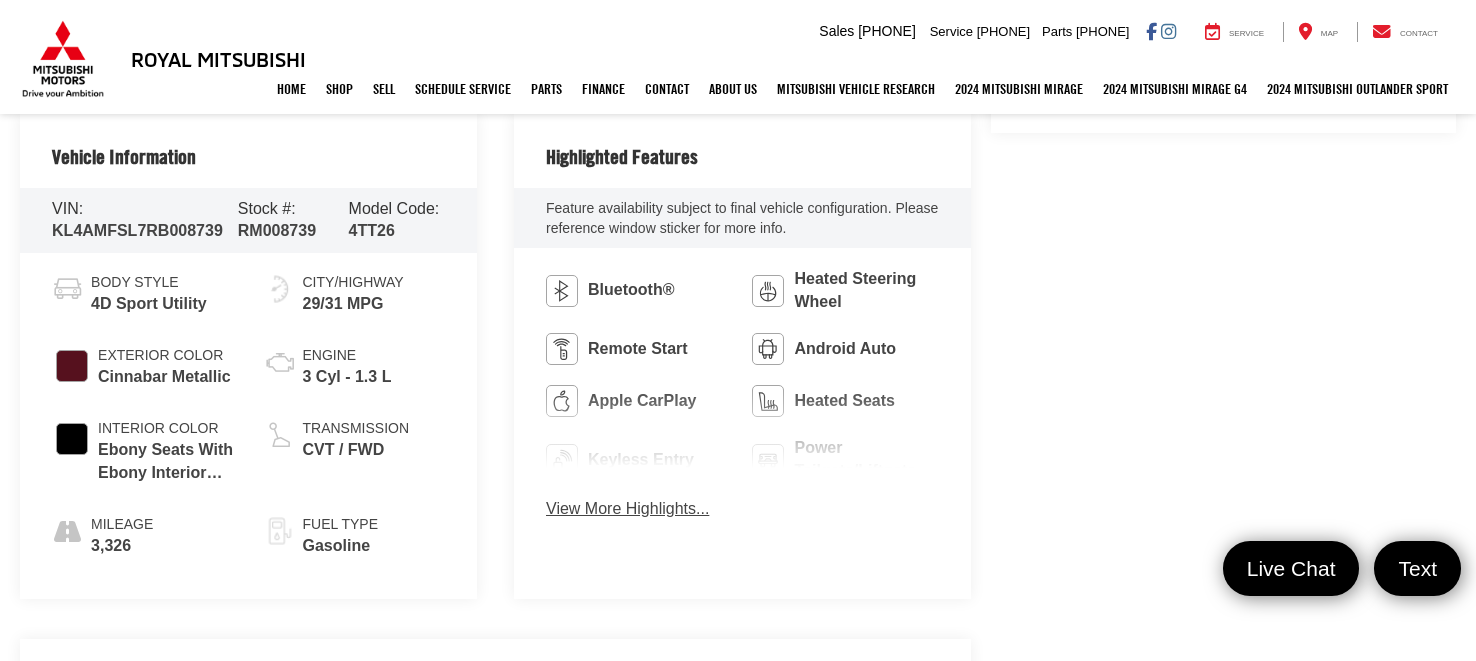 click on "View More Highlights..." at bounding box center [627, 509] 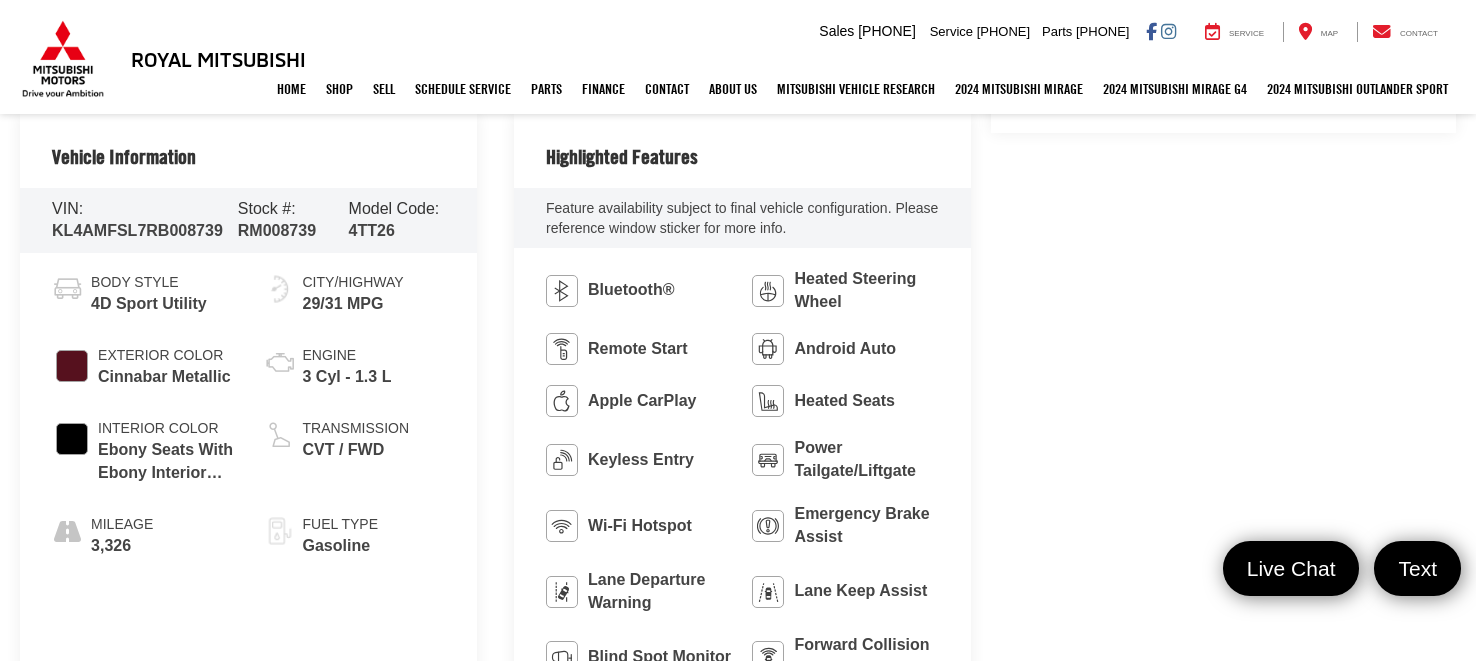 scroll, scrollTop: 964, scrollLeft: 0, axis: vertical 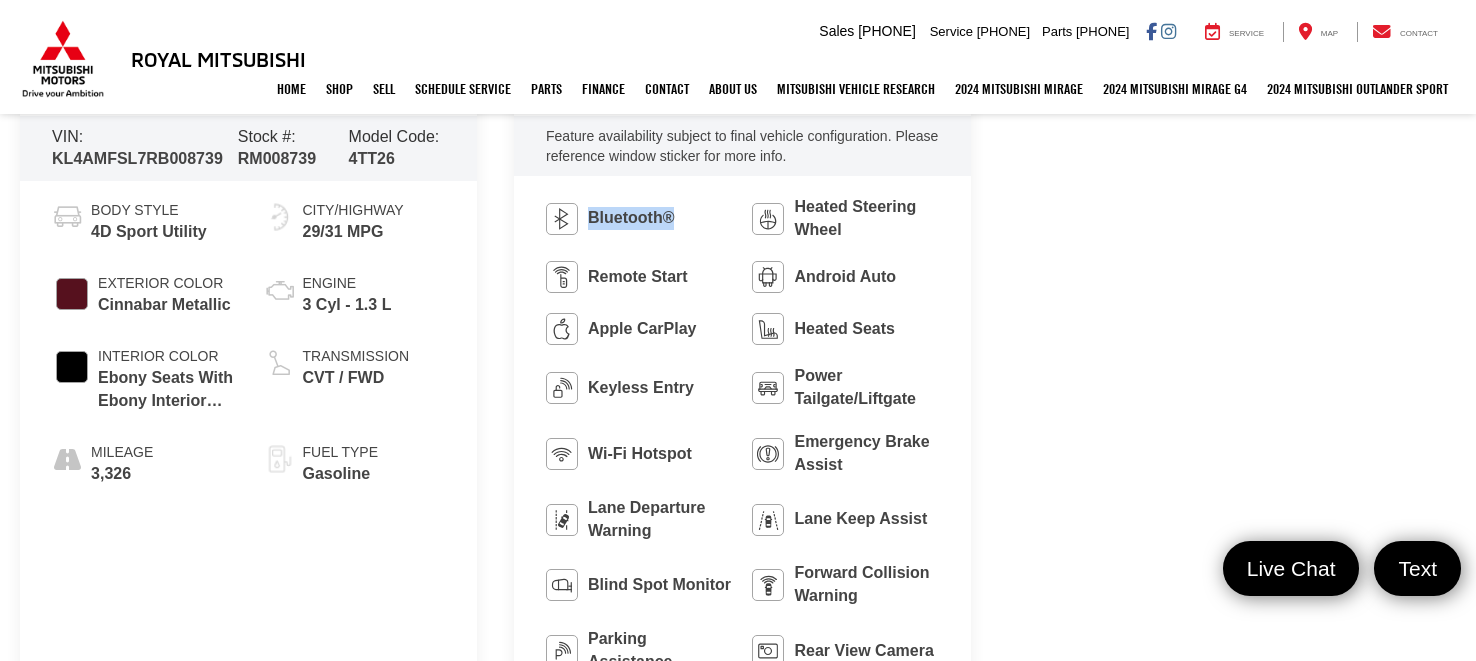 drag, startPoint x: 590, startPoint y: 218, endPoint x: 769, endPoint y: 218, distance: 179 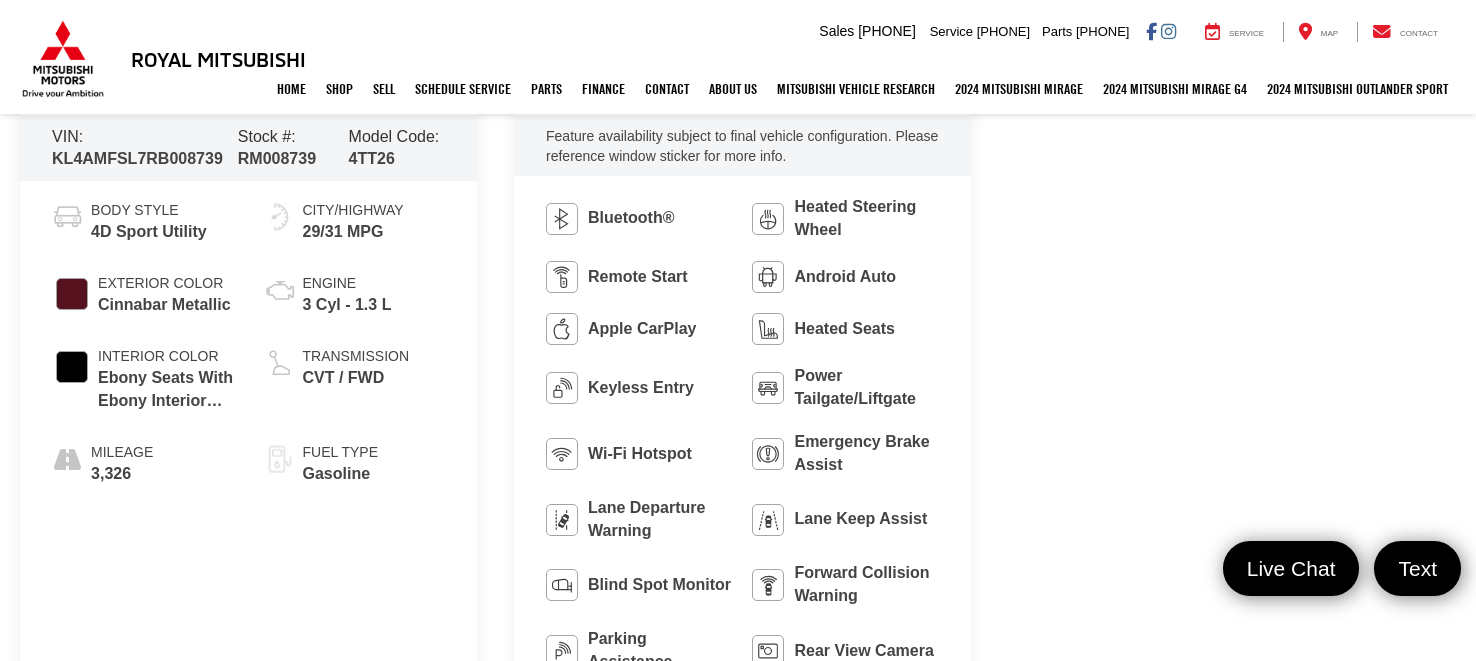 click on "Royal Mitsubishi
Used Vehicles
2024
Buick
Encore GX
Avenir
Confirm Availability
Photos
1
/
32
Load More Photos" at bounding box center (738, 842) 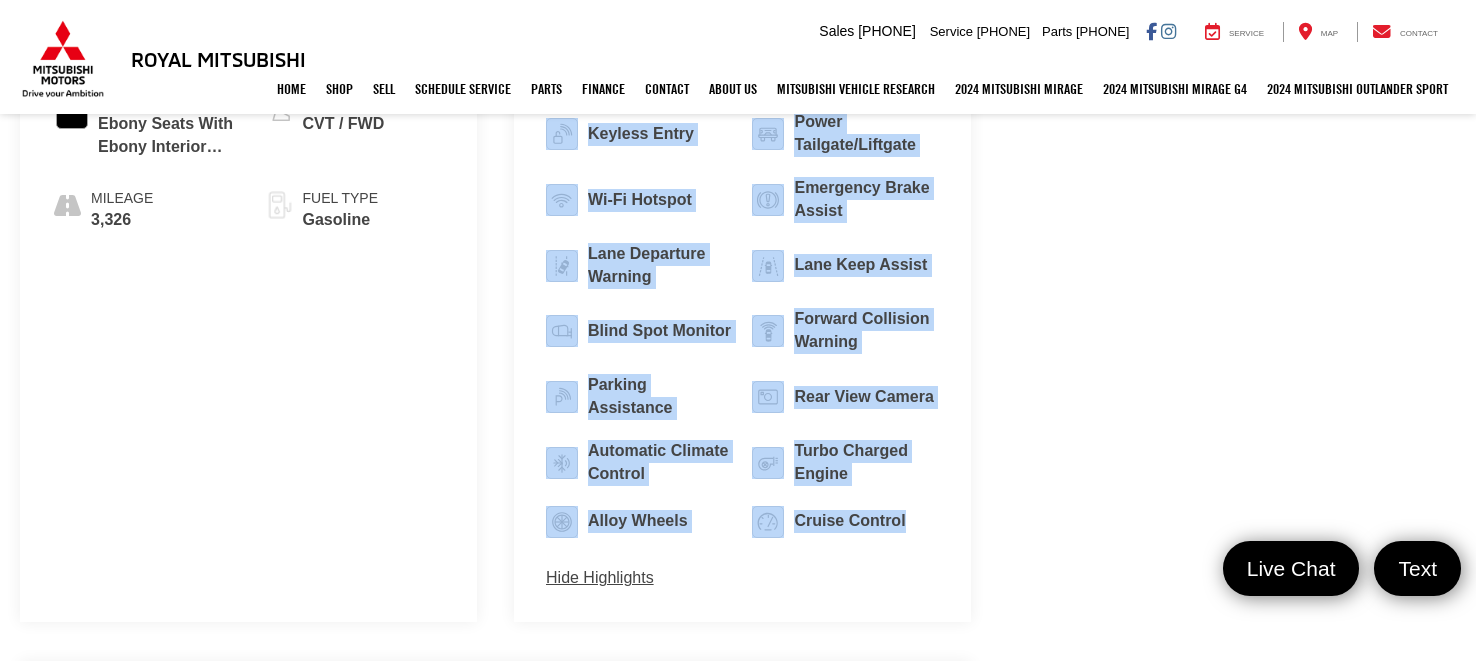 scroll, scrollTop: 1252, scrollLeft: 0, axis: vertical 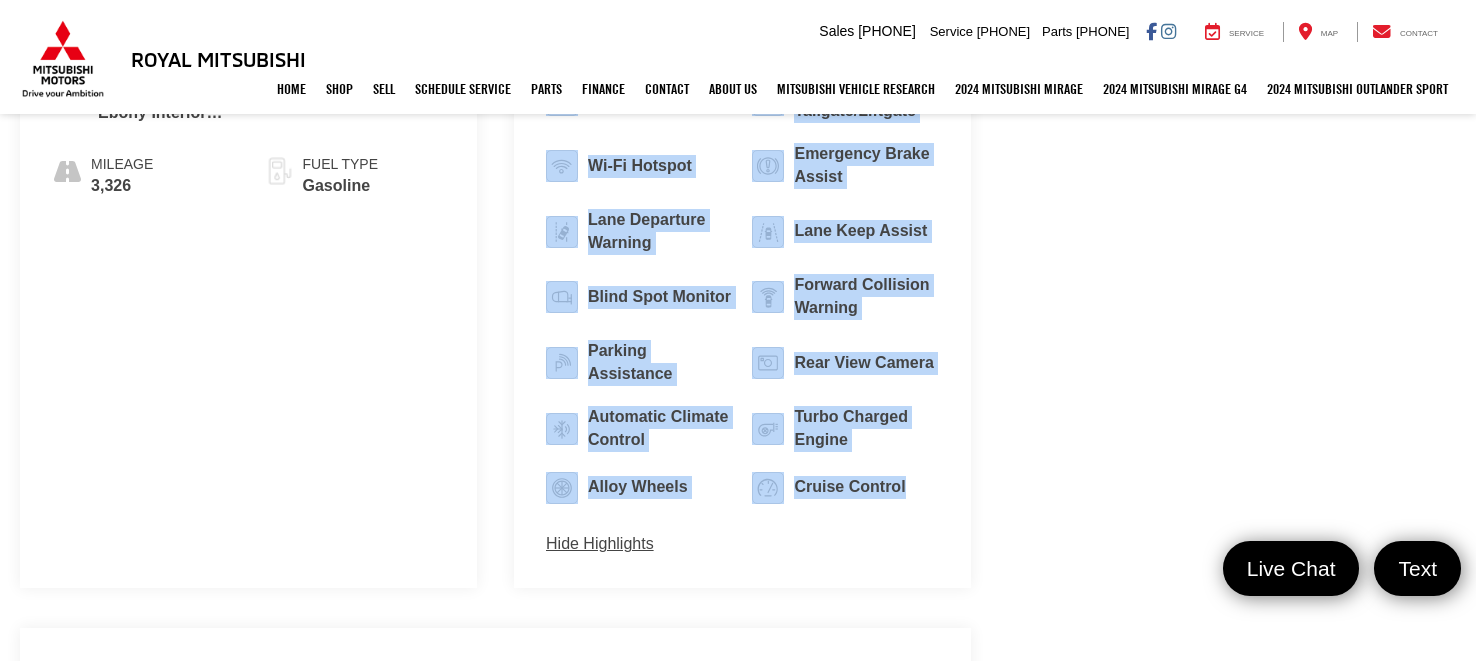 drag, startPoint x: 536, startPoint y: 202, endPoint x: 955, endPoint y: 495, distance: 511.2827 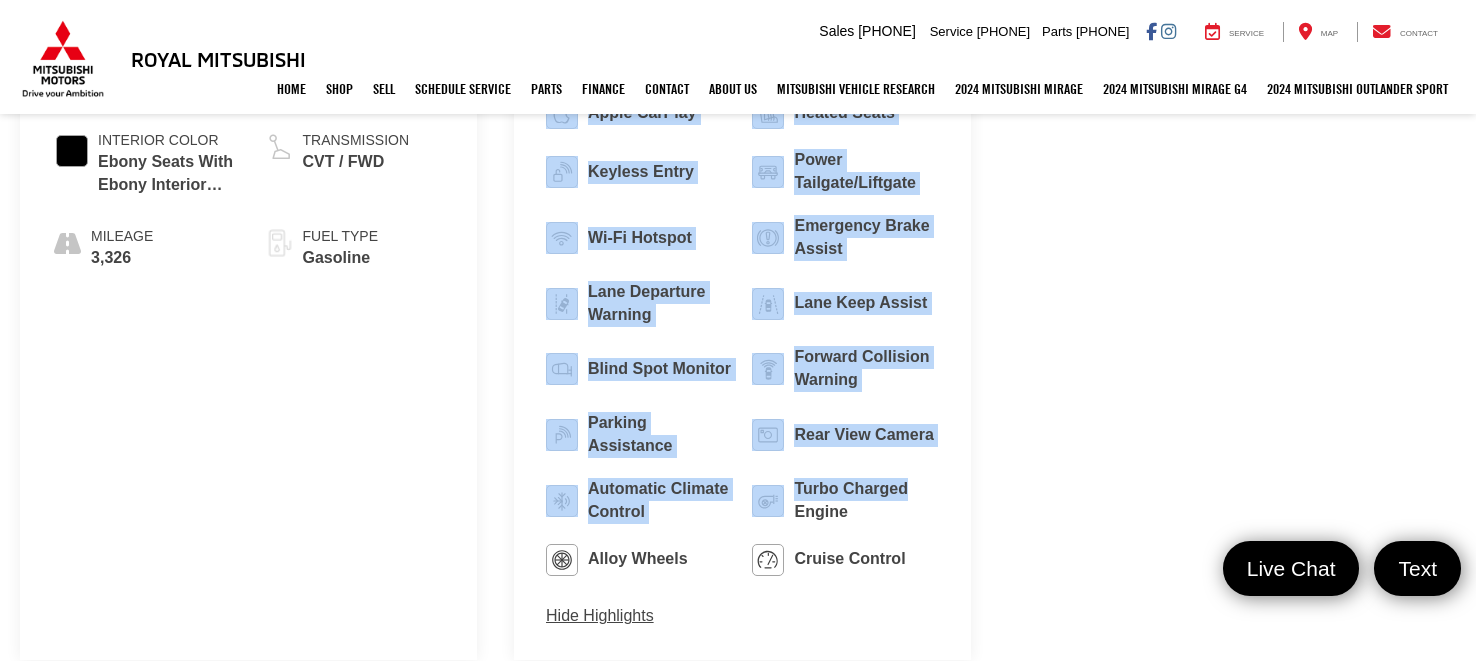 scroll, scrollTop: 1252, scrollLeft: 0, axis: vertical 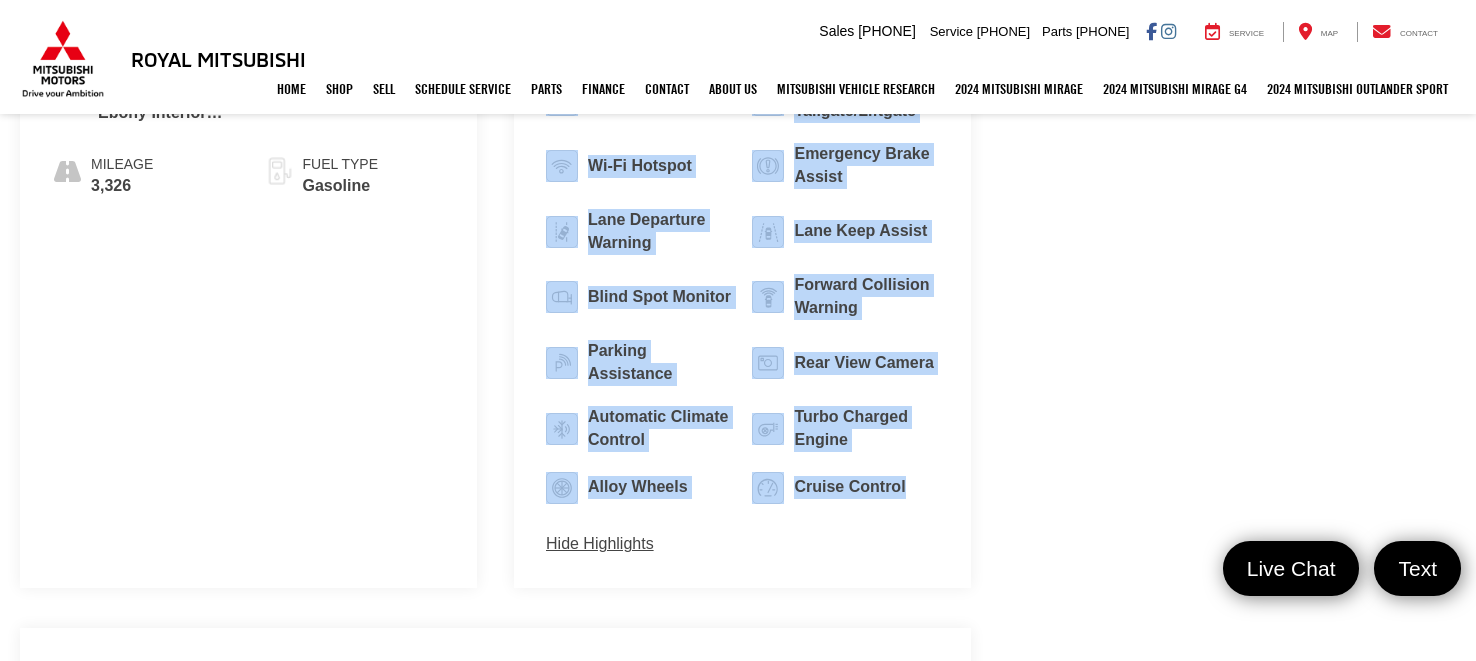 drag, startPoint x: 536, startPoint y: 350, endPoint x: 992, endPoint y: 479, distance: 473.89557 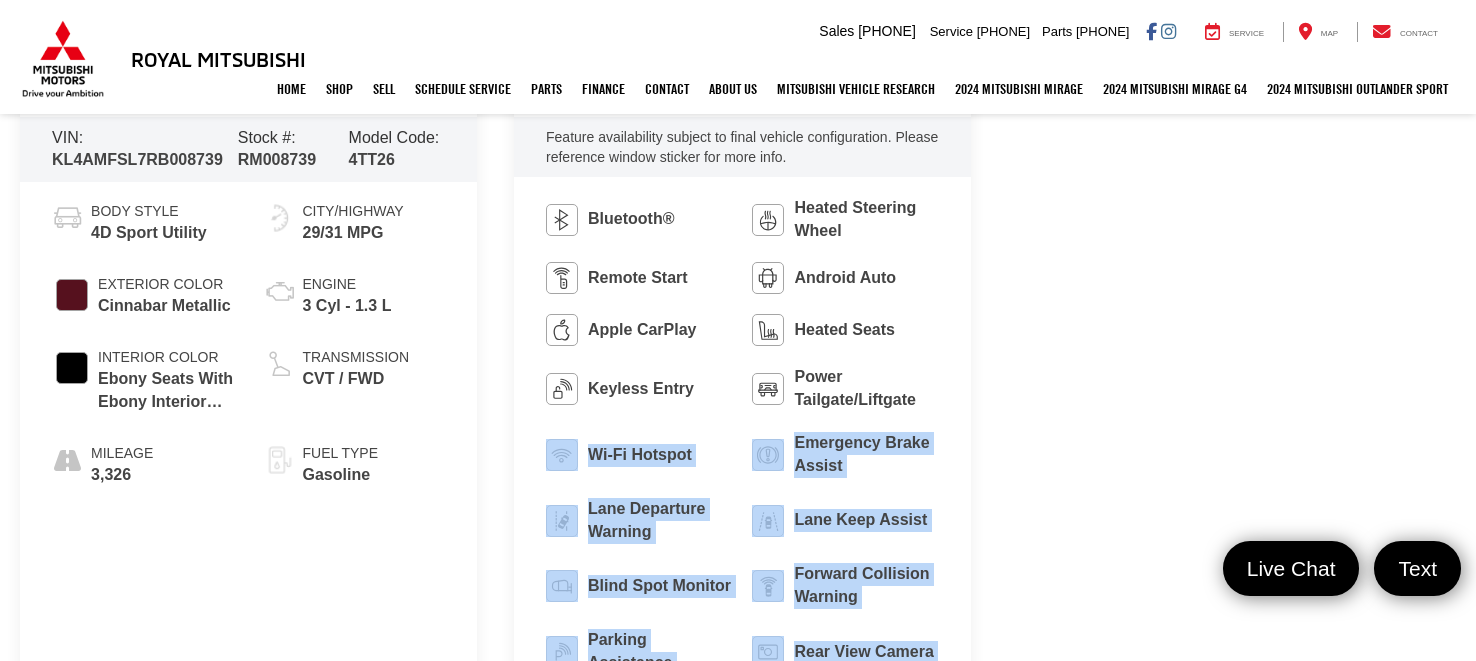scroll, scrollTop: 892, scrollLeft: 0, axis: vertical 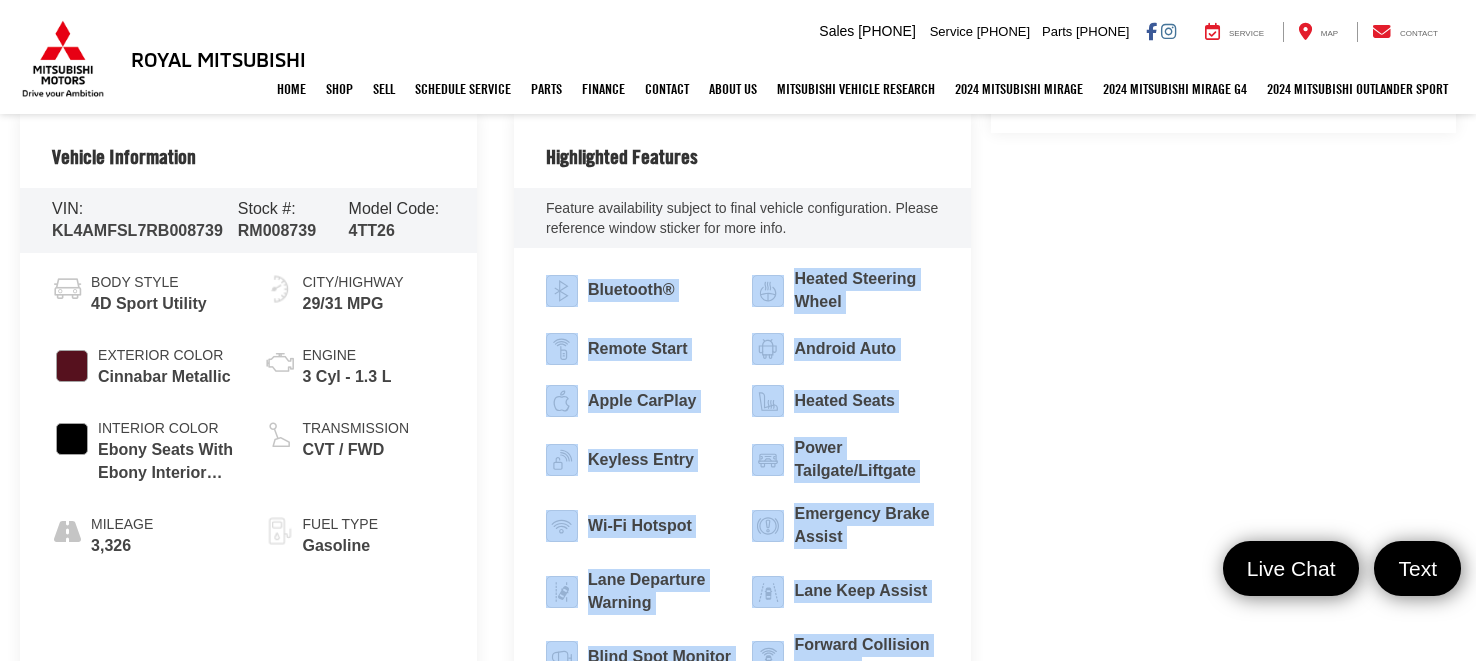 drag, startPoint x: 909, startPoint y: 485, endPoint x: 532, endPoint y: 307, distance: 416.90887 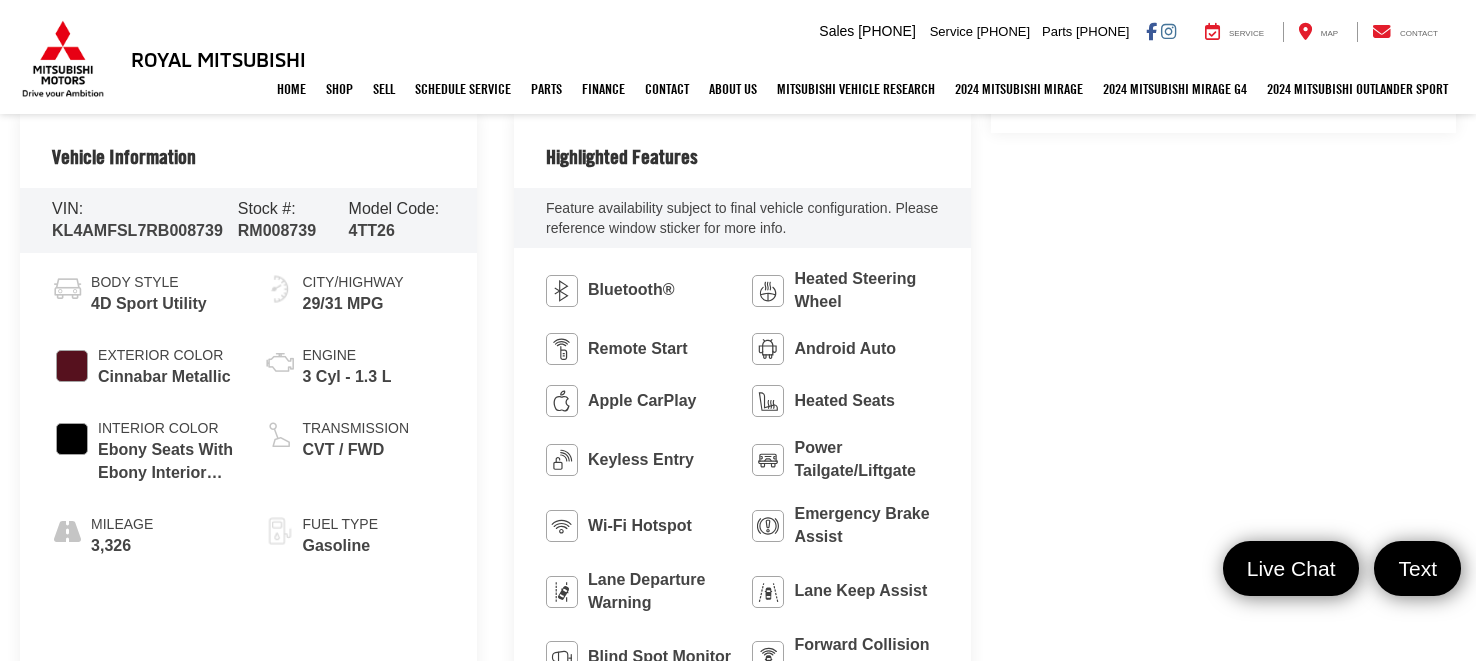 click on "Vehicle Information
VIN:
KL4AMFSL7RB008739
Stock #:
RM008739
Model Code:
4TT26
Body Style
4D Sport Utility
Exterior Color
Cinnabar Metallic
Interior Color
Ebony Seats With Ebony Interior Accents
Mileage
3,326
City/Highway
29/31 MPG
Engine
3 Cyl - 1.3 L
Transmission
CVT / FWD
Fuel Type
Gasoline
Highlighted Features
Feature availability subject to final vehicle configuration. Please reference window sticker for more info.
Bluetooth®
Heated Steering Wheel
Remote Start
Android Auto
Apple CarPlay
Heated Seats
Keyless Entry
Power Tailgate/Liftgate
Wi-Fi Hotspot
Emergency Brake Assist
Lane Departure Warning
Lane Keep Assist
Blind Spot Monitor
Forward Collision Warning" at bounding box center [495, 531] 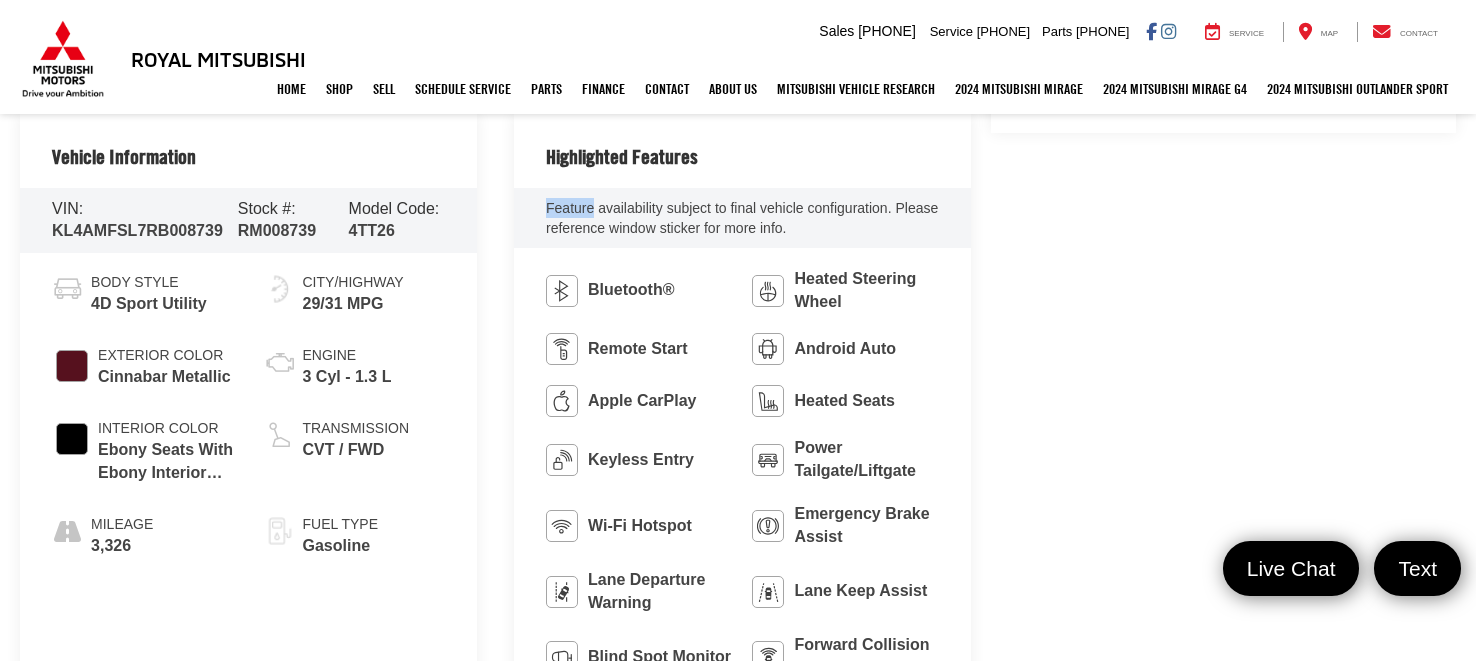 click on "Feature availability subject to final vehicle configuration. Please reference window sticker for more info." at bounding box center (742, 218) 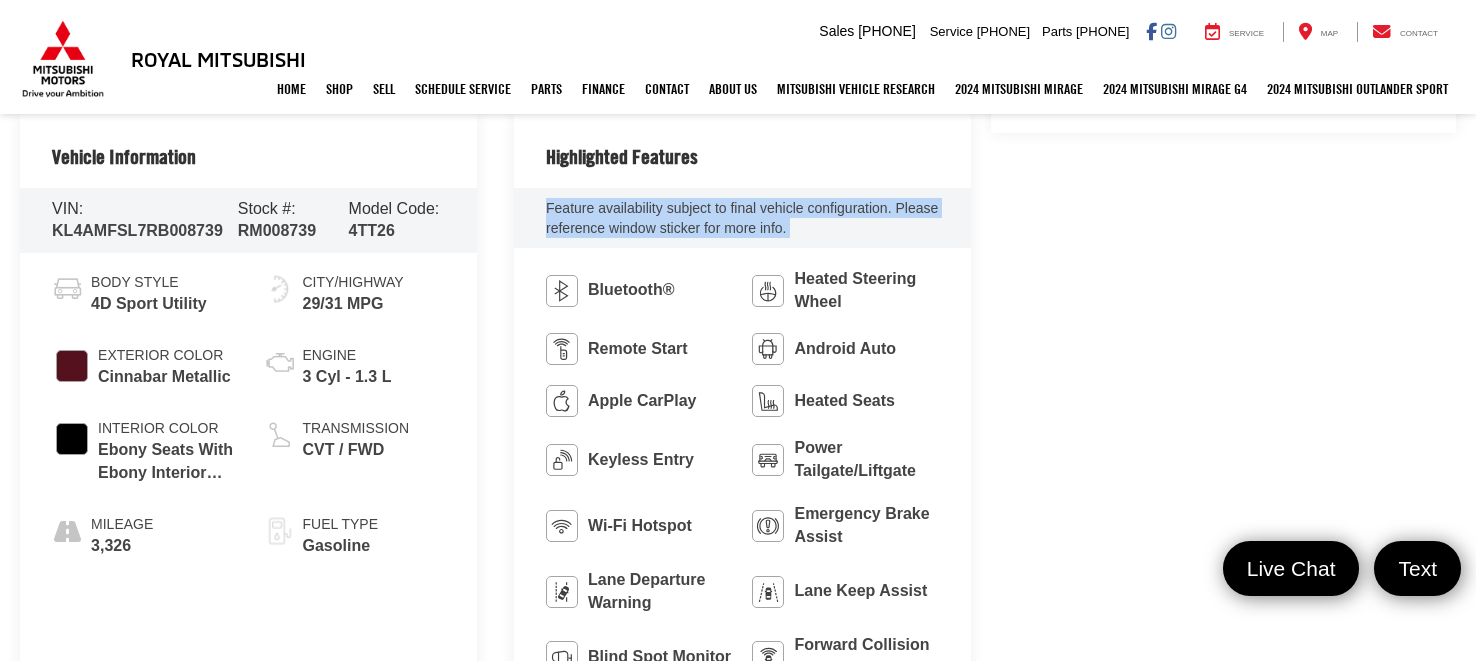 click on "Feature availability subject to final vehicle configuration. Please reference window sticker for more info." at bounding box center (742, 218) 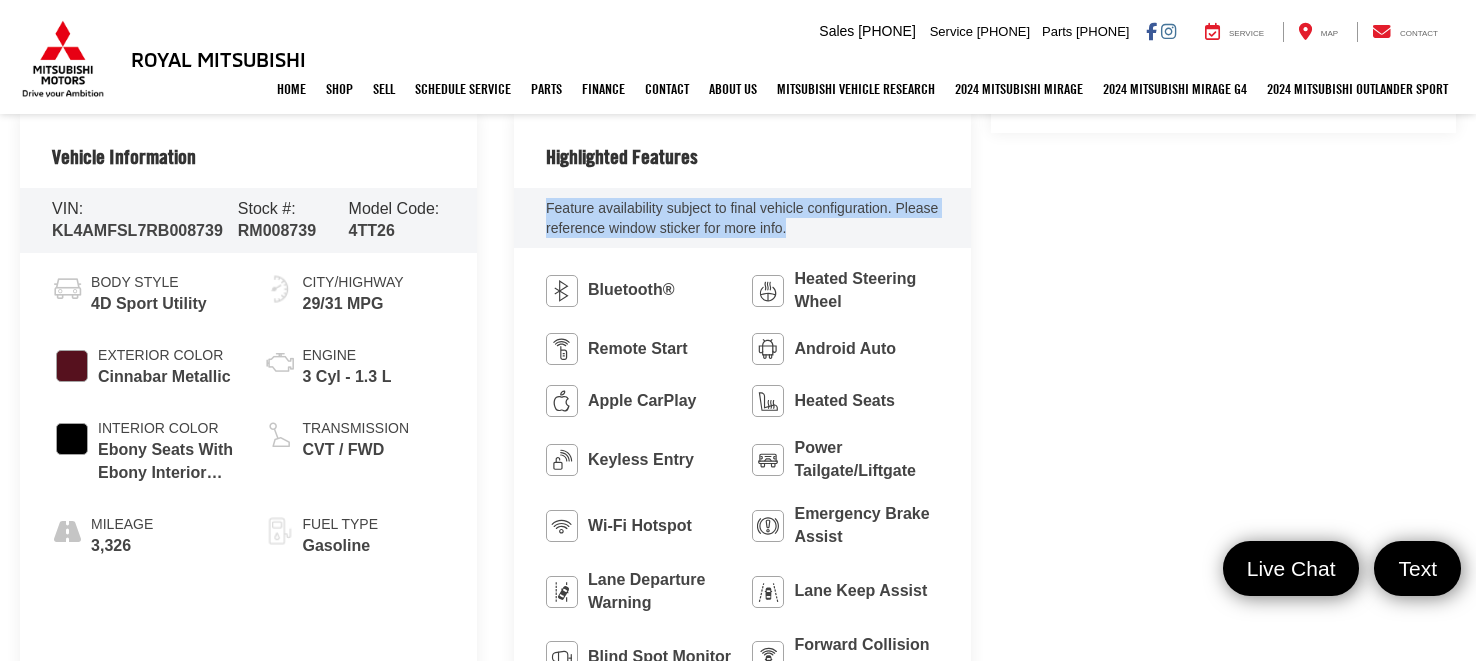 drag, startPoint x: 545, startPoint y: 202, endPoint x: 973, endPoint y: 236, distance: 429.34836 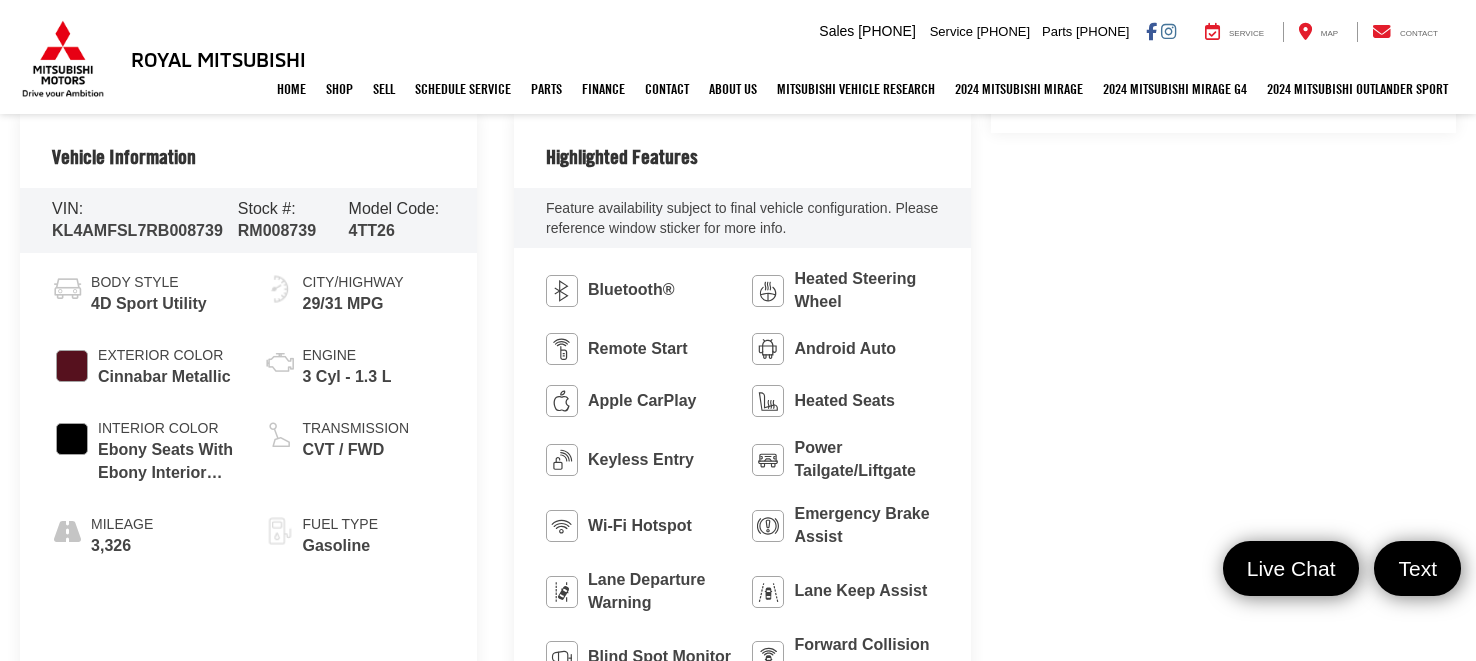 click on "Royal Mitsubishi
Used Vehicles
2024
Buick
Encore GX
Avenir
Confirm Availability
Photos
1
/
32
Load More Photos" at bounding box center (738, 914) 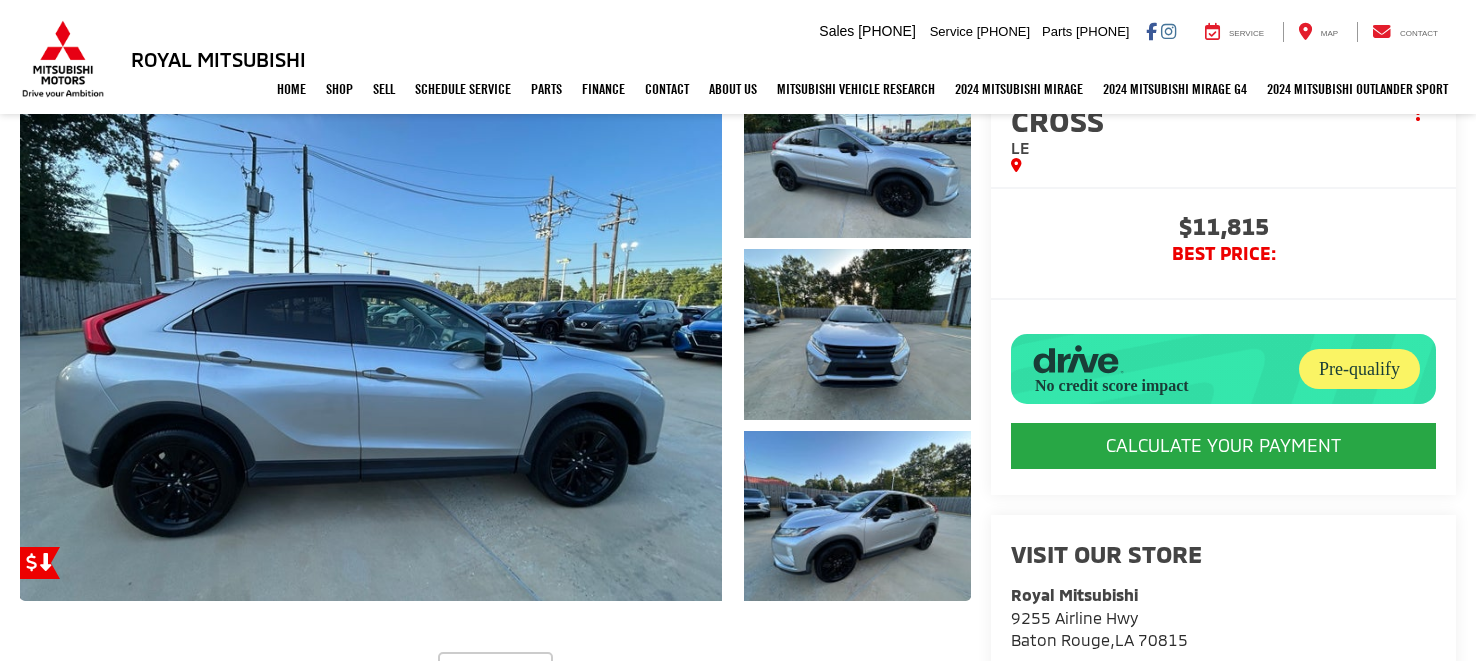 scroll, scrollTop: 216, scrollLeft: 0, axis: vertical 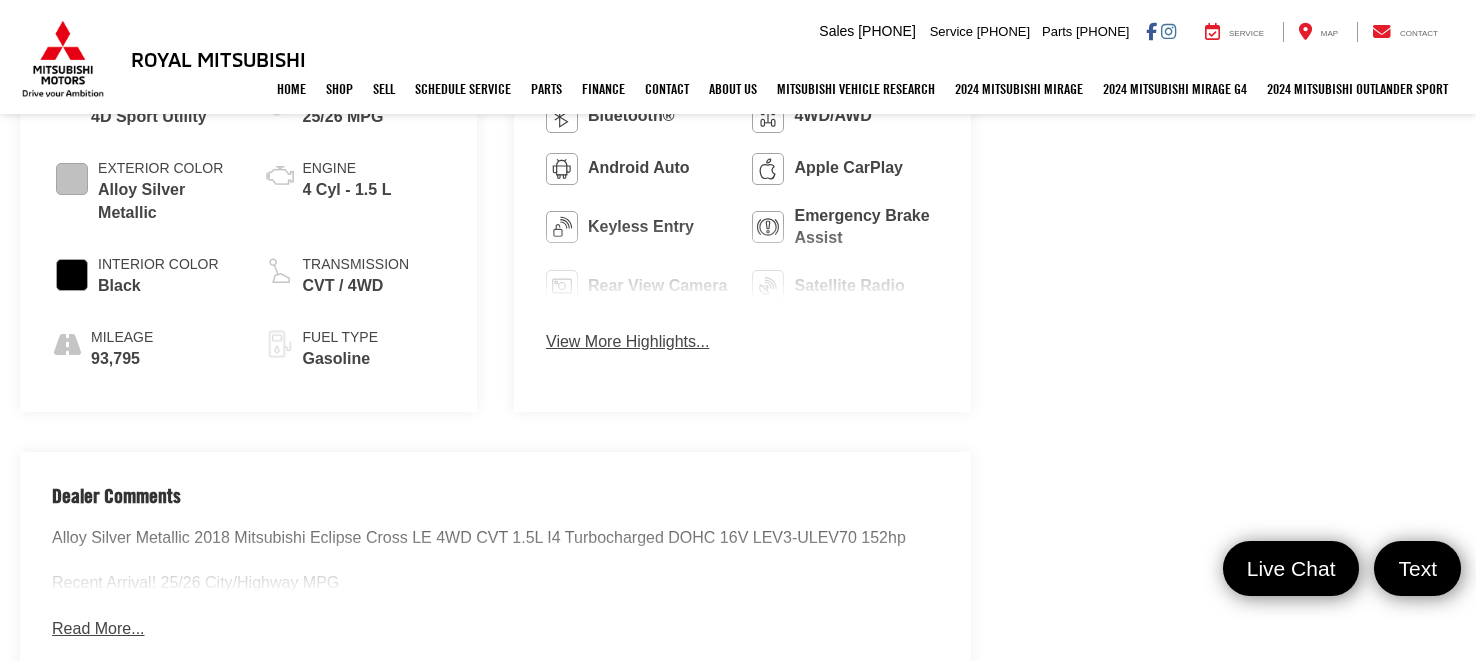 click on "Body Style
4D Sport Utility
Exterior Color
[COLOR]
Interior Color
[COLOR]
Mileage
93,795
City/Highway
25/26 MPG
Engine
4 Cyl - 1.5 L
Transmission
CVT / 4WD
Fuel Type
Gasoline" at bounding box center (248, 228) 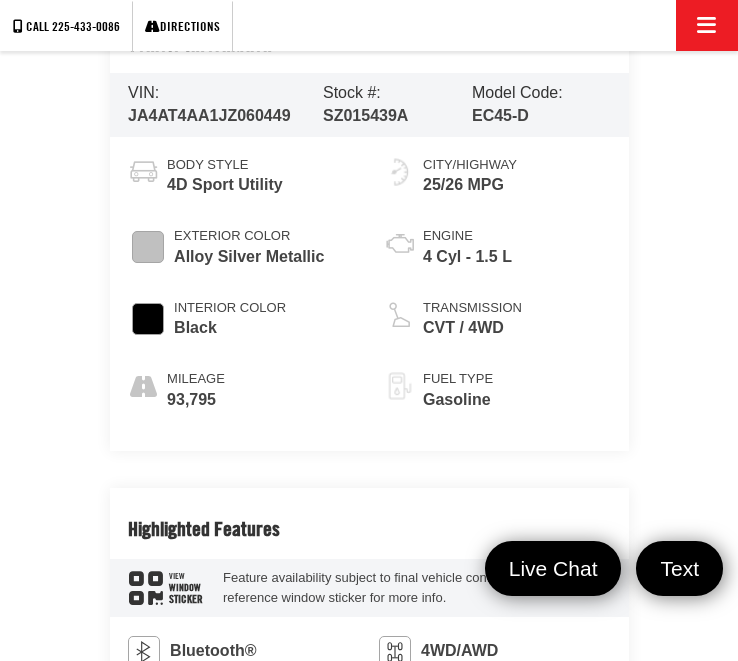 scroll, scrollTop: 2376, scrollLeft: 0, axis: vertical 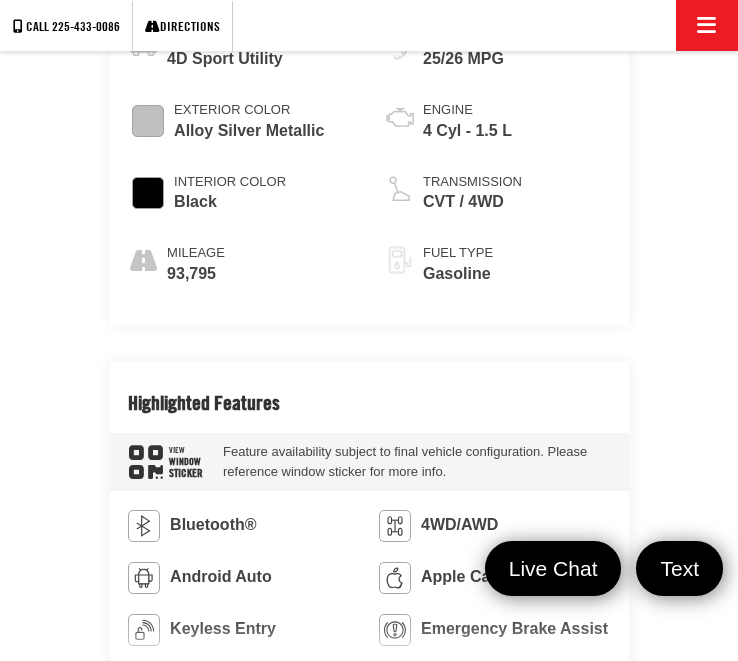 click on "View More Highlights..." at bounding box center [209, 737] 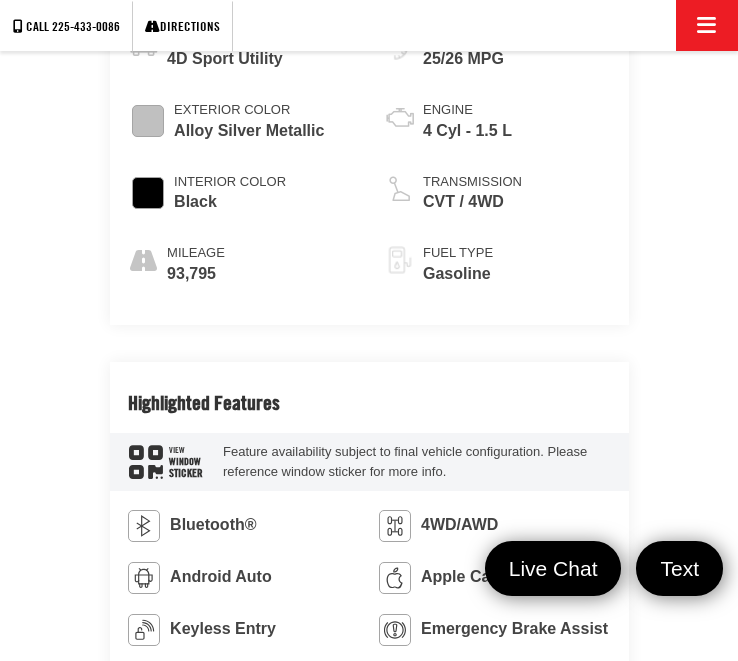 click on "Highlighted Features" at bounding box center [204, 403] 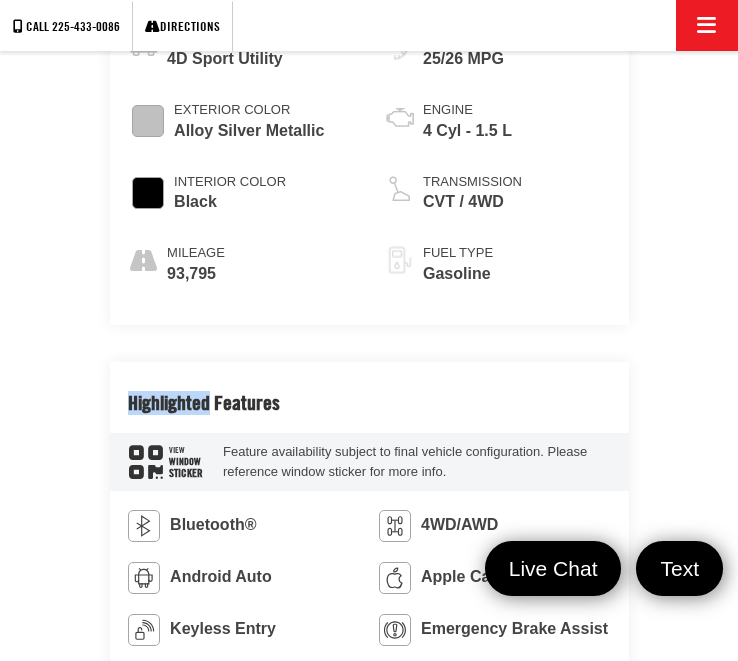 click on "Highlighted Features" at bounding box center [204, 403] 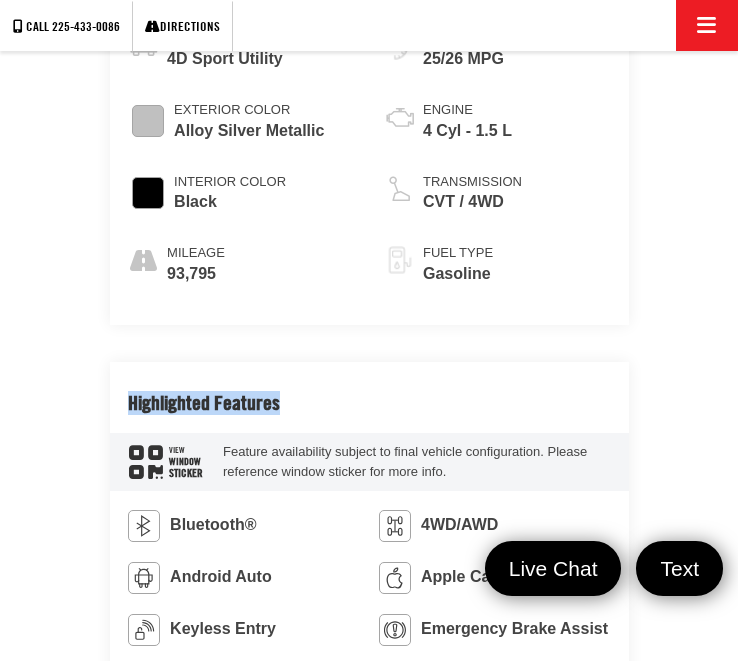 drag, startPoint x: 297, startPoint y: 213, endPoint x: 127, endPoint y: 216, distance: 170.02647 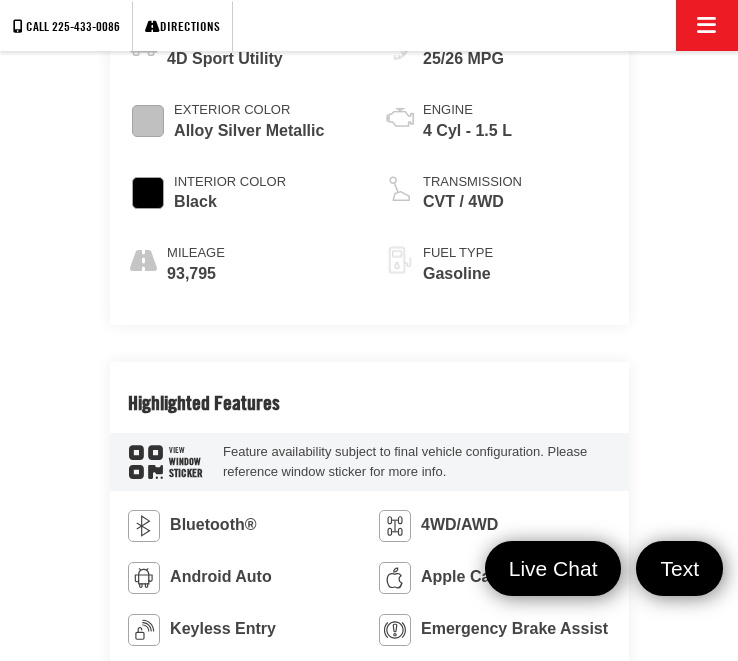 click on "Royal Mitsubishi
Used Vehicles
2018
Mitsubishi
Eclipse Cross
LE
Confirm Availability
Photos
1
/
35
Load More Photos" at bounding box center (369, 441) 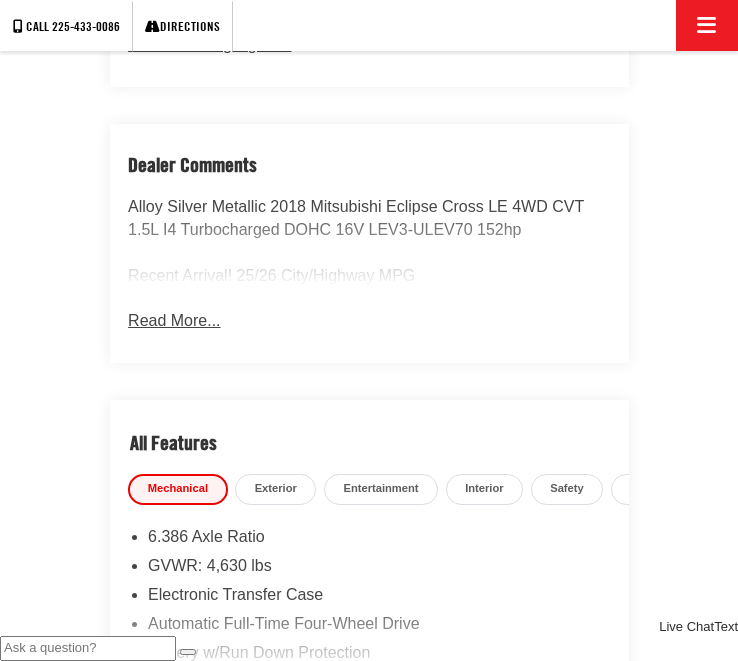 scroll, scrollTop: 3008, scrollLeft: 0, axis: vertical 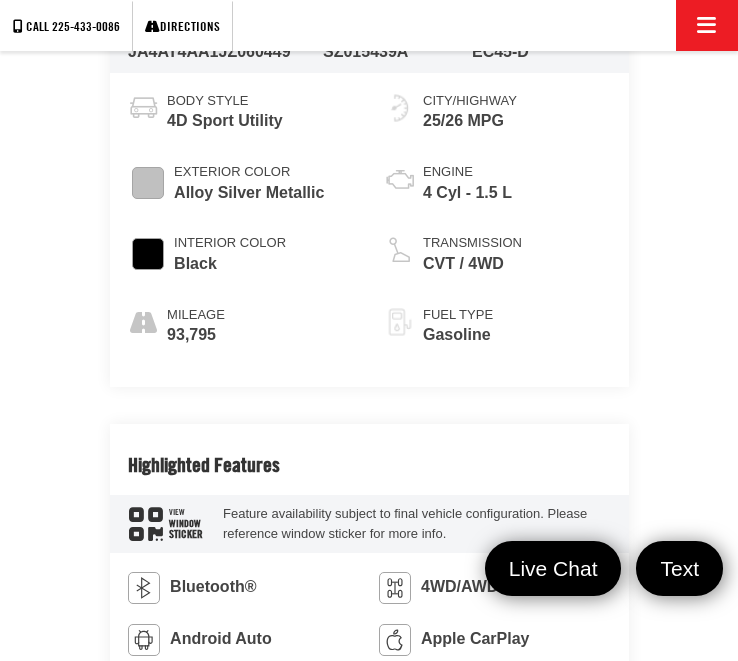 click at bounding box center (369, 25) 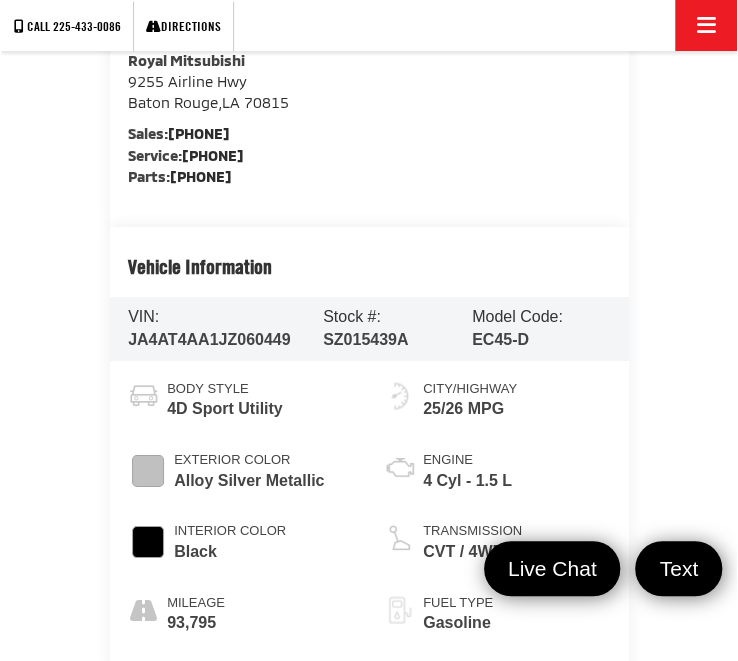 scroll, scrollTop: 2087, scrollLeft: 0, axis: vertical 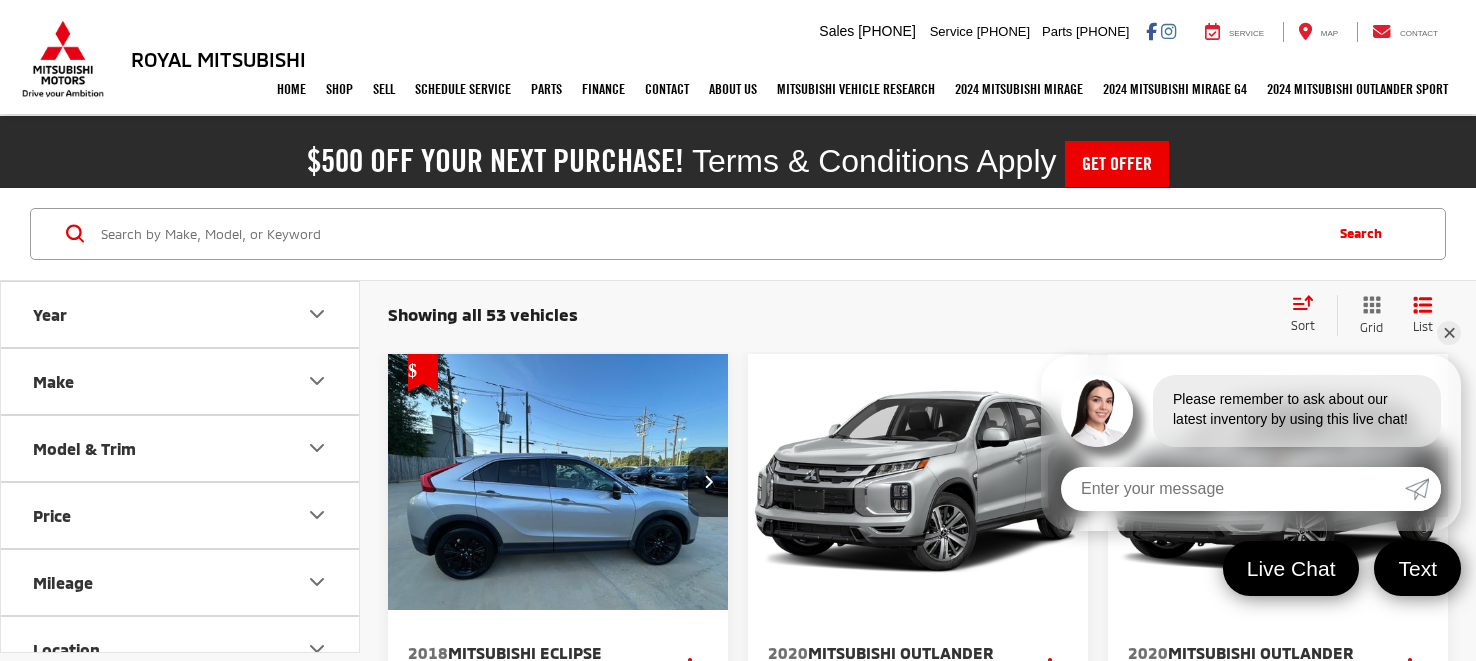 click on "✕" at bounding box center [1449, 333] 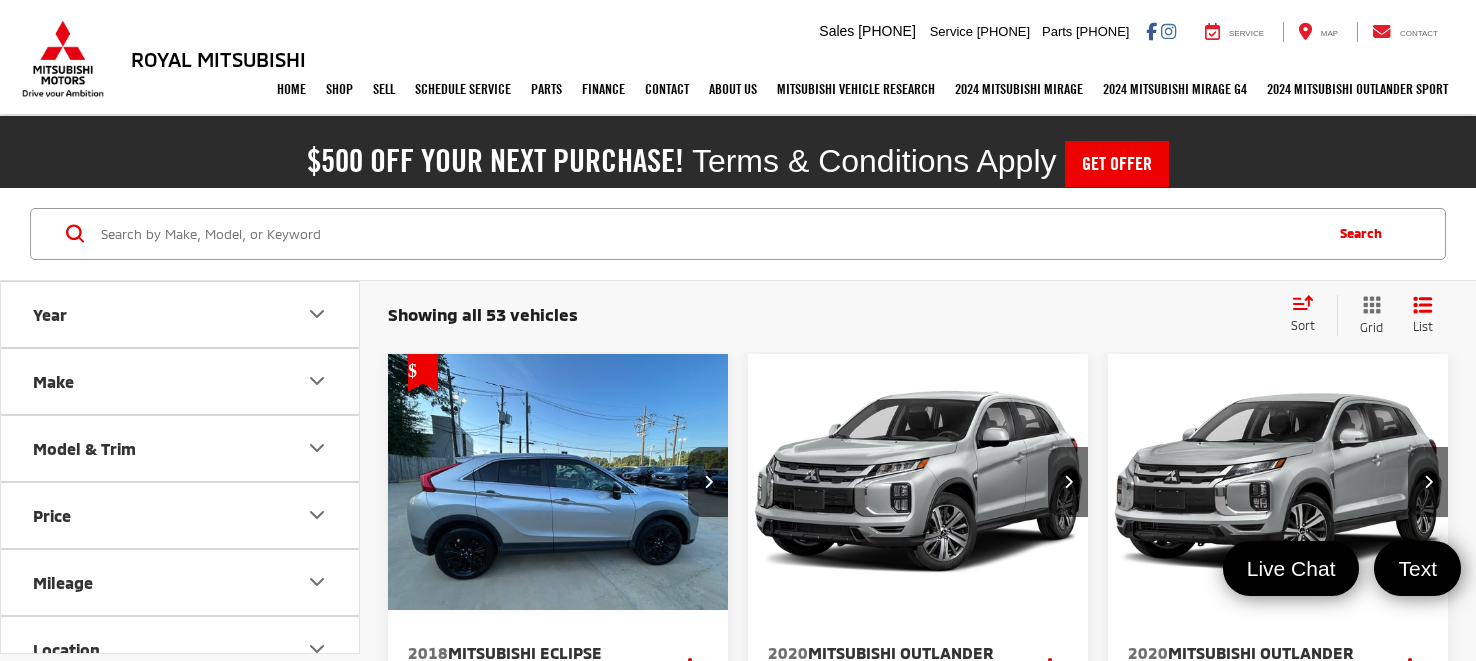 scroll, scrollTop: 216, scrollLeft: 0, axis: vertical 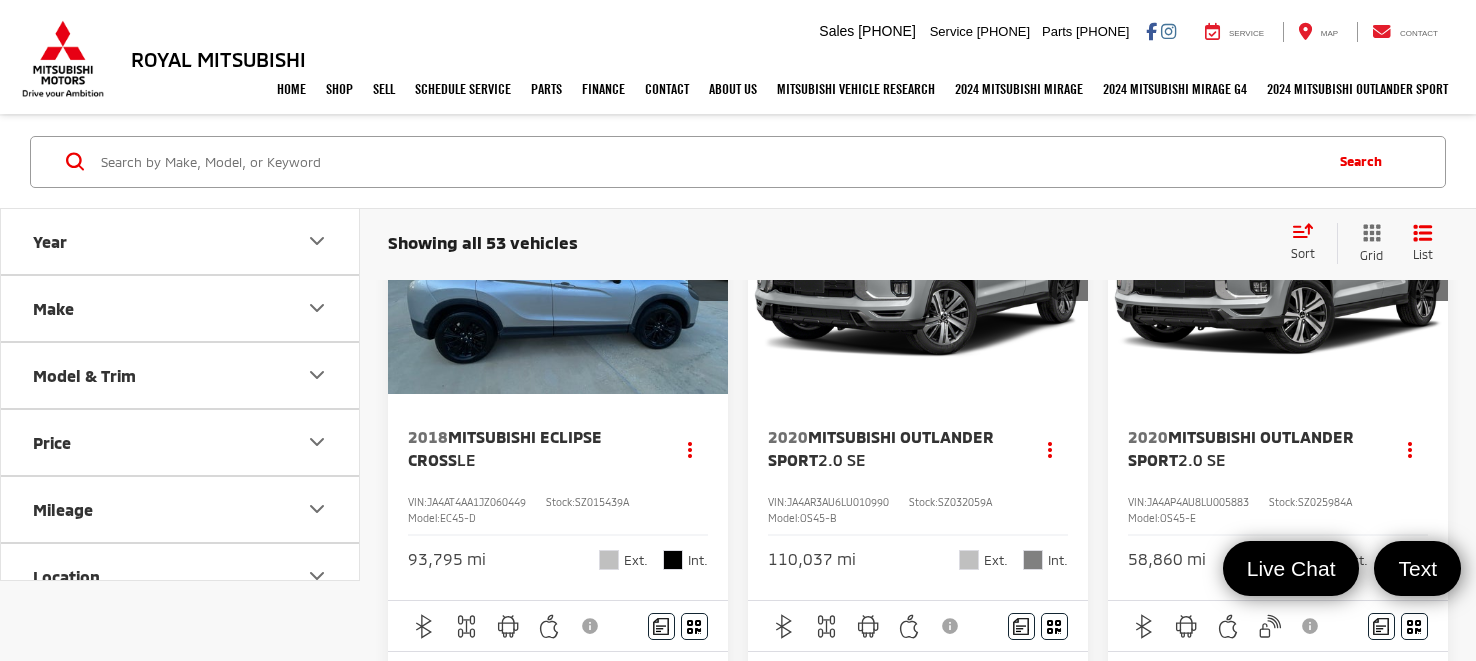 click at bounding box center [558, 266] 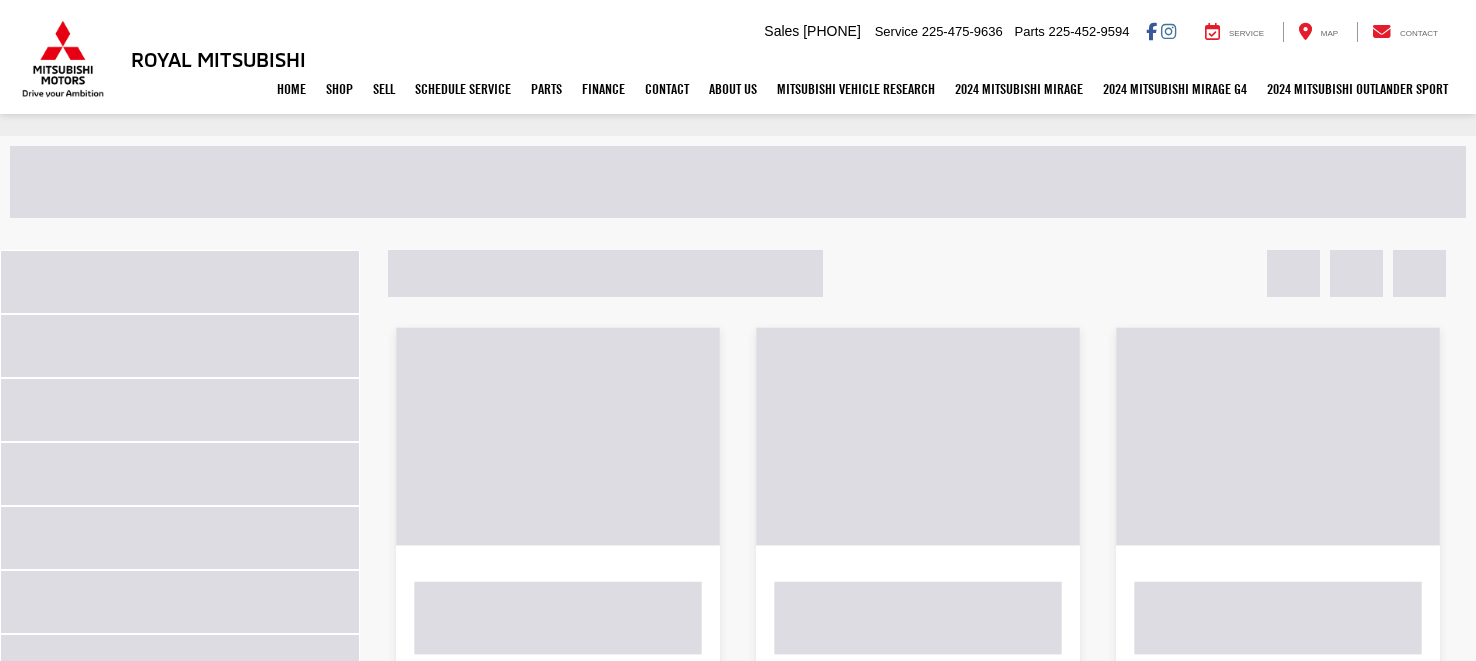 scroll, scrollTop: 0, scrollLeft: 0, axis: both 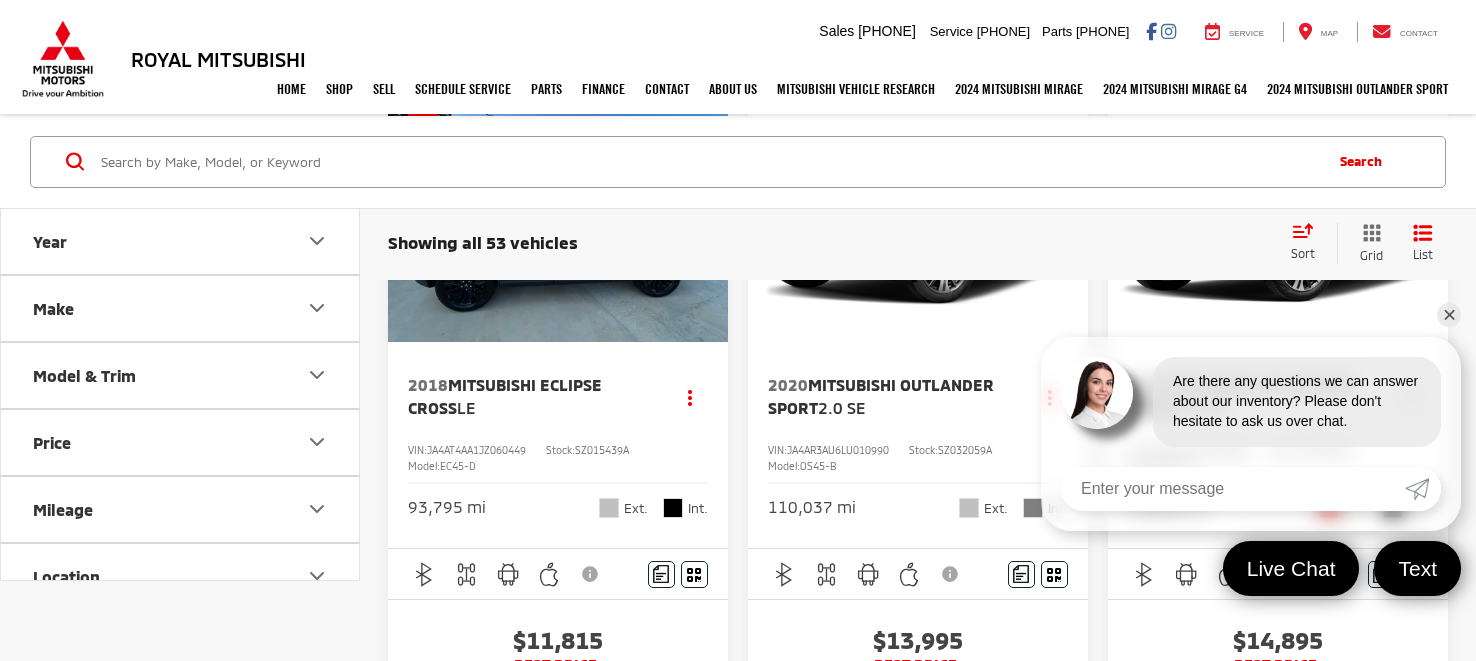 click on "✕" at bounding box center [1449, 315] 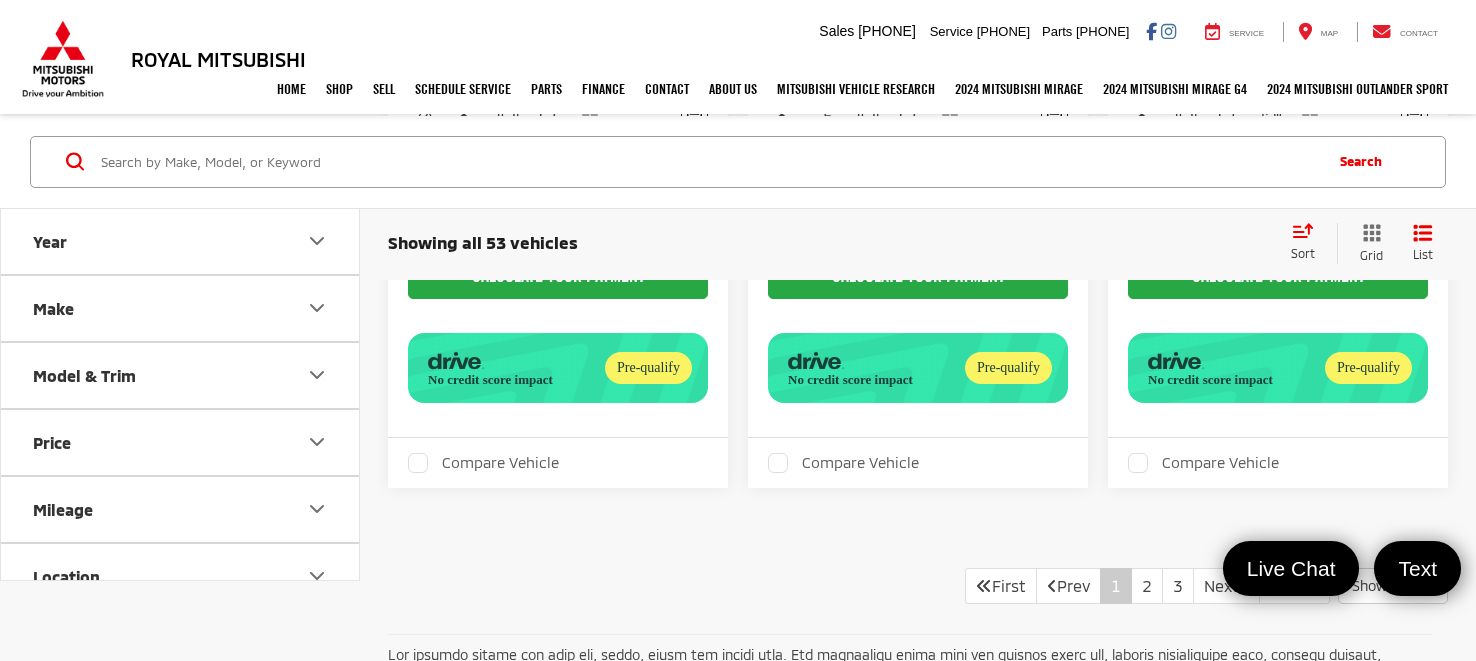 scroll, scrollTop: 7127, scrollLeft: 0, axis: vertical 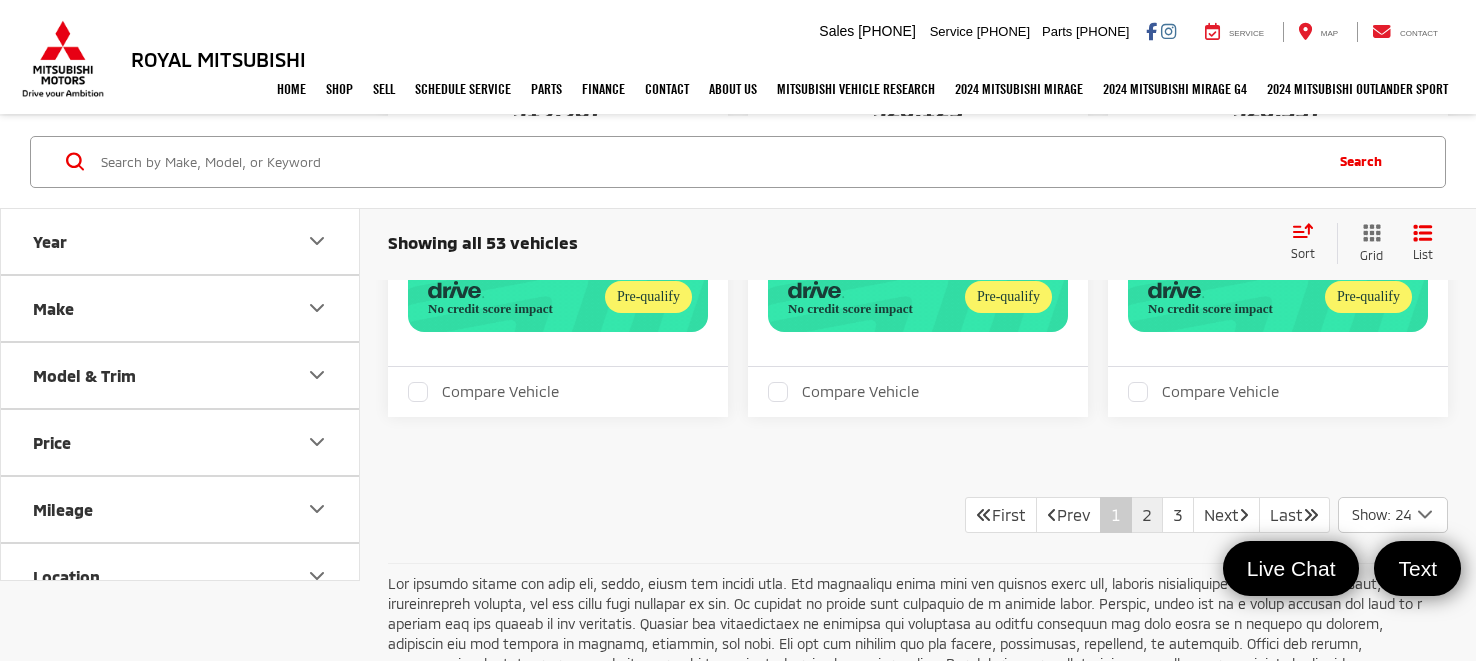 click on "2" at bounding box center (1147, 515) 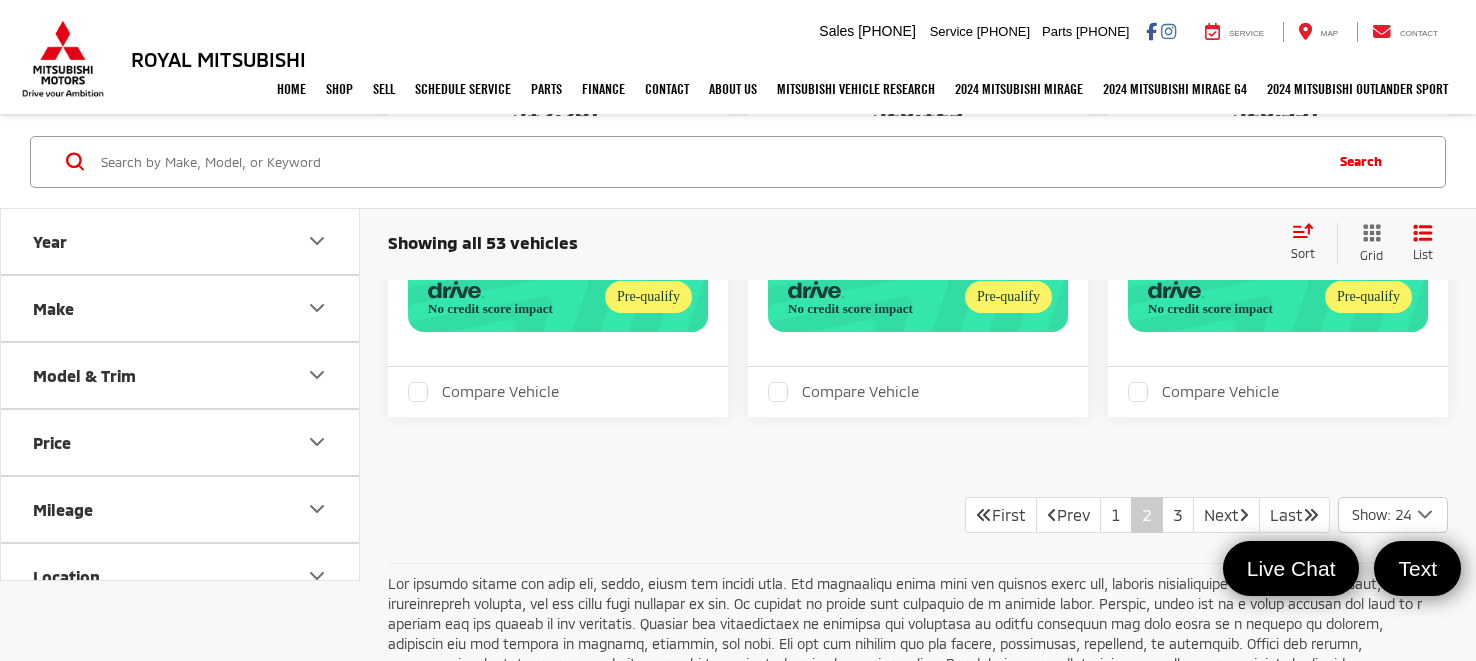 scroll, scrollTop: 92, scrollLeft: 0, axis: vertical 